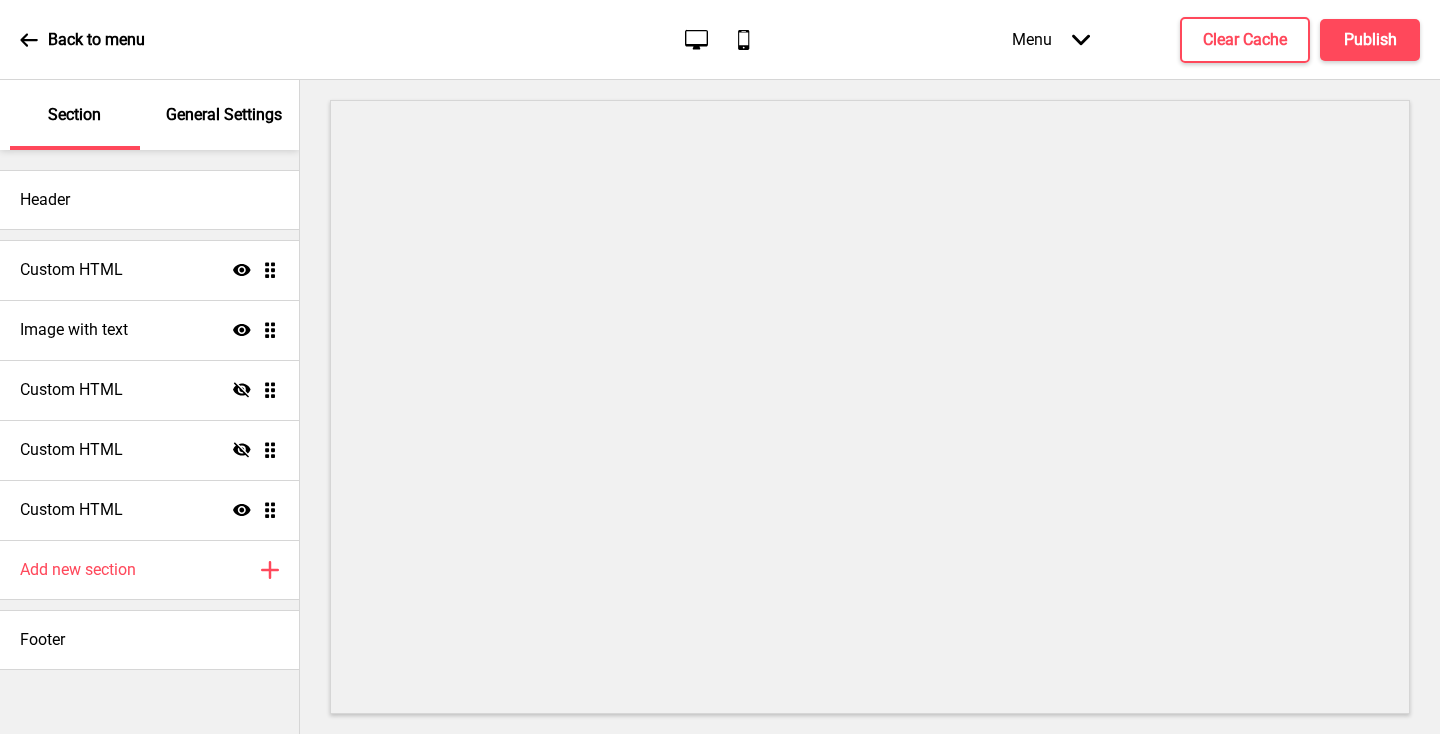 scroll, scrollTop: 0, scrollLeft: 0, axis: both 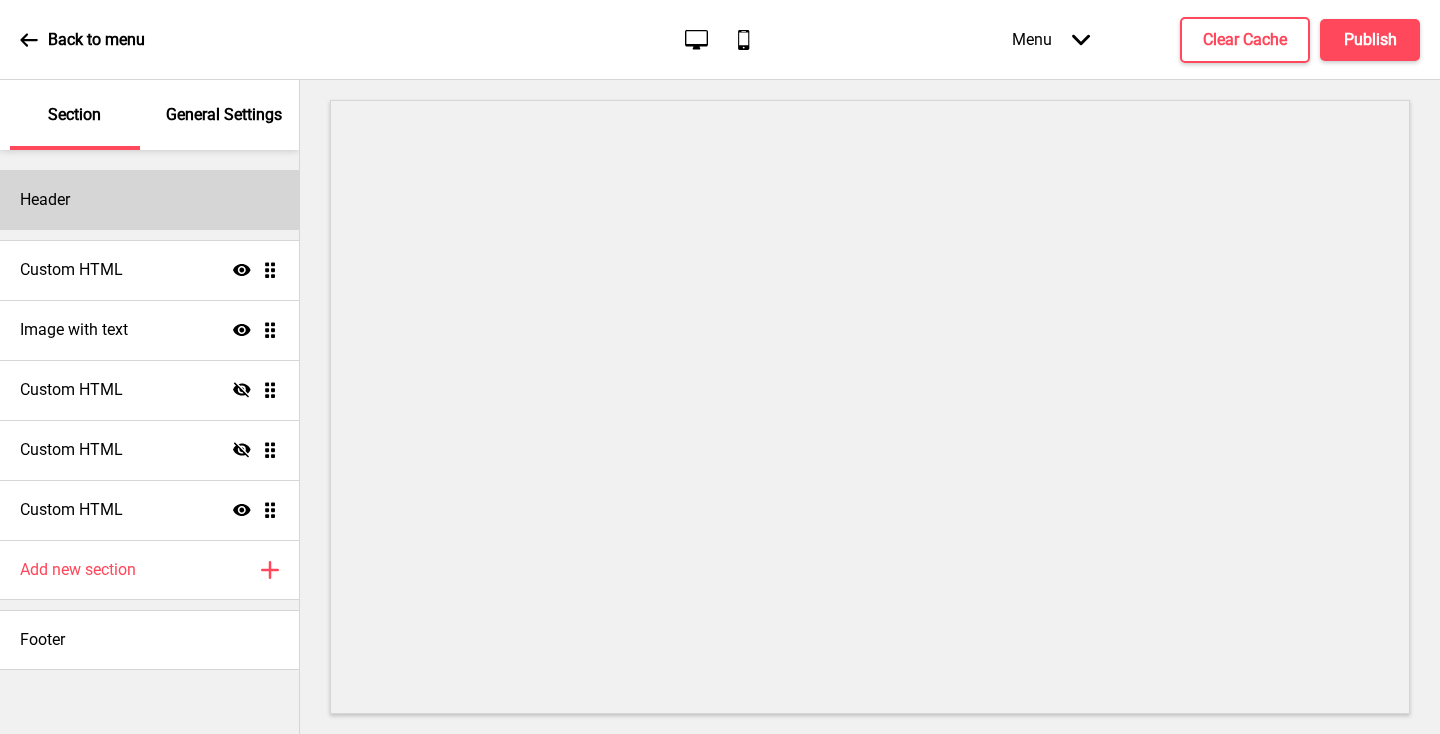 click on "Header" at bounding box center [149, 200] 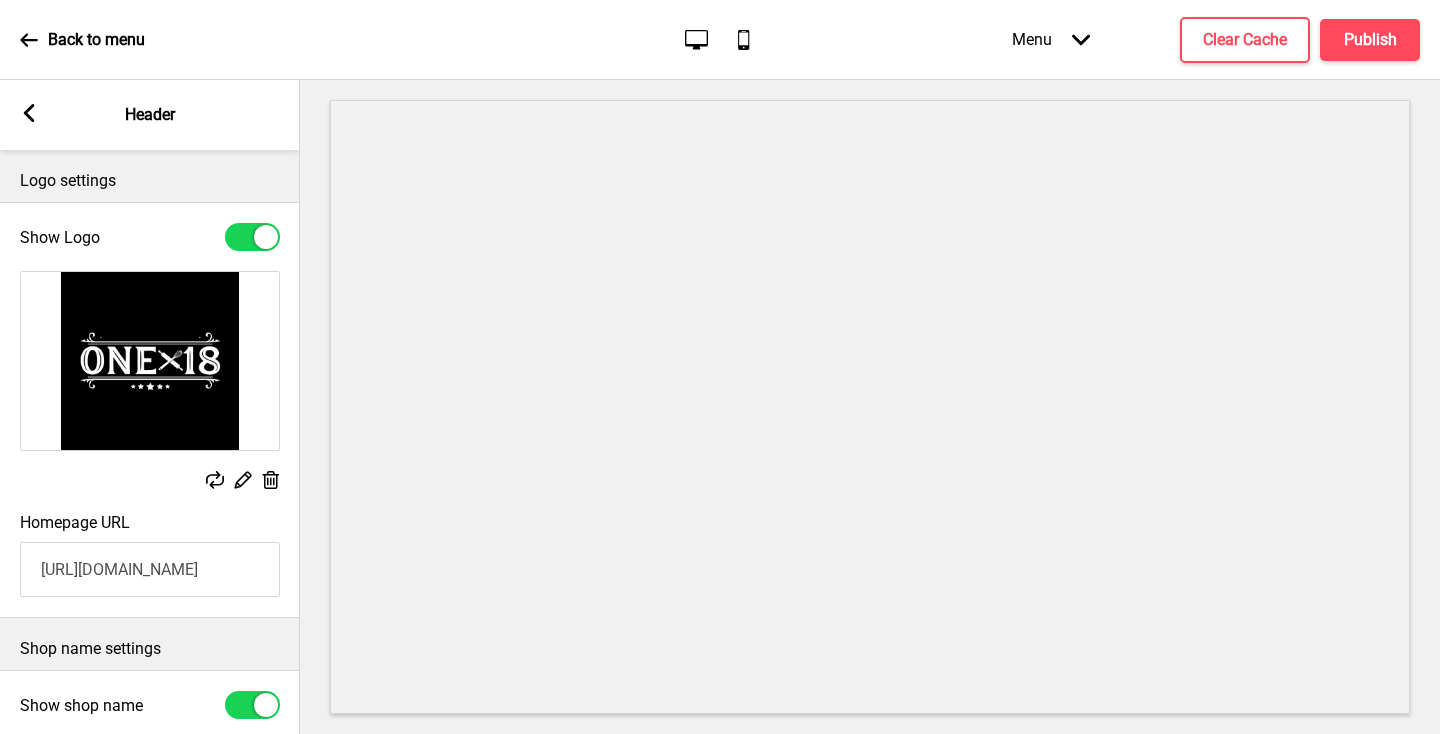 scroll, scrollTop: 72, scrollLeft: 0, axis: vertical 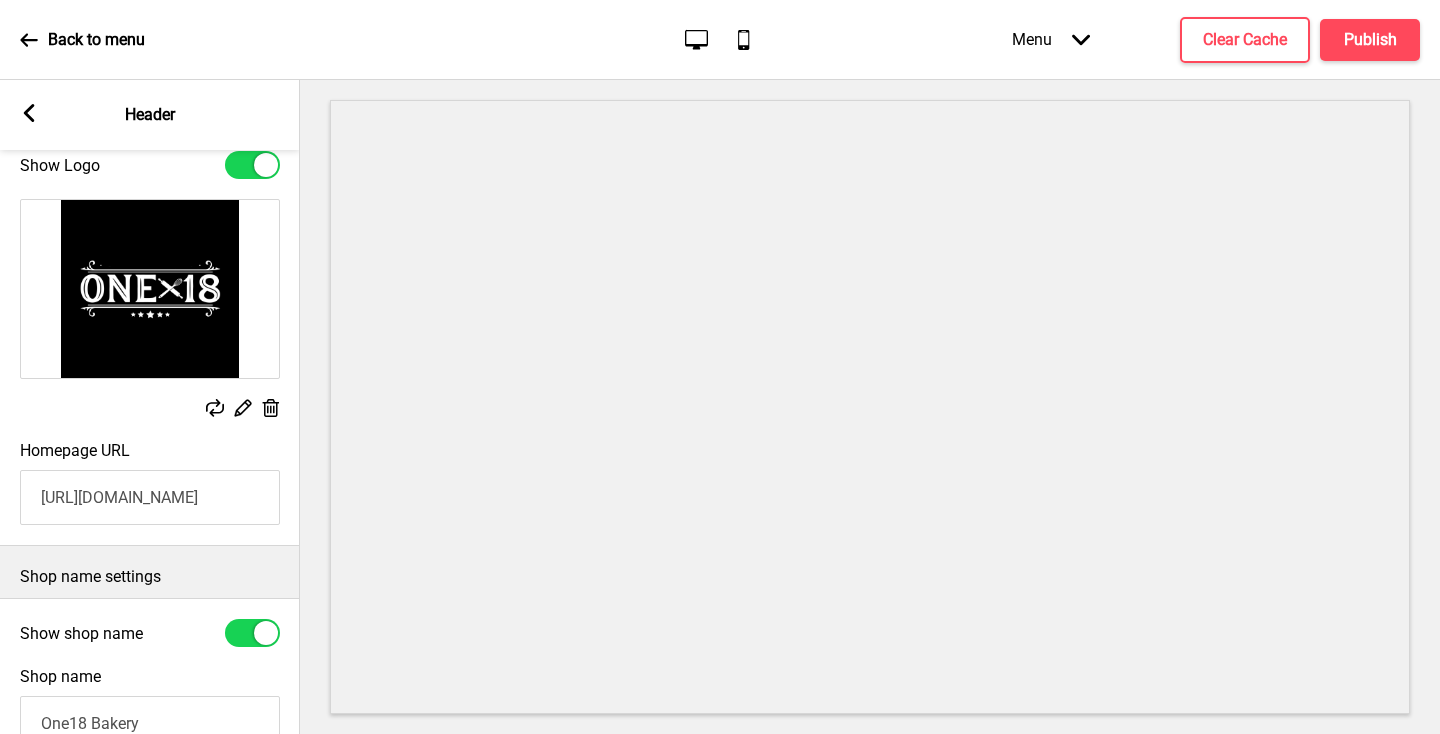 click 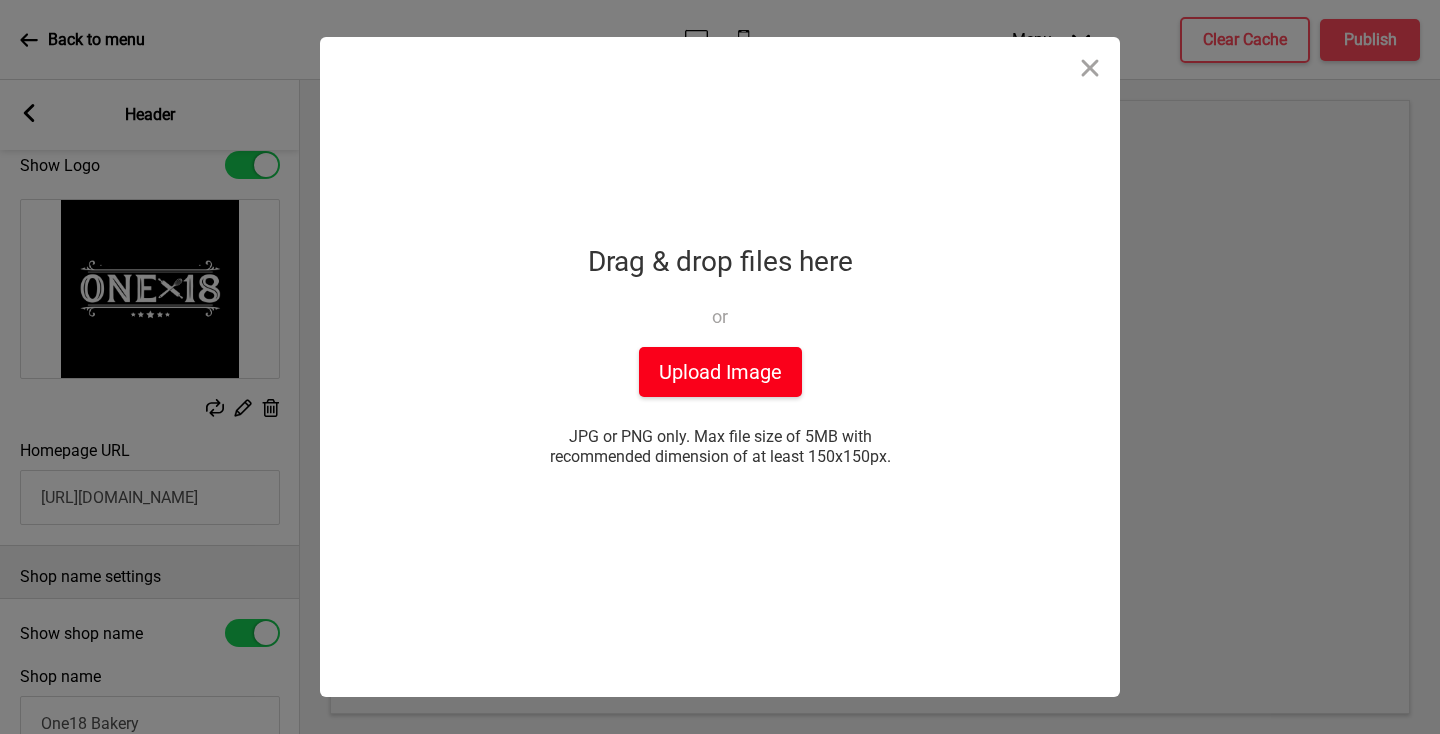 click on "Upload Image" at bounding box center [720, 372] 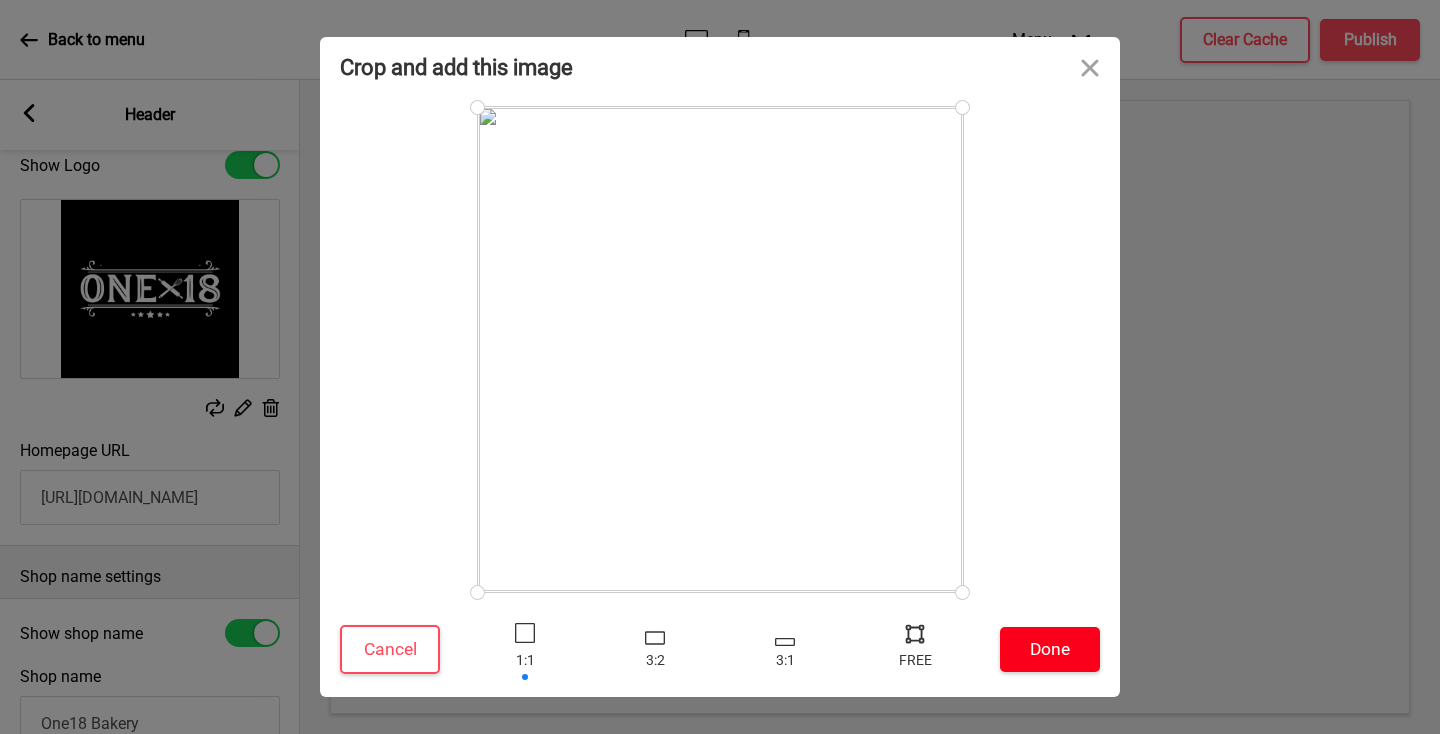 click on "Done" at bounding box center [1050, 649] 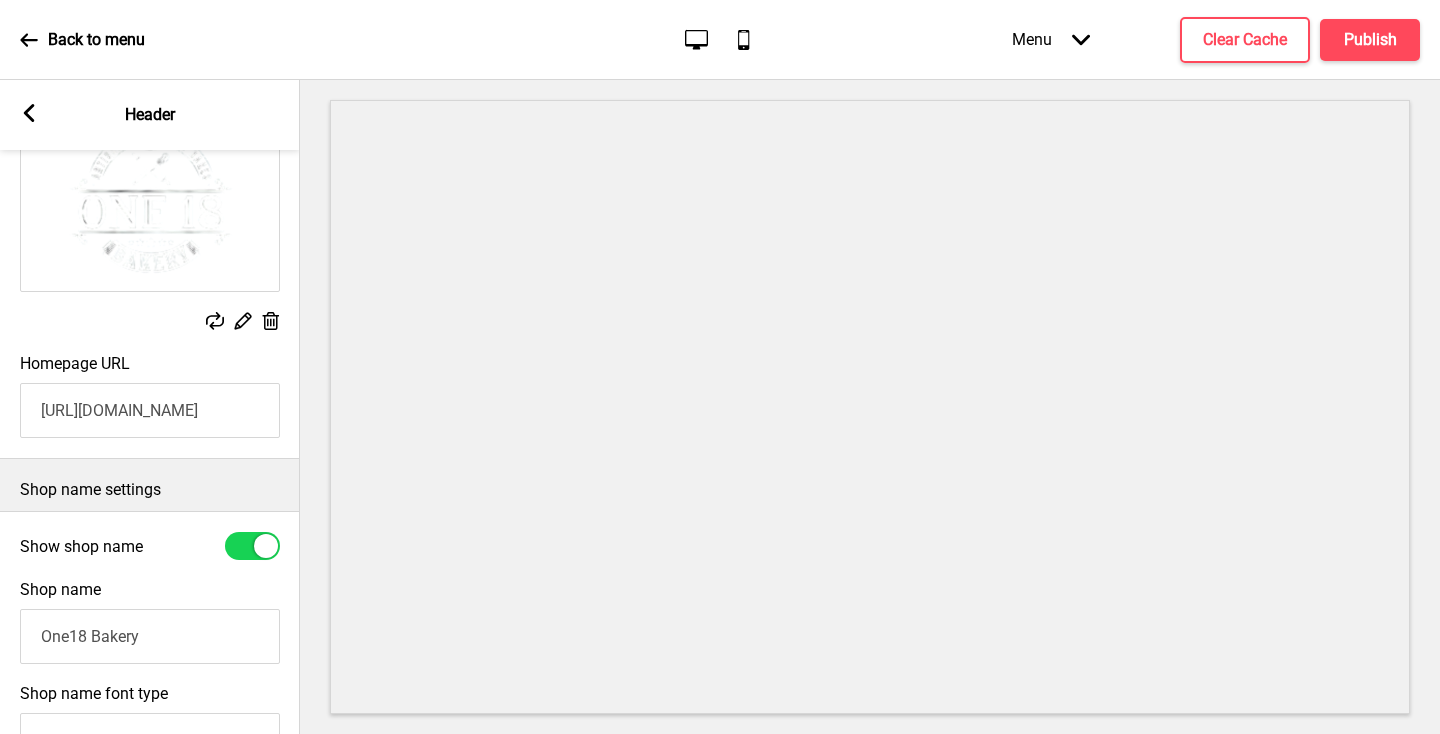 scroll, scrollTop: 160, scrollLeft: 0, axis: vertical 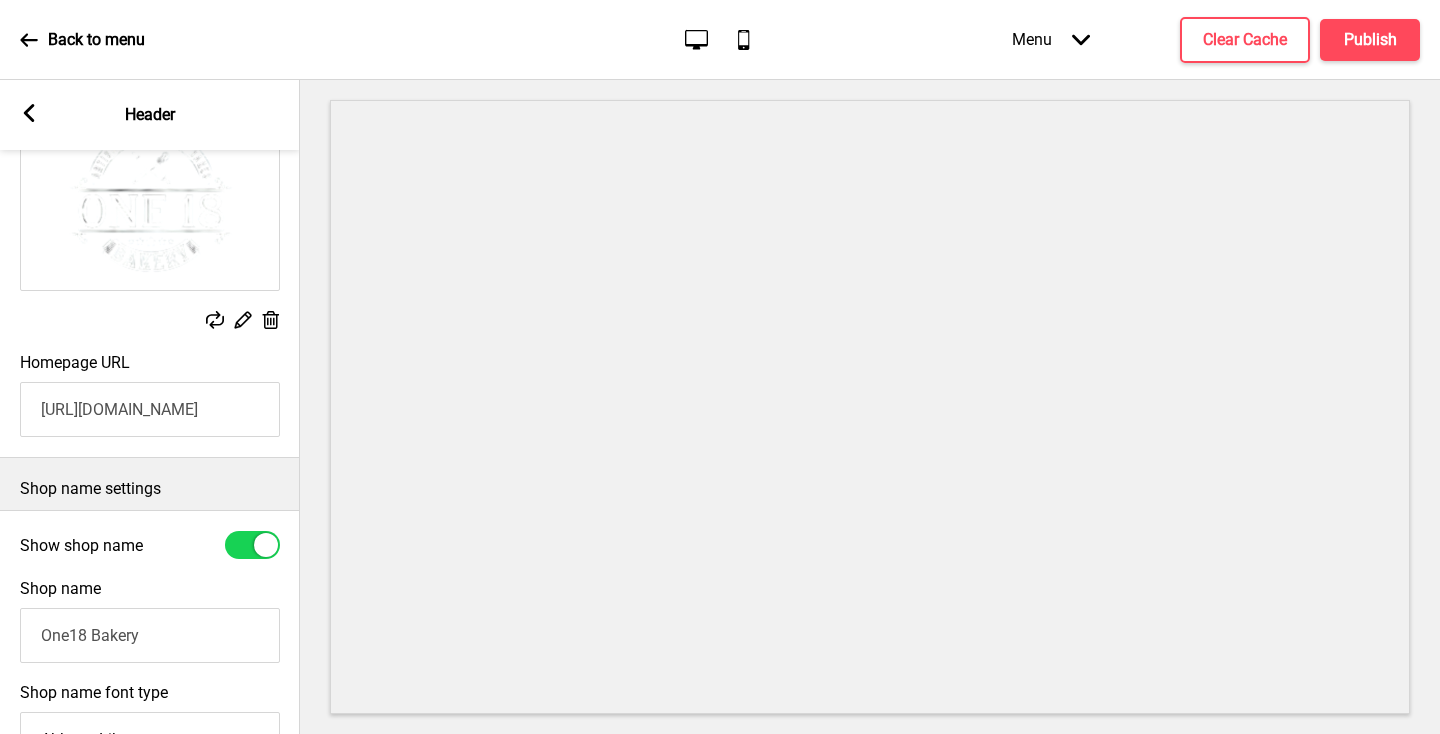 click at bounding box center (266, 545) 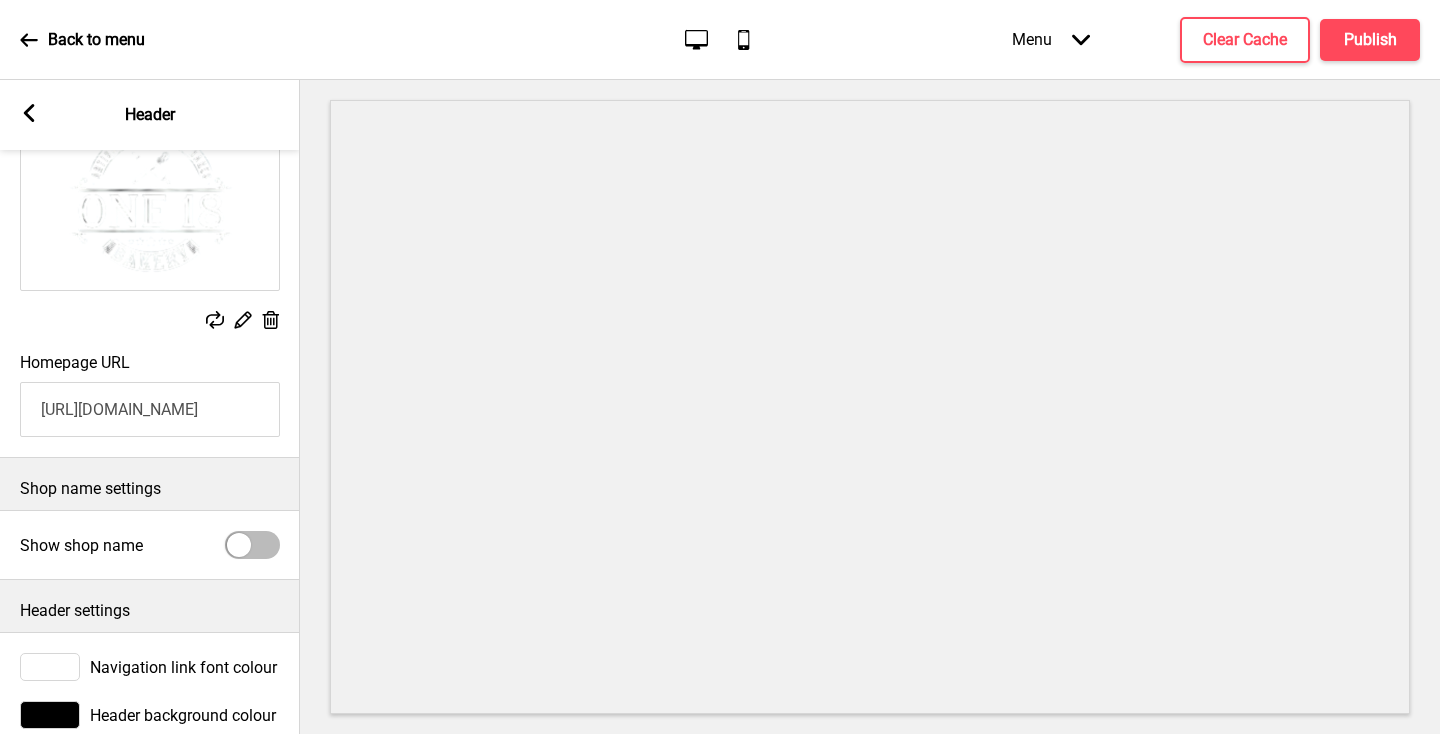 click at bounding box center (252, 545) 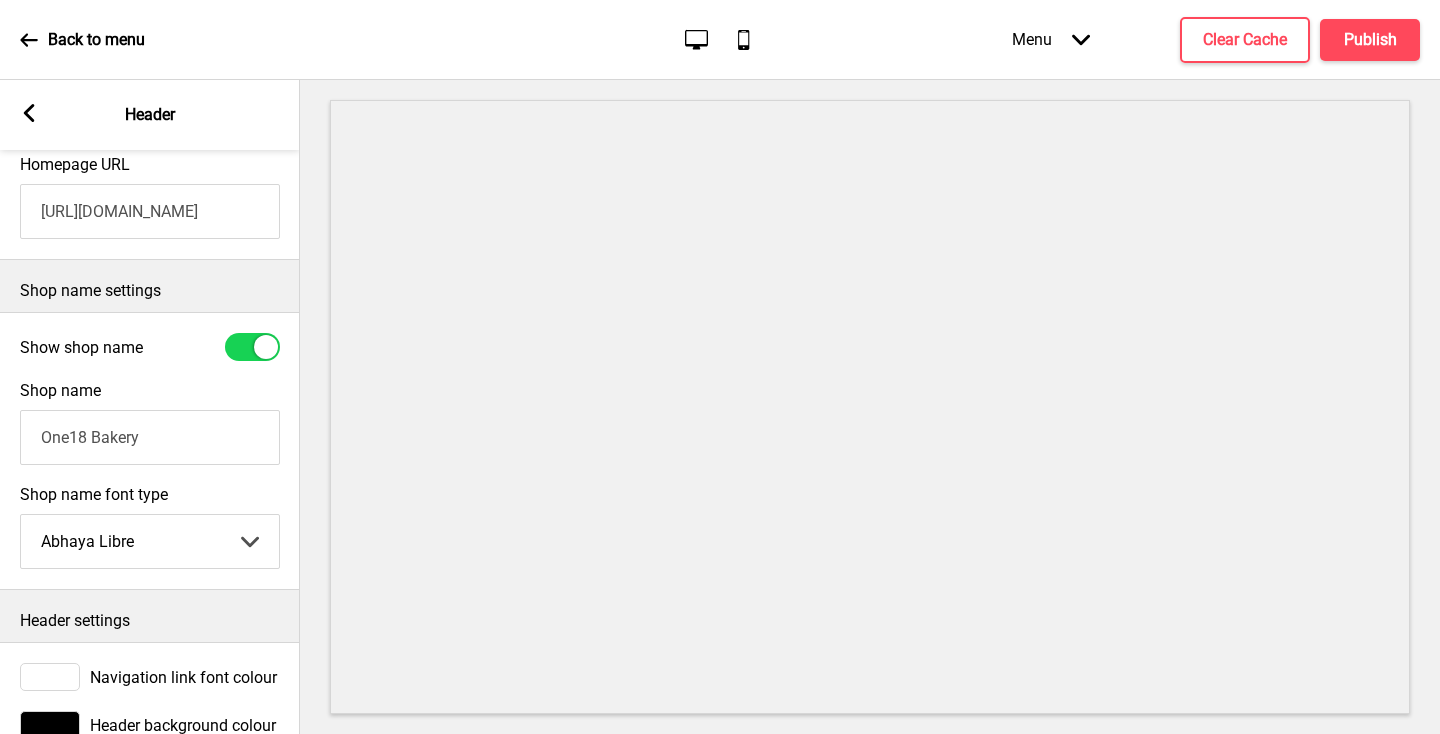 scroll, scrollTop: 382, scrollLeft: 0, axis: vertical 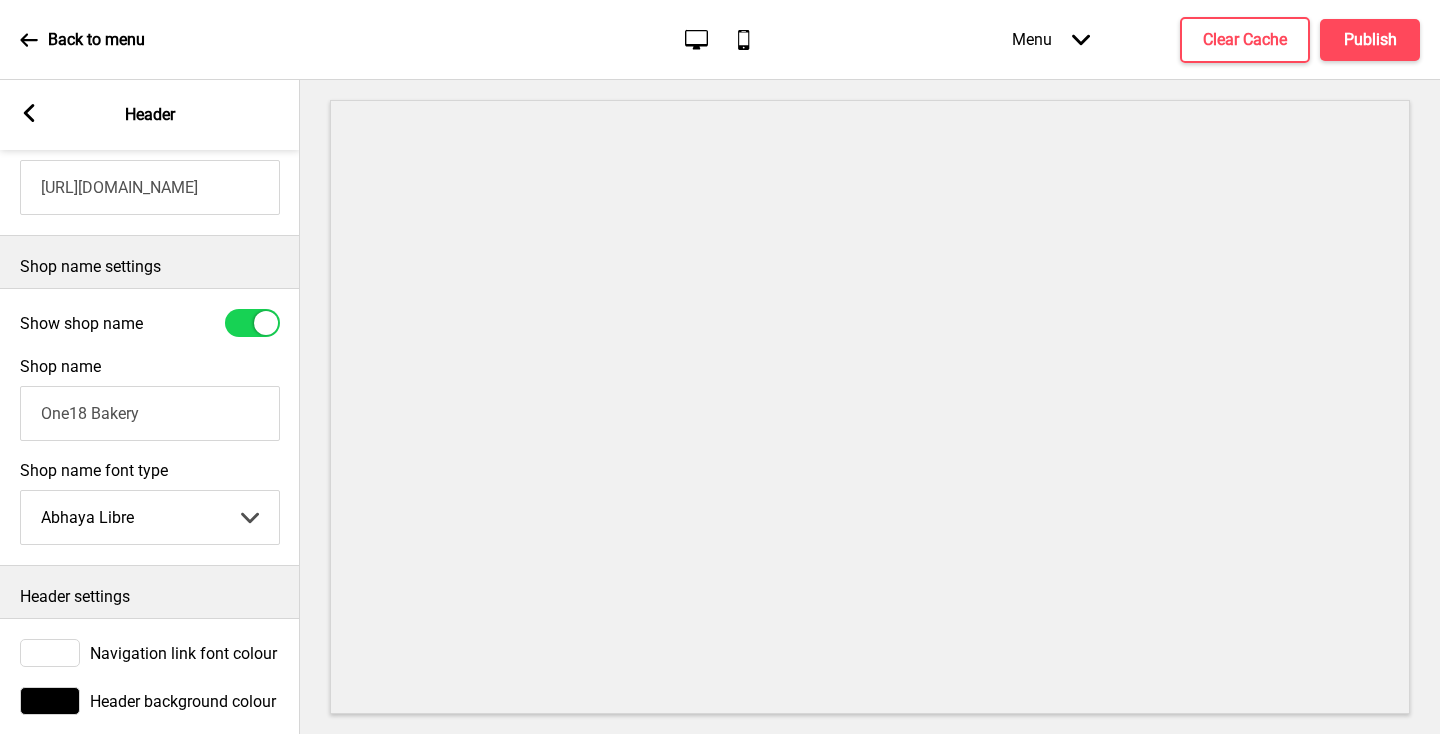 click on "Abhaya Libre Abril Fatface Adobe Garamond Pro Arimo Arsenal Arvo Berkshire Swash Be Vietnam Pro Bitter Bree Serif Cantora One Cabin Courgette Coustard Glegoo Hammersmith One Hind Guntur Josefin Sans Jost Kalam Lato Libre Baskerville Libre Franklin Lora Merriweather Nunito Sans Oregano Oswald Pacifico Playfair Display Prata Quattrocento Quicksand Roboto Roboto Slab Rye Sanchez Signika Trocchi Ubuntu Vollkorn Yeseva One 王漢宗細黑體繁 王漢宗細圓體繁 王漢宗粗明體繁 小米兰亭简 腾翔嘉丽细圆简 腾祥睿黑简 王漢宗波卡體繁一空陰 王漢宗粗圓體繁一雙空 瀨戶字體繁 田氏方筆刷體繁 田氏细笔刷體繁 站酷快乐简体 站酷酷黑 站酷小薇字体简体 Aa晚风 Aa荷包鼓鼓 中文 STSong" at bounding box center [150, 517] 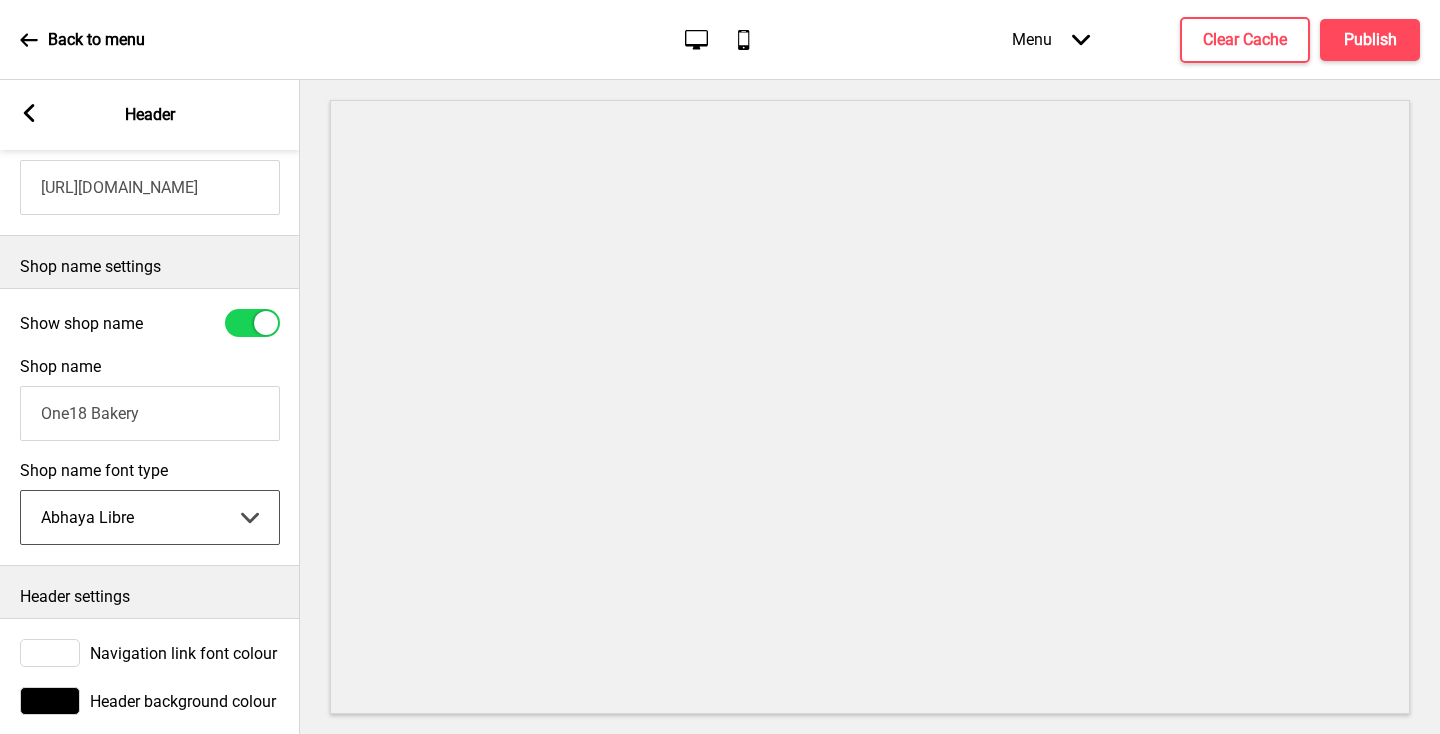 select on "Josefin Sans" 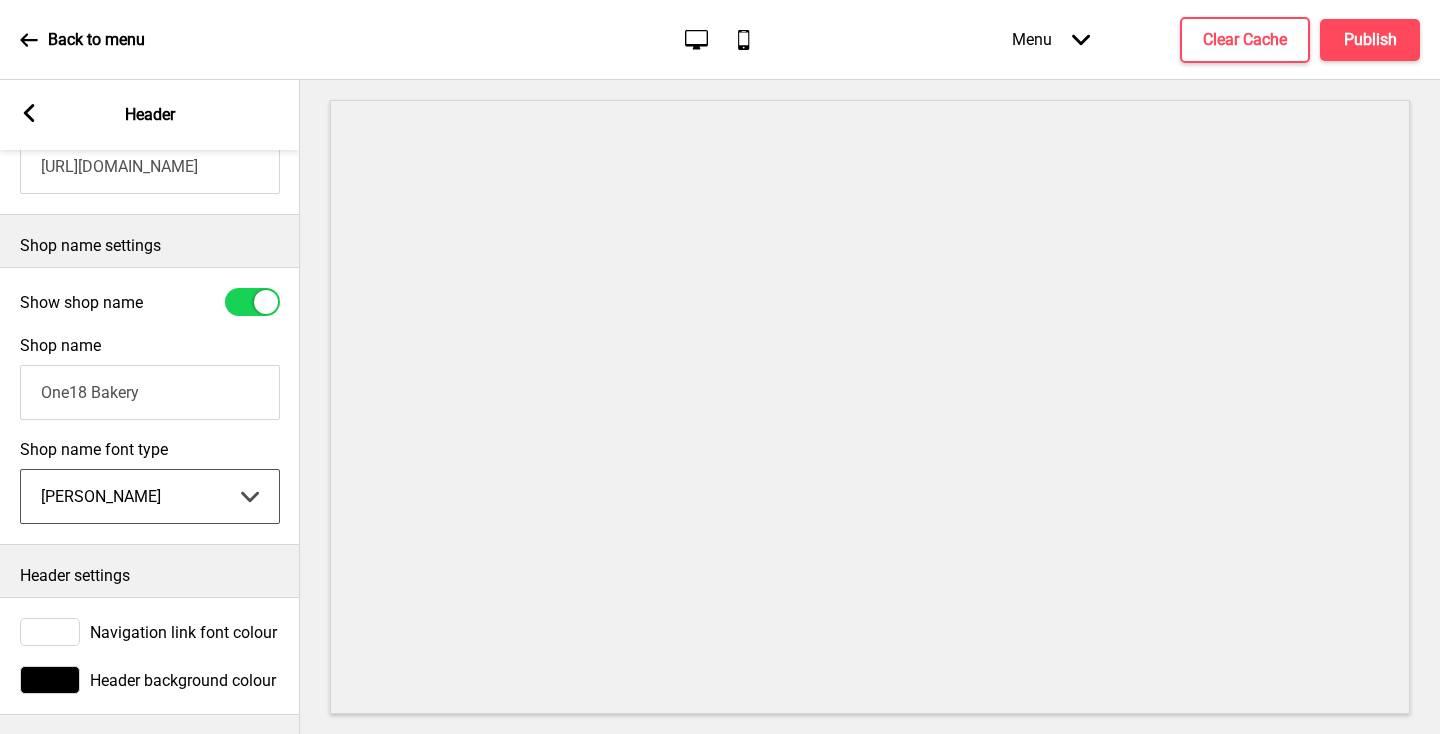 scroll, scrollTop: 404, scrollLeft: 0, axis: vertical 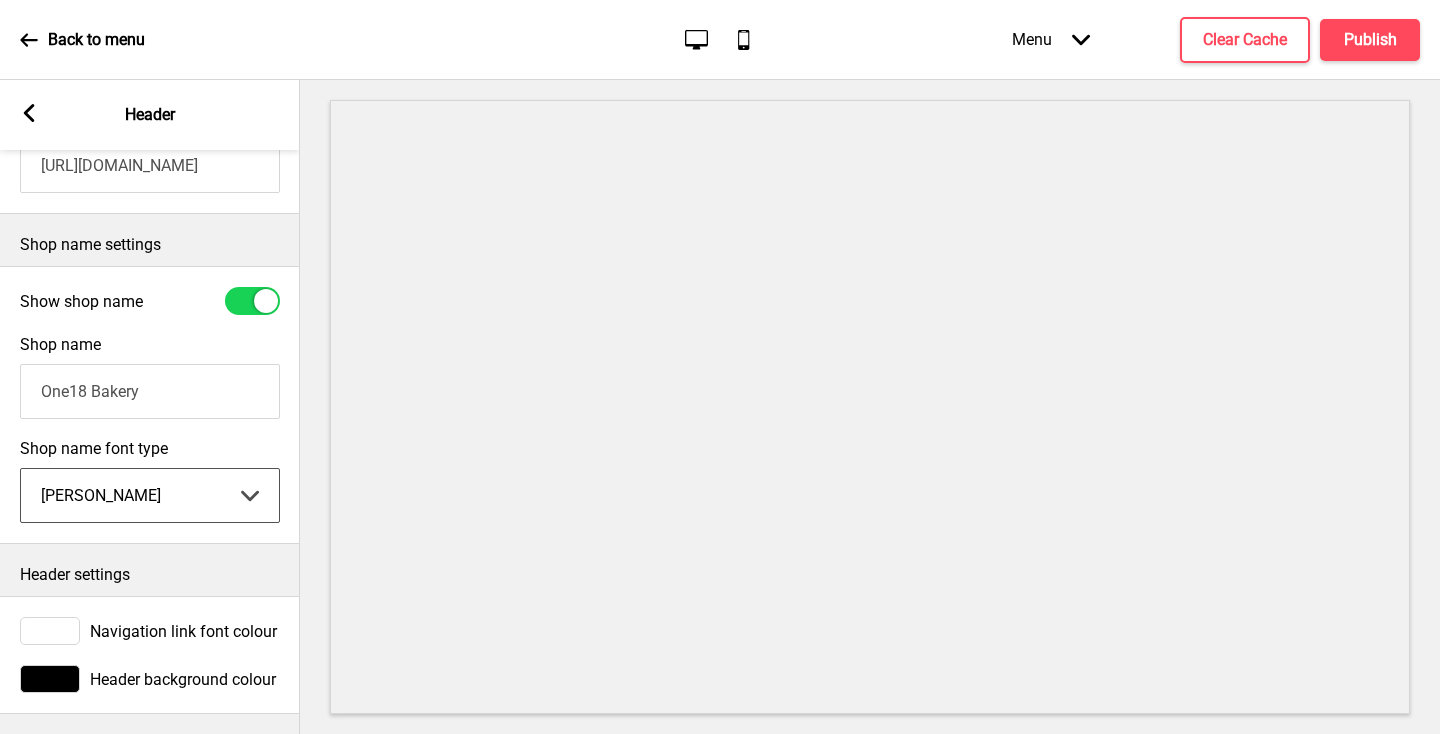 click on "Navigation link font colour" at bounding box center [183, 631] 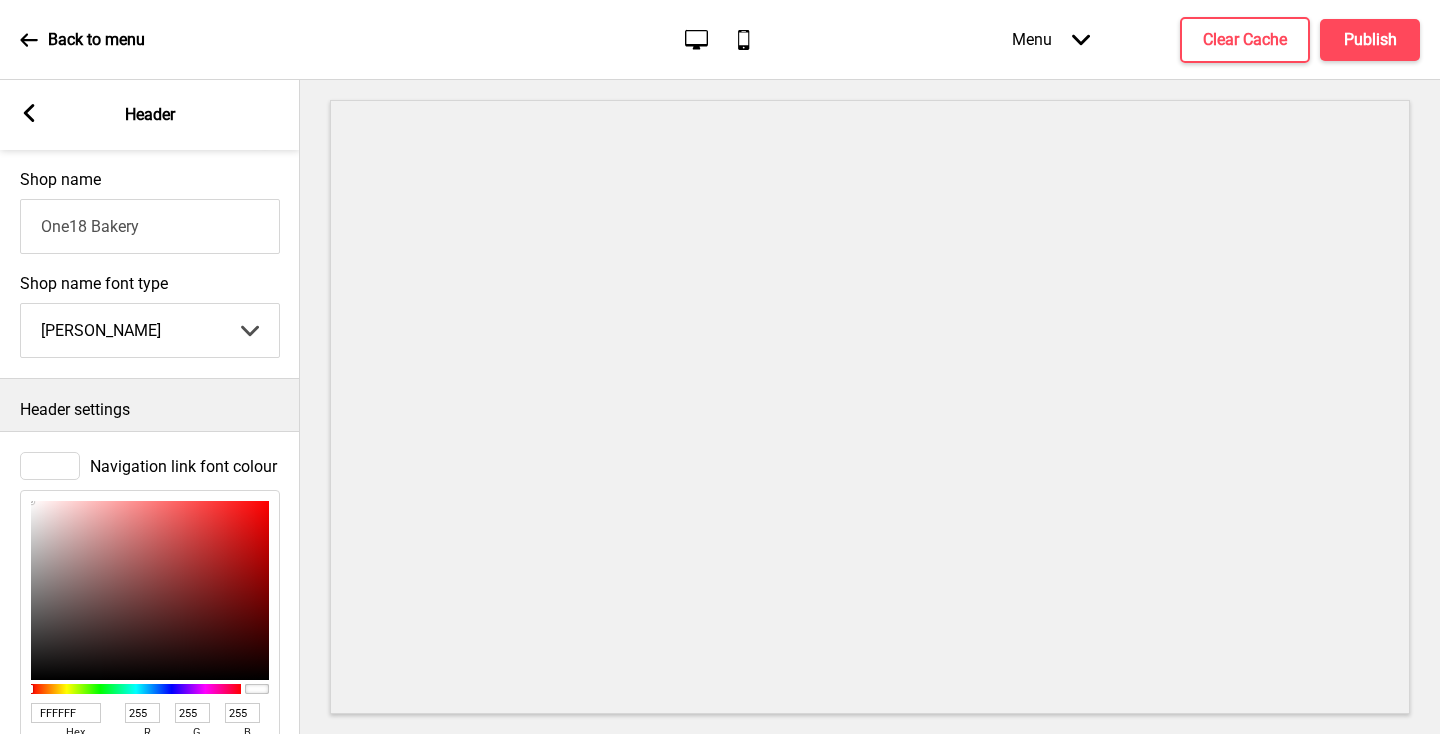 scroll, scrollTop: 664, scrollLeft: 0, axis: vertical 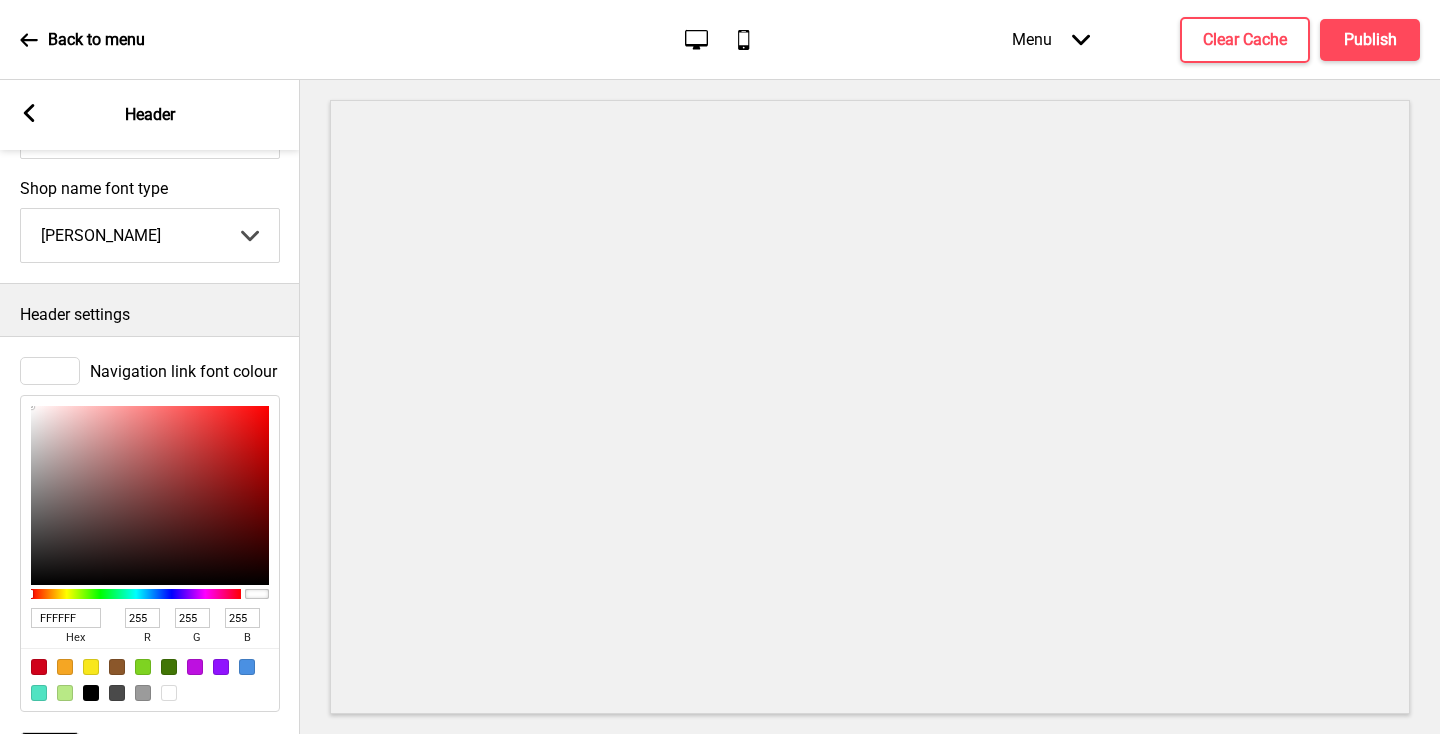 click on "FFFFFF" at bounding box center (66, 618) 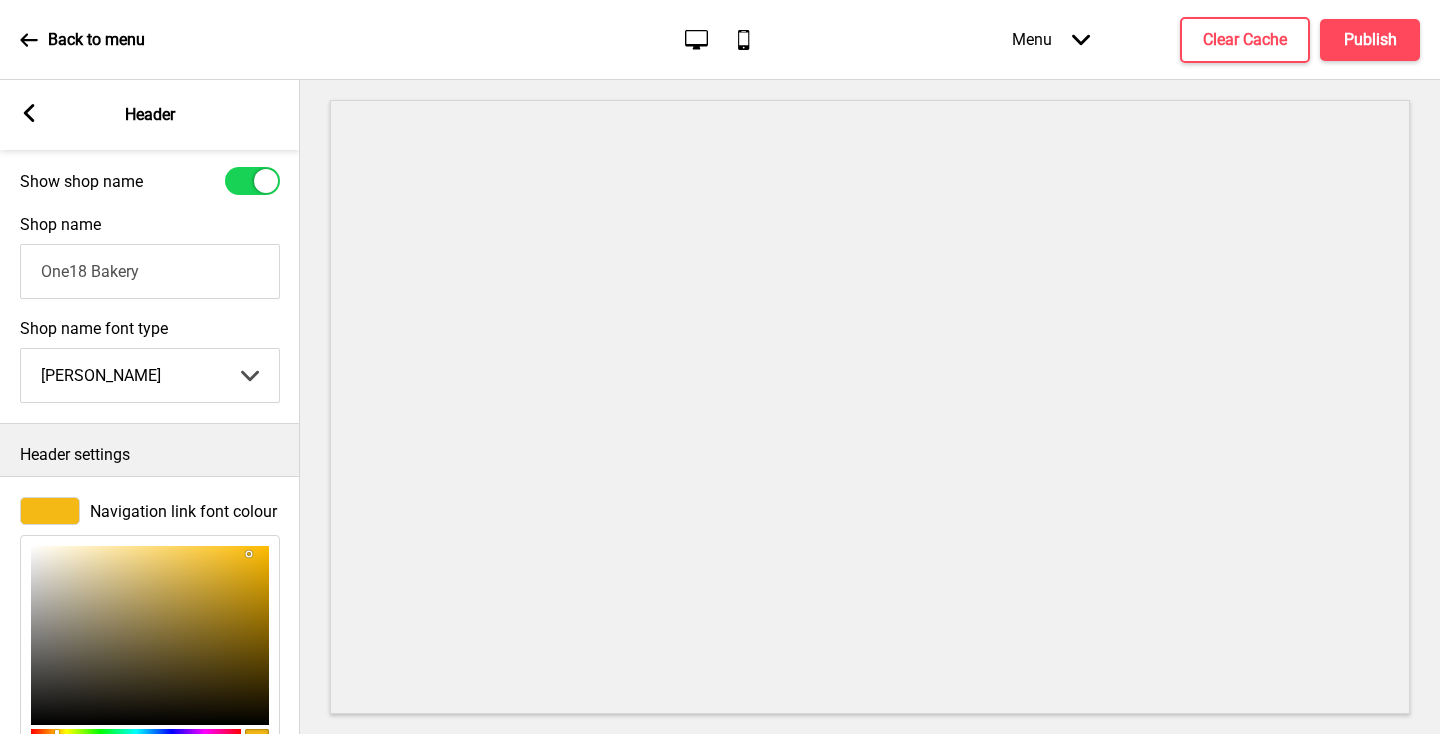 scroll, scrollTop: 523, scrollLeft: 0, axis: vertical 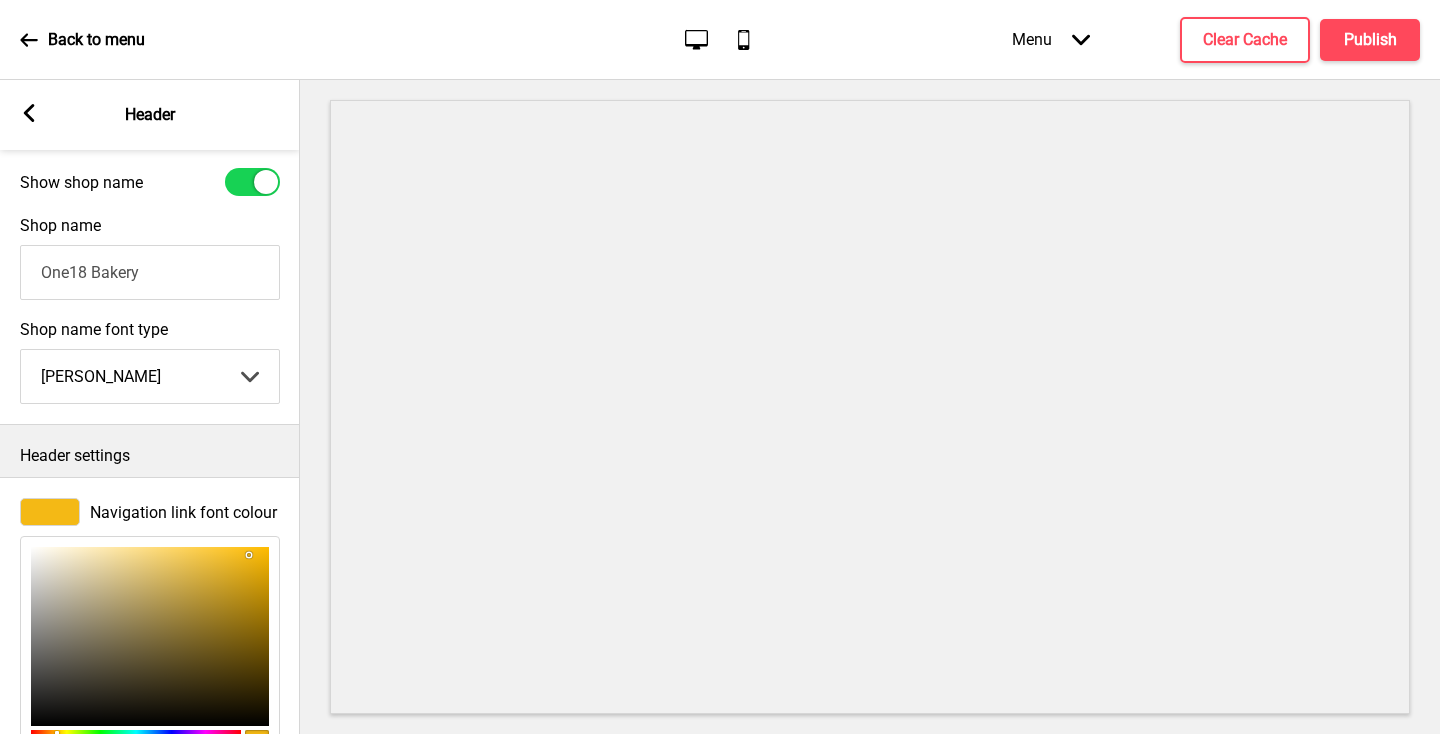 type on "F4B915" 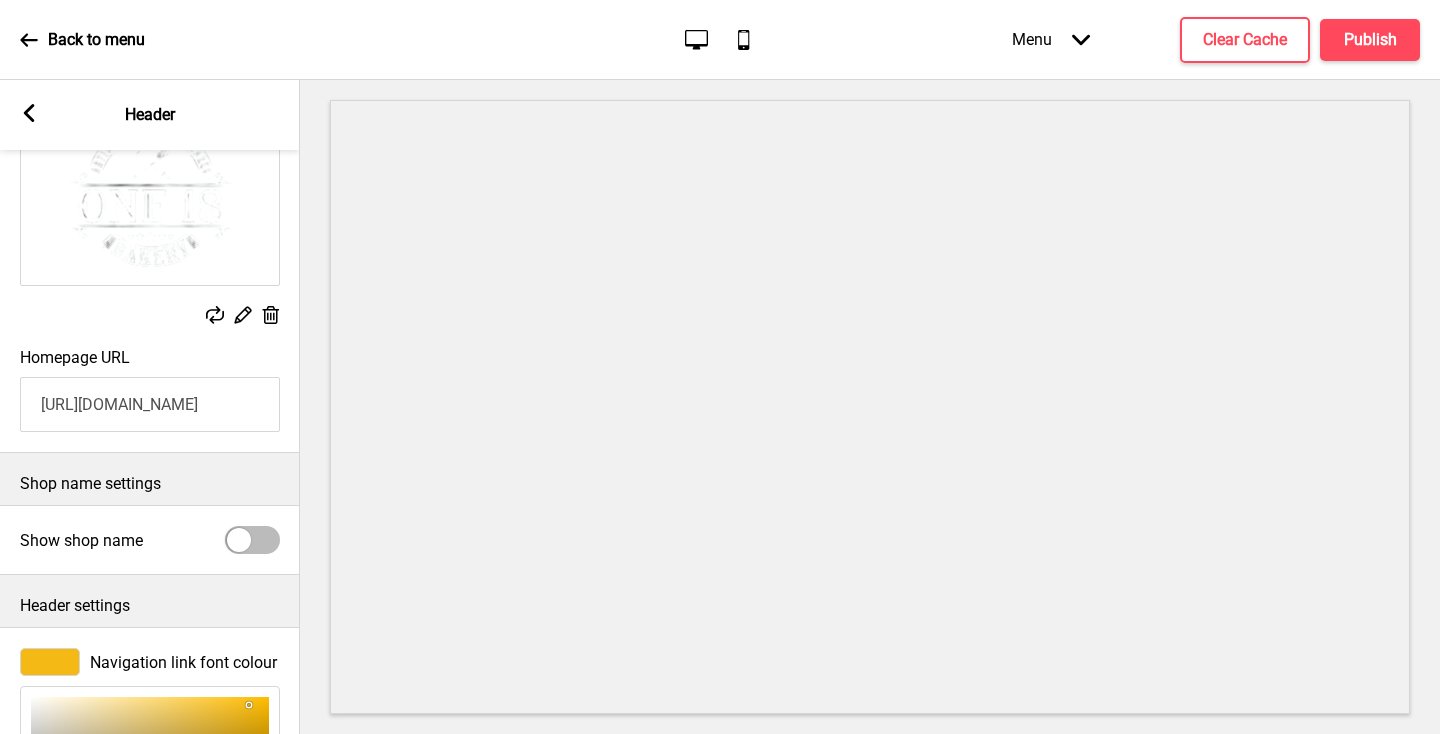 scroll, scrollTop: 188, scrollLeft: 0, axis: vertical 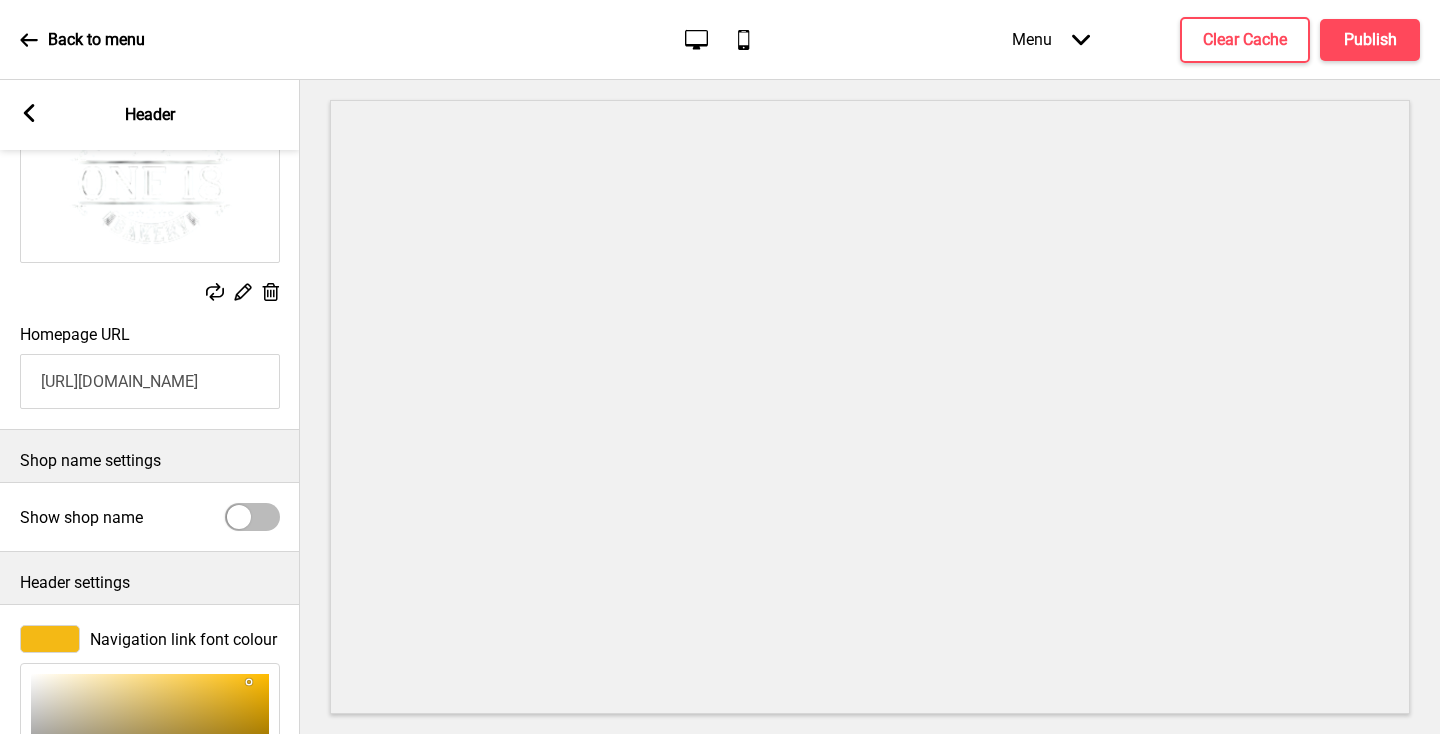 click at bounding box center [252, 517] 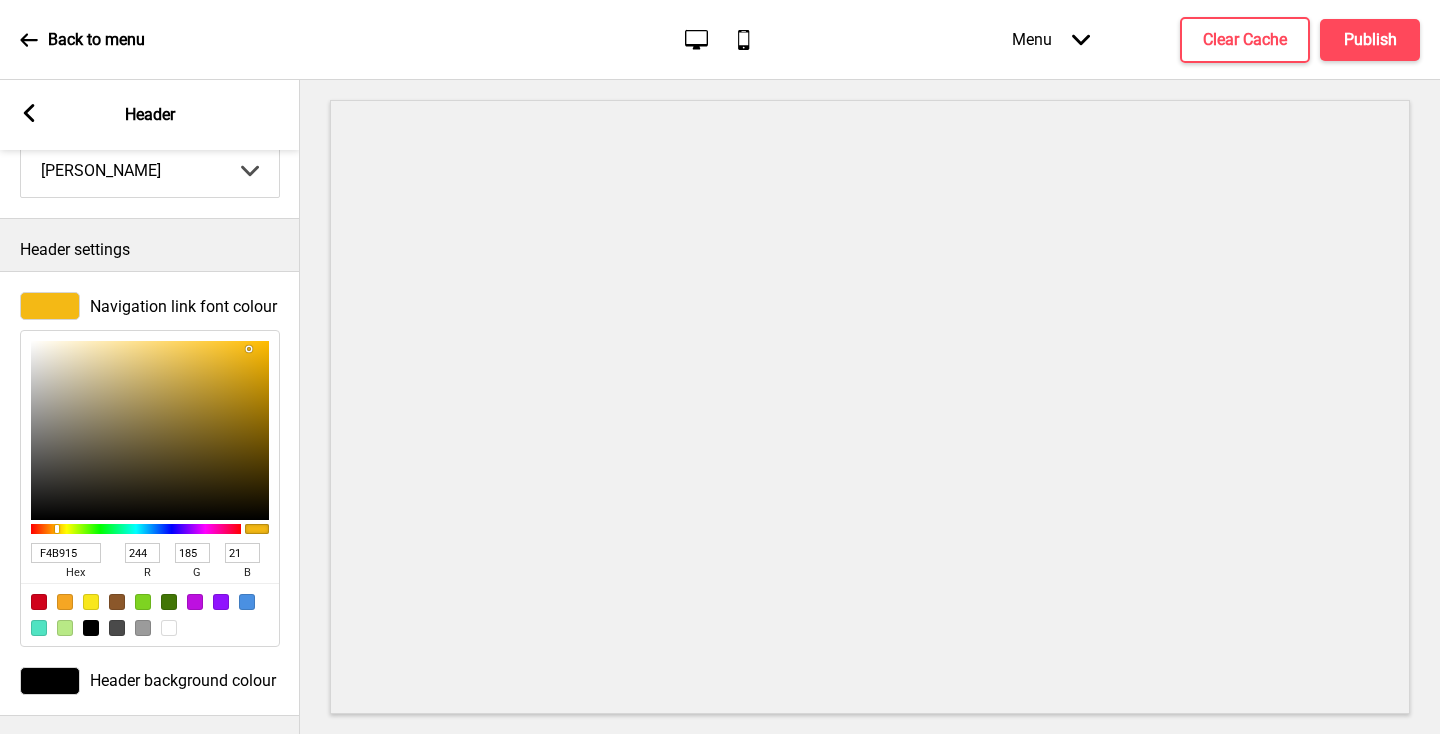 scroll, scrollTop: 731, scrollLeft: 0, axis: vertical 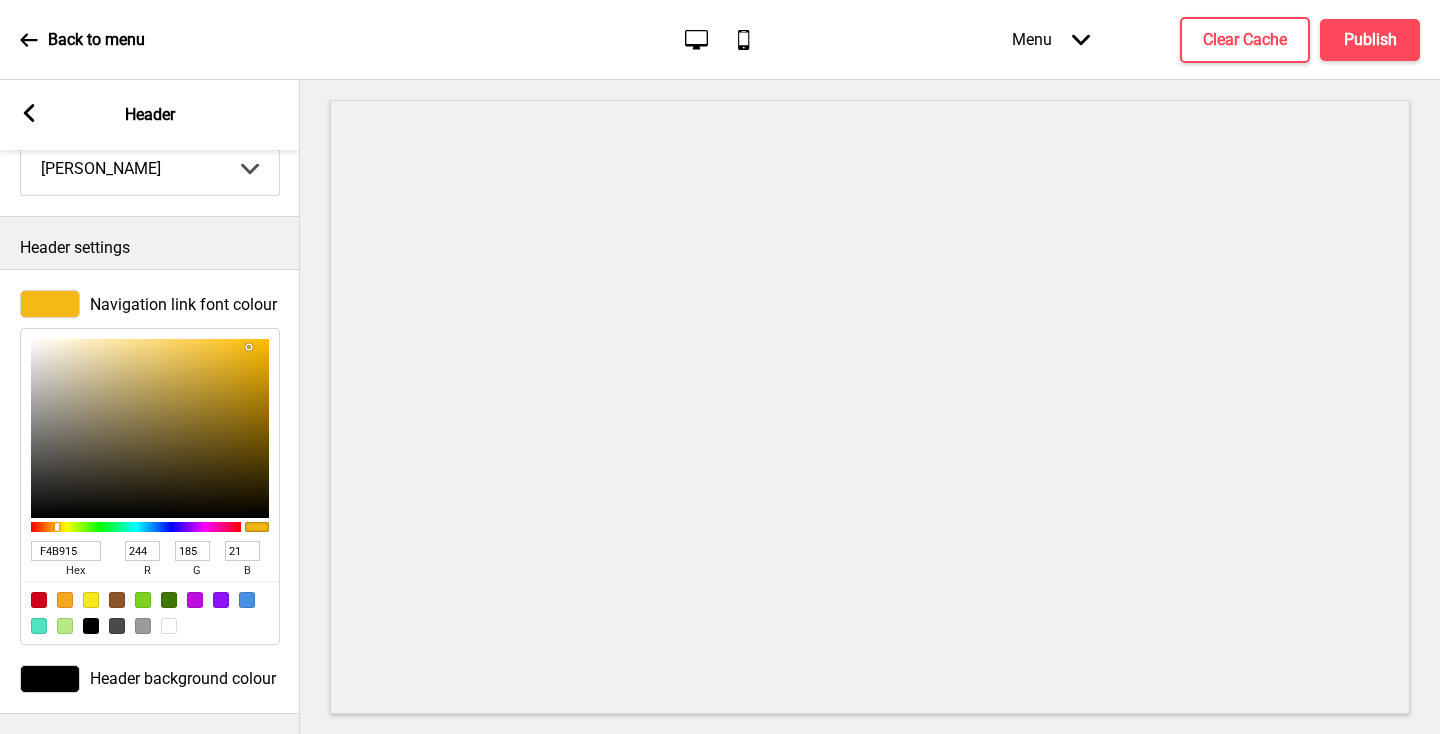click at bounding box center [50, 679] 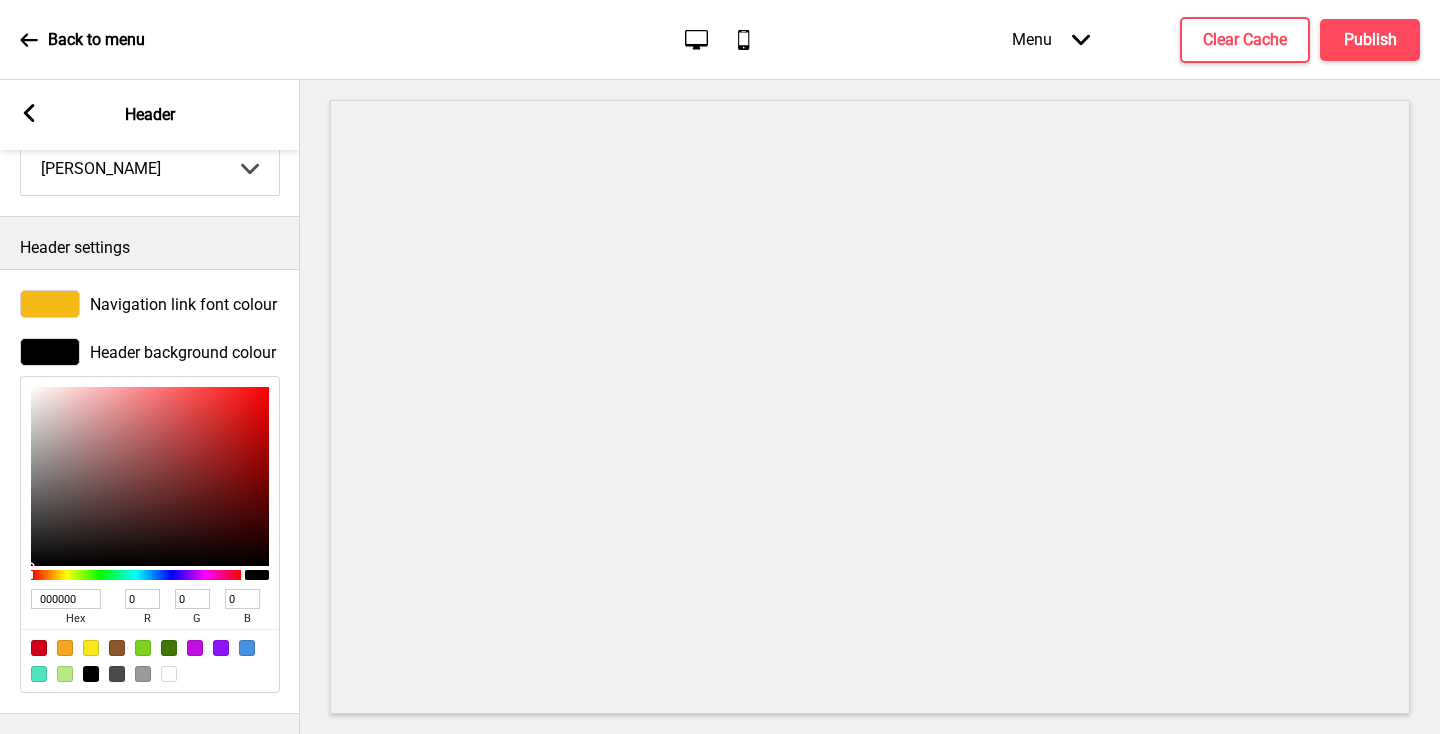 click on "000000" at bounding box center (66, 599) 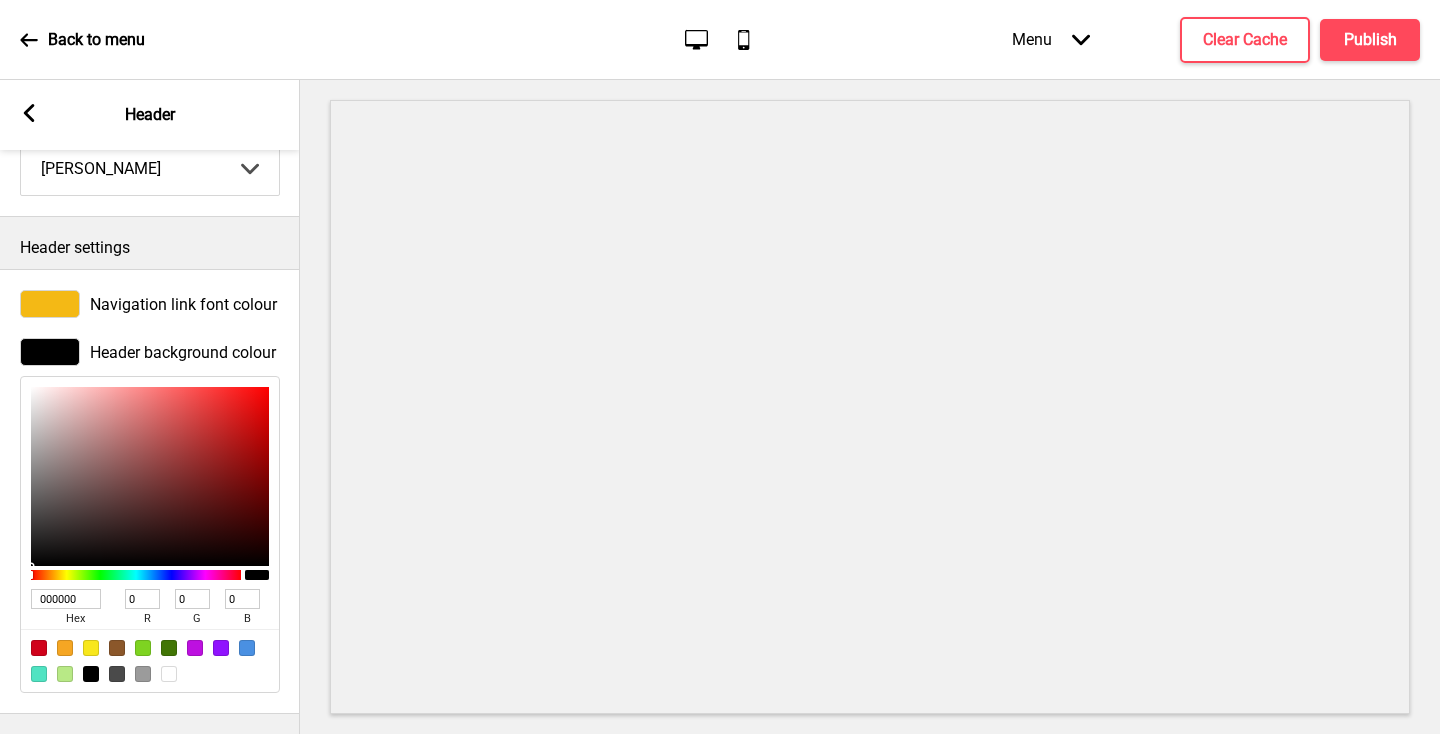type on "15369F" 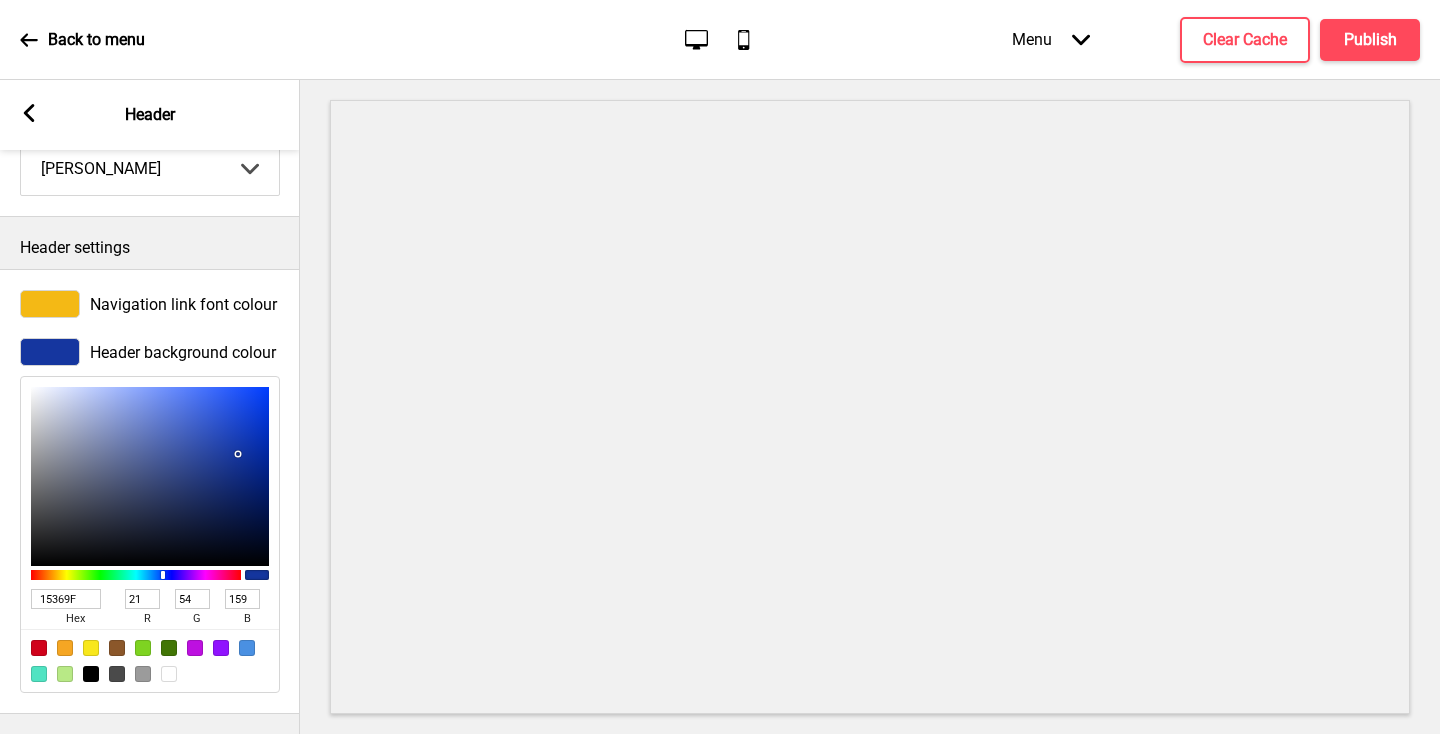 type on "15369F" 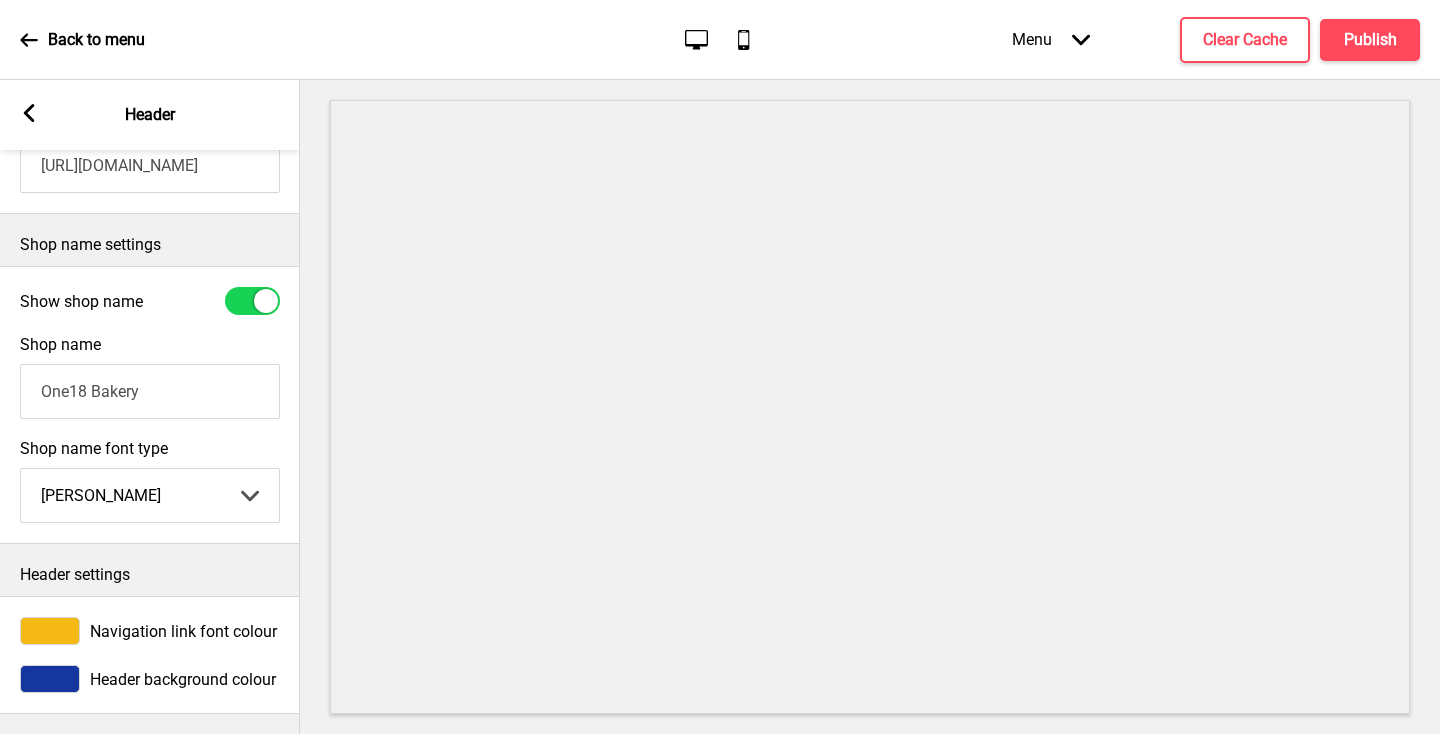 scroll, scrollTop: 404, scrollLeft: 0, axis: vertical 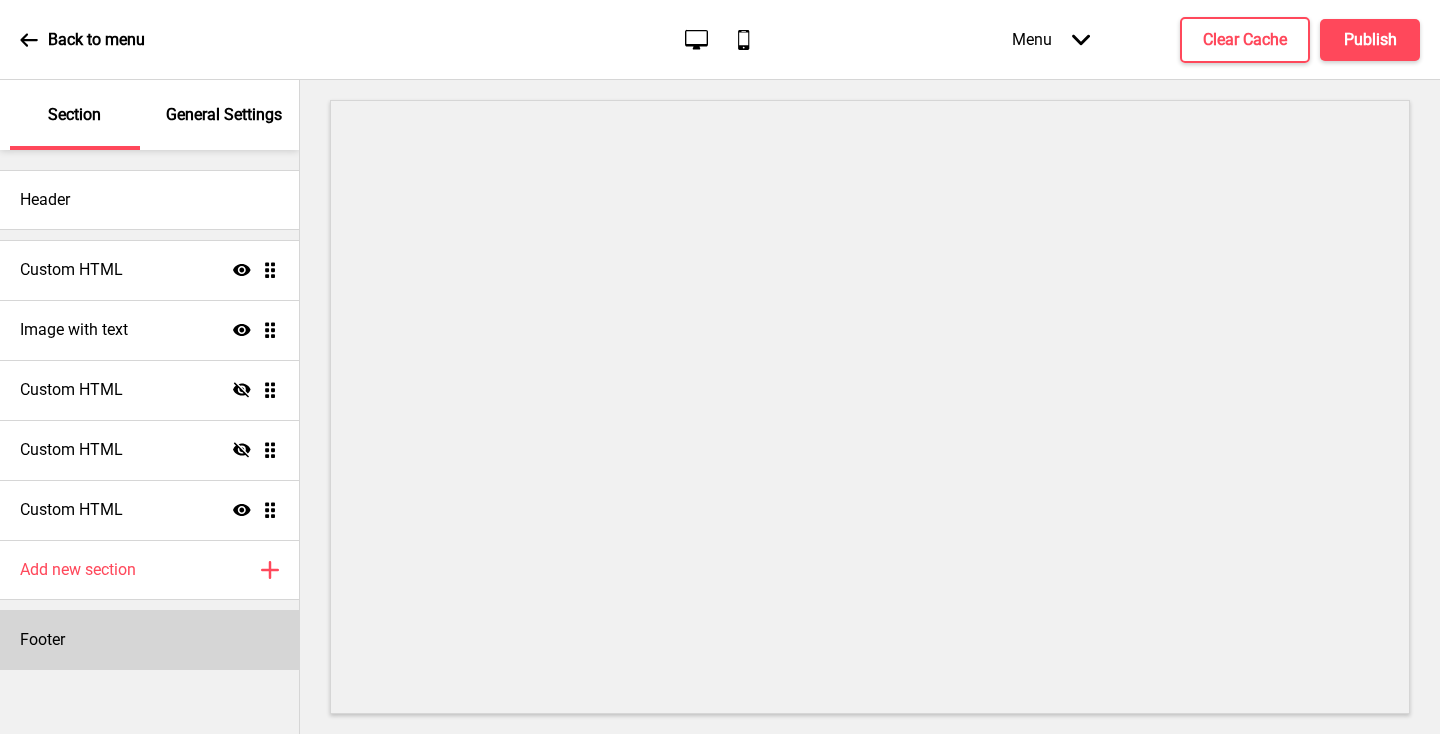 click on "Footer" at bounding box center [149, 640] 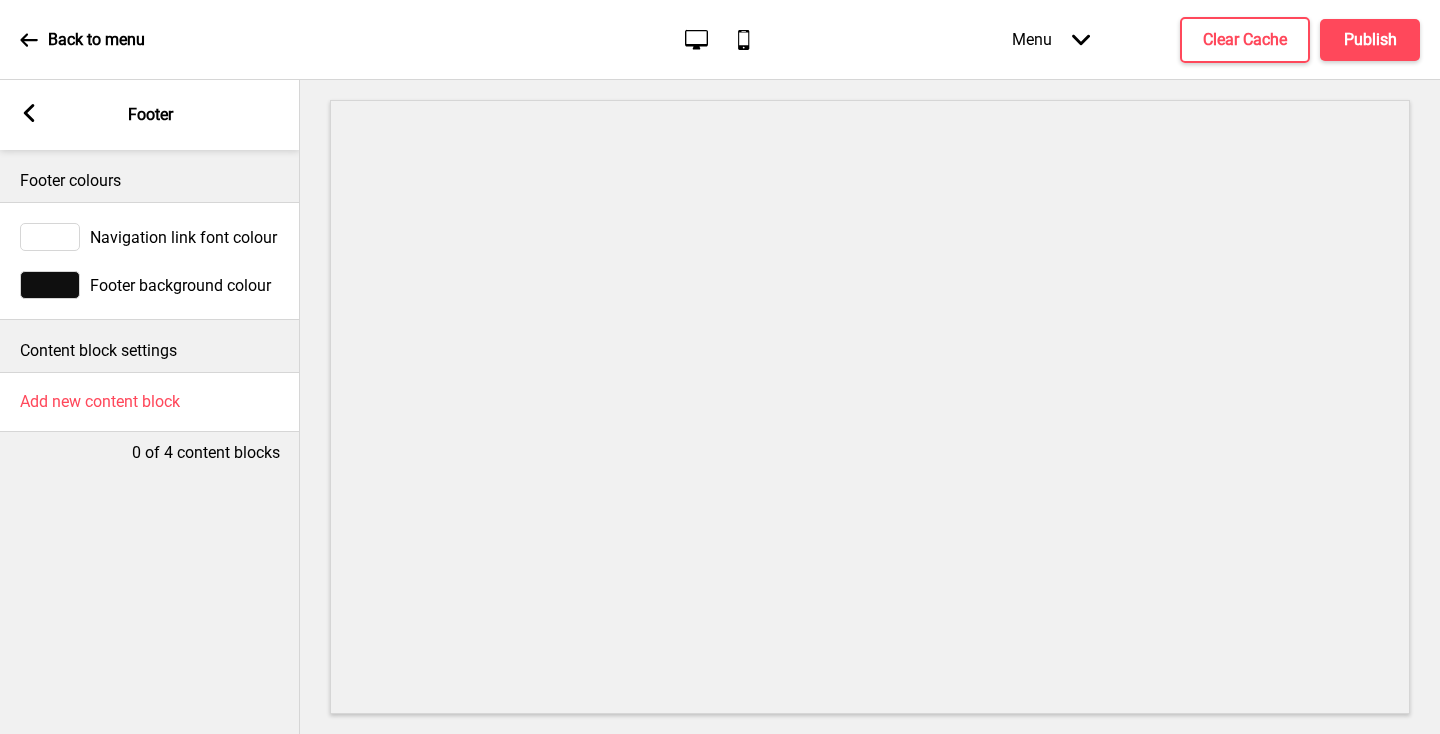 click 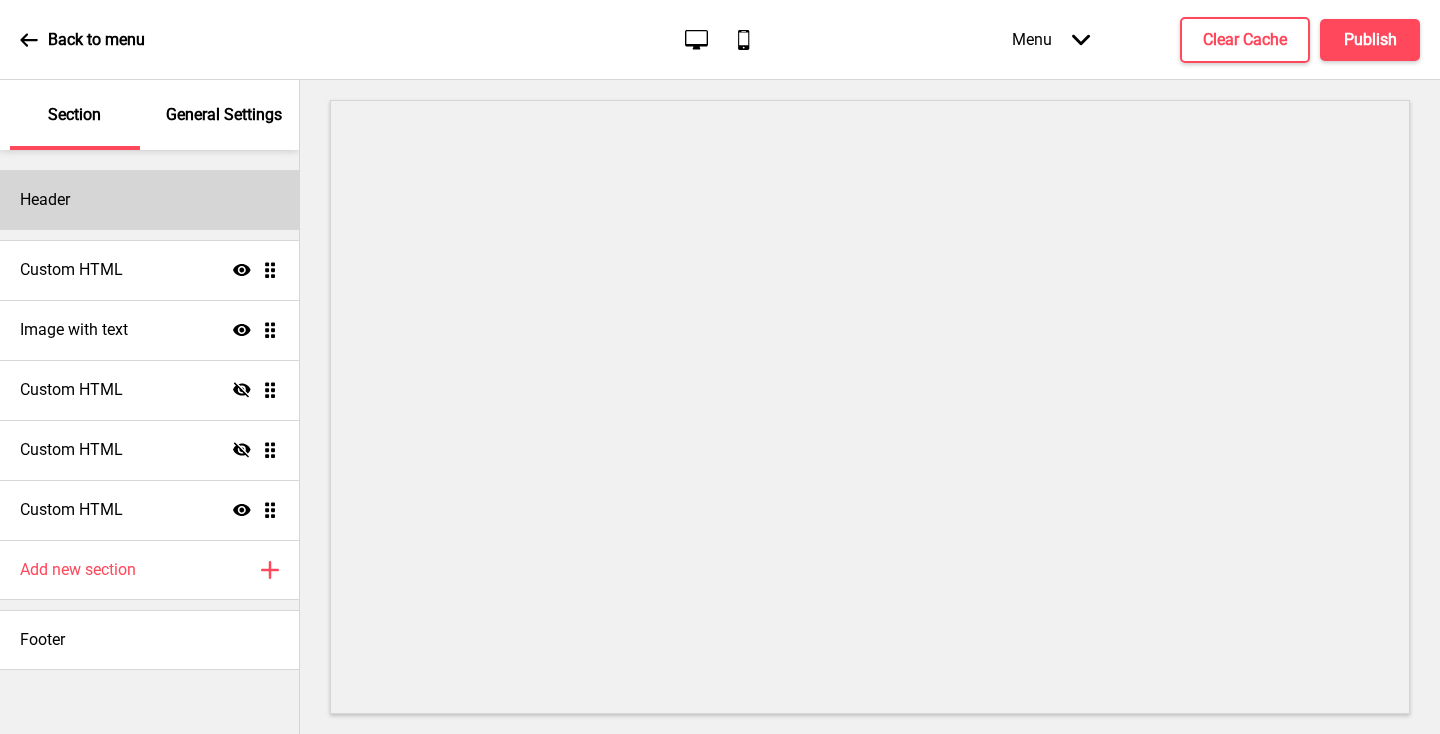 click on "Header" at bounding box center [45, 200] 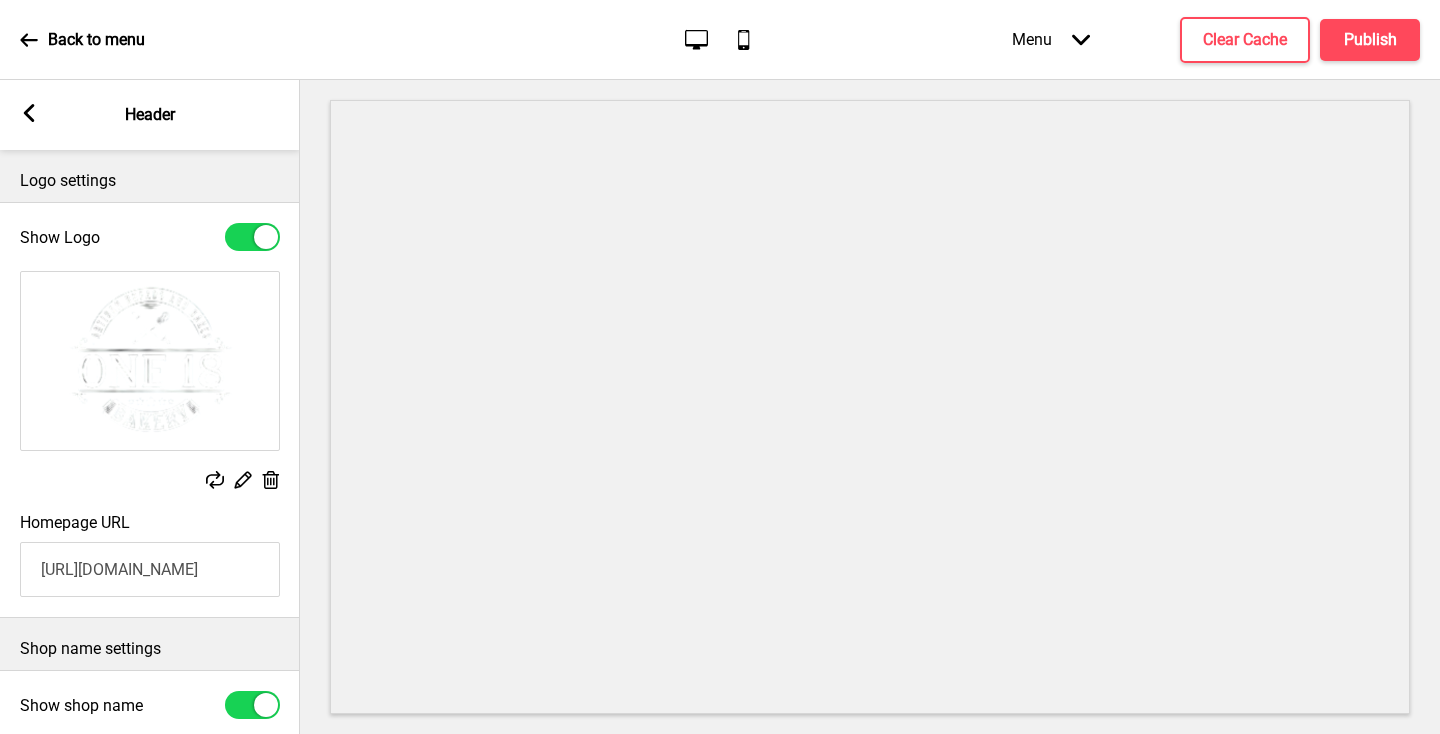 scroll, scrollTop: 404, scrollLeft: 0, axis: vertical 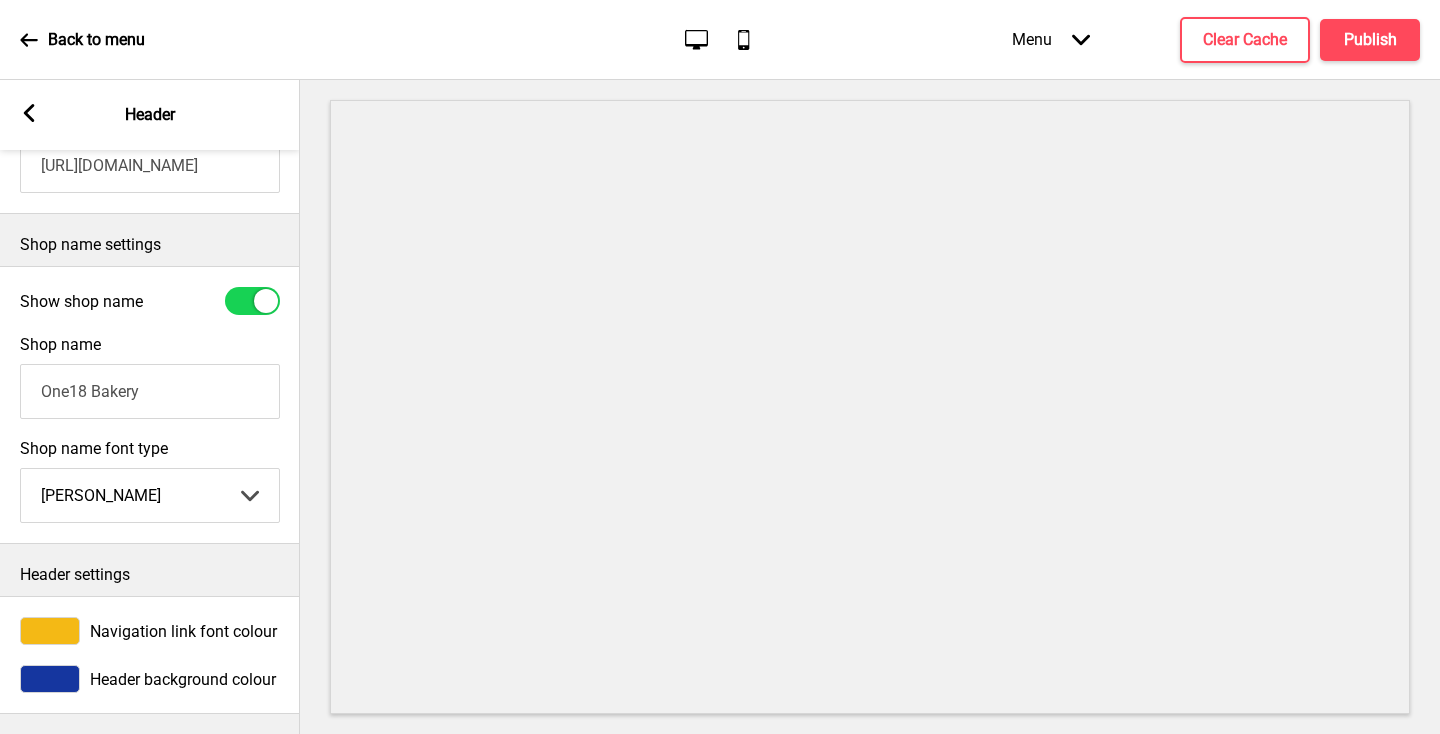 click on "Navigation link font colour" at bounding box center (150, 631) 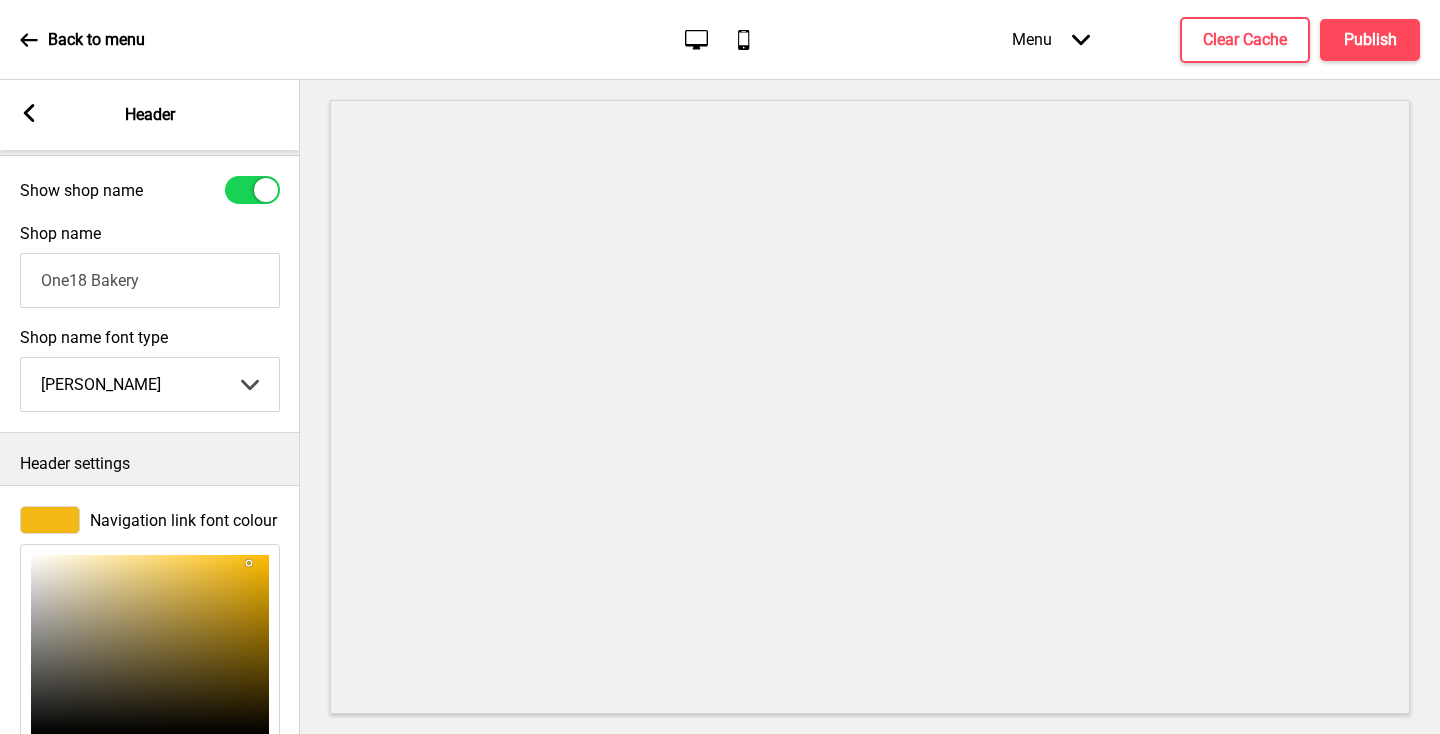 scroll, scrollTop: 731, scrollLeft: 0, axis: vertical 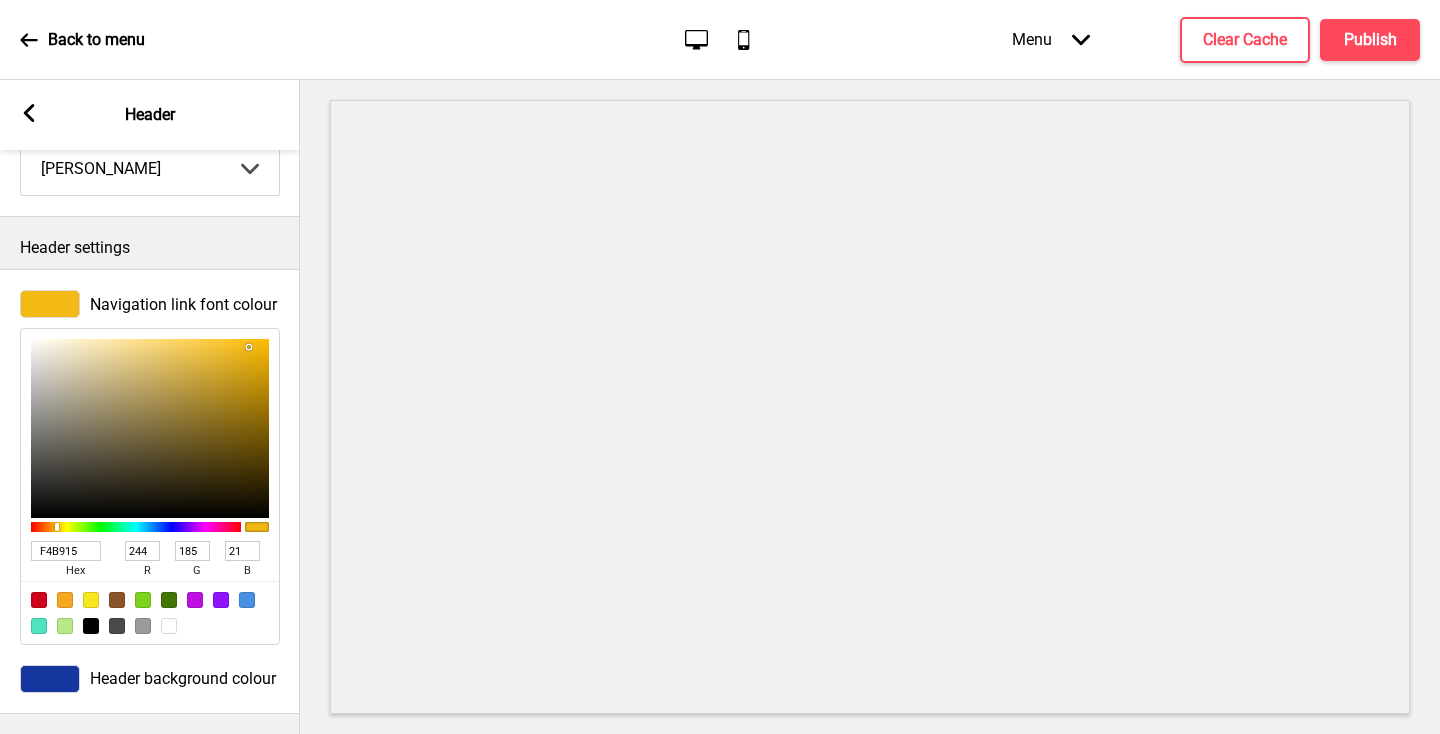 click on "F4B915" at bounding box center (66, 551) 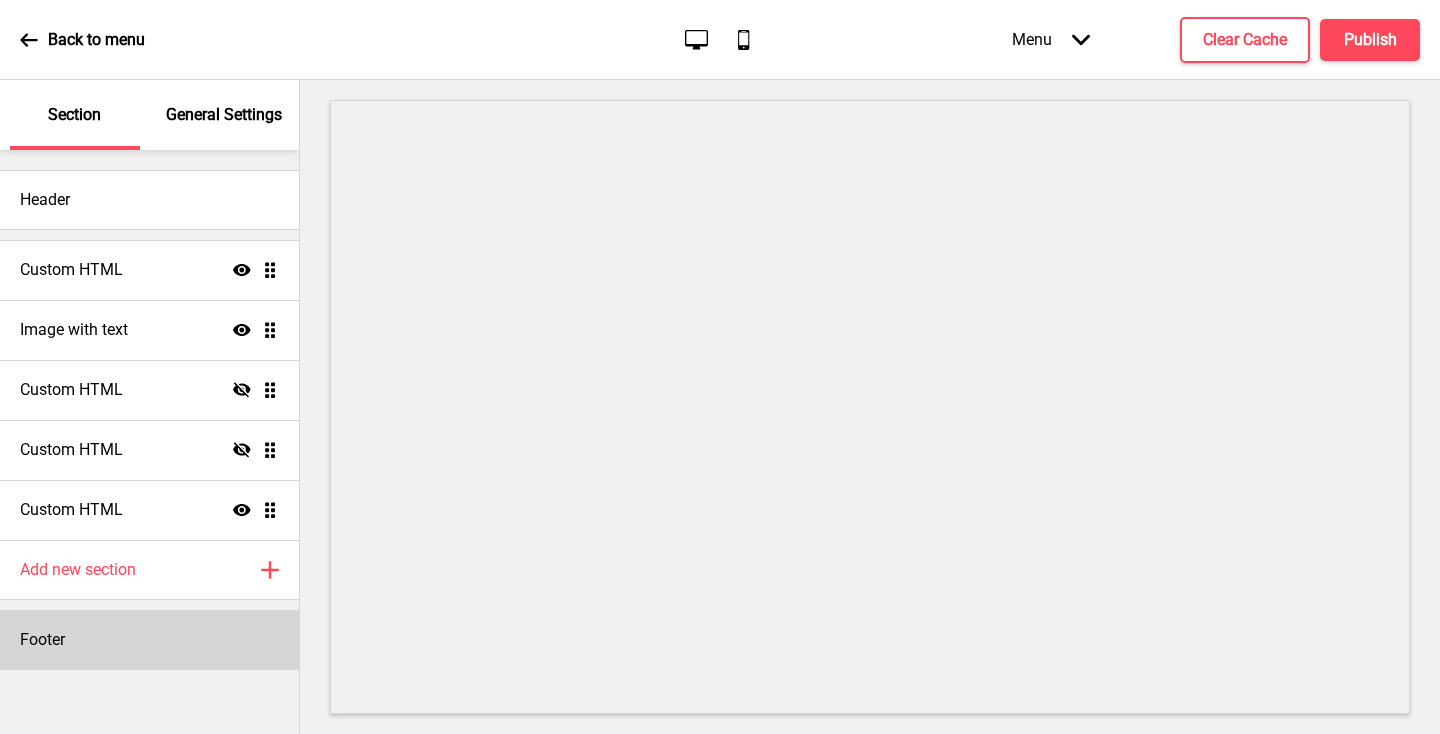 click on "Footer" at bounding box center (149, 640) 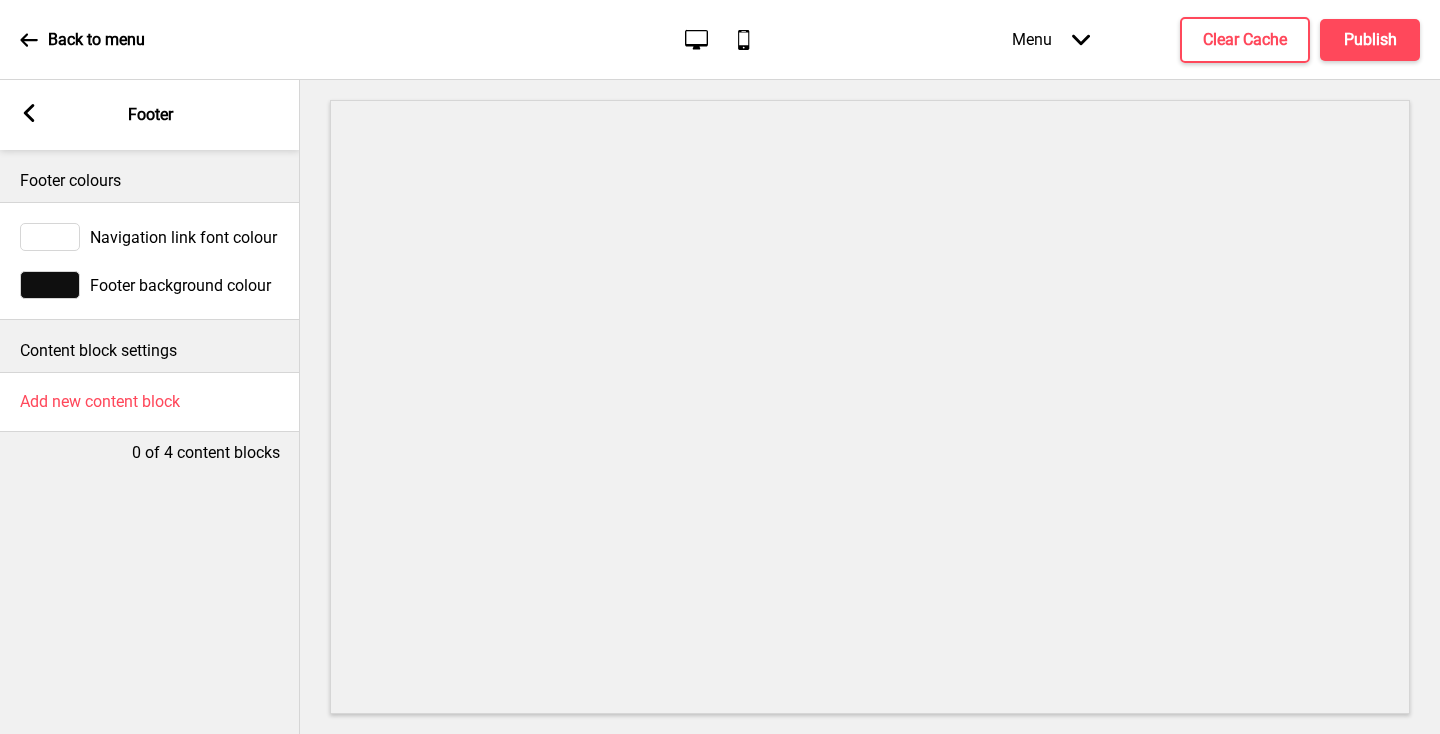 click on "Navigation link font colour" at bounding box center (150, 237) 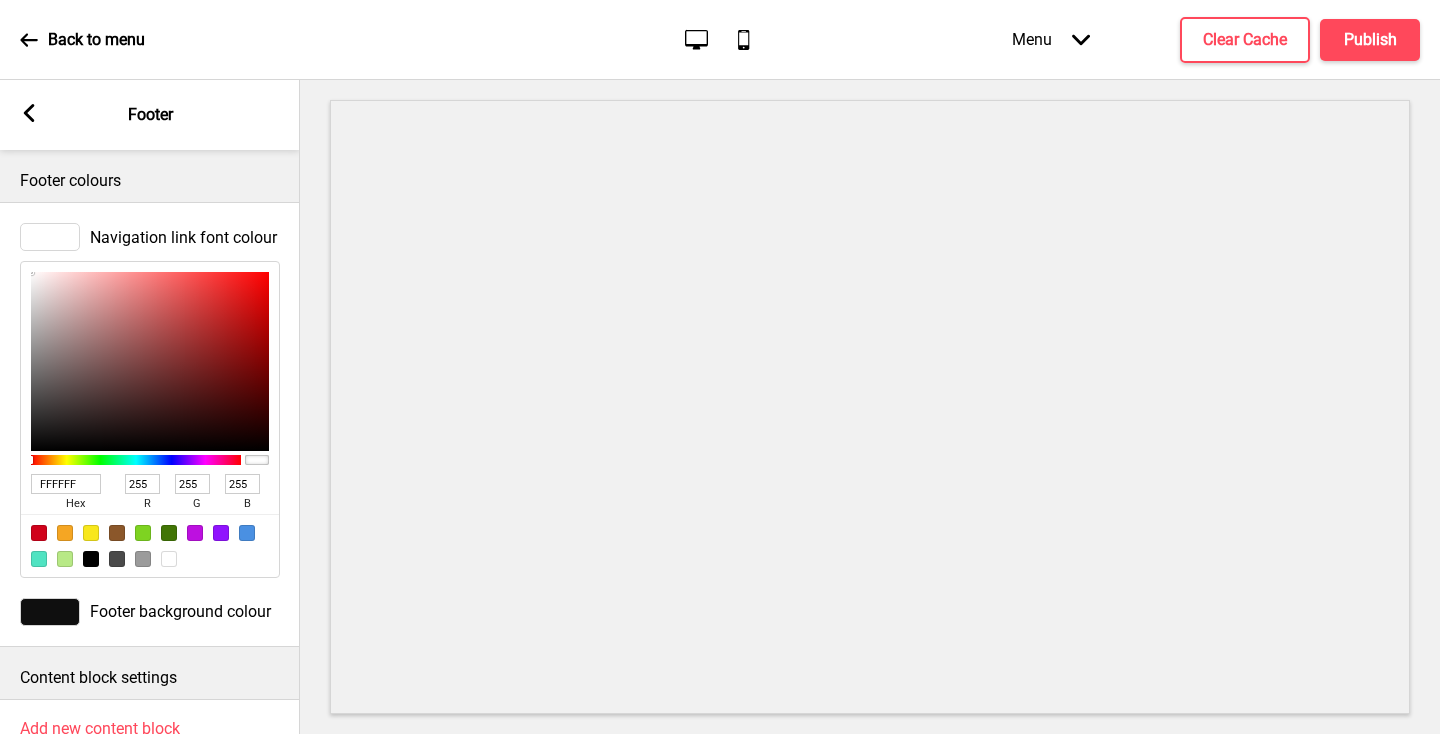 click on "FFFFFF" at bounding box center [66, 484] 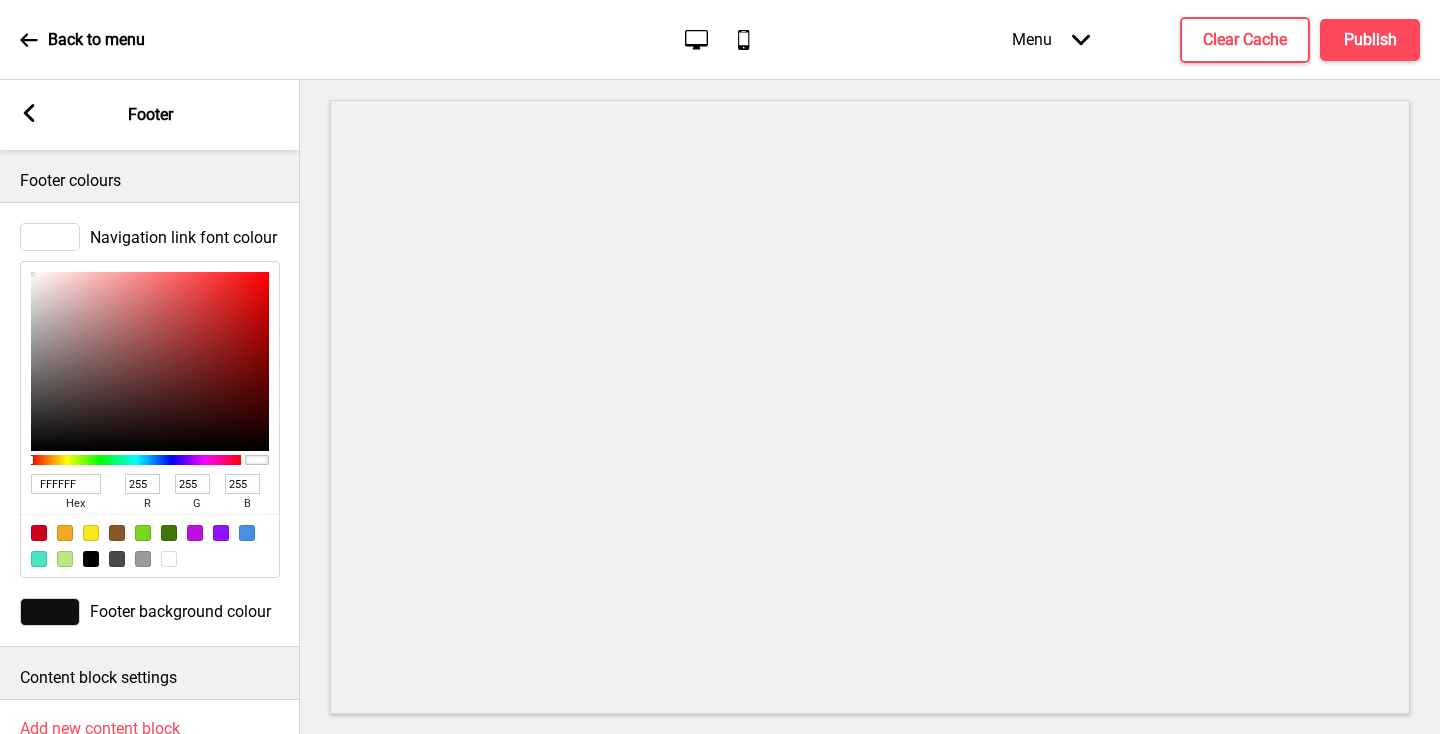 type on "F4B915" 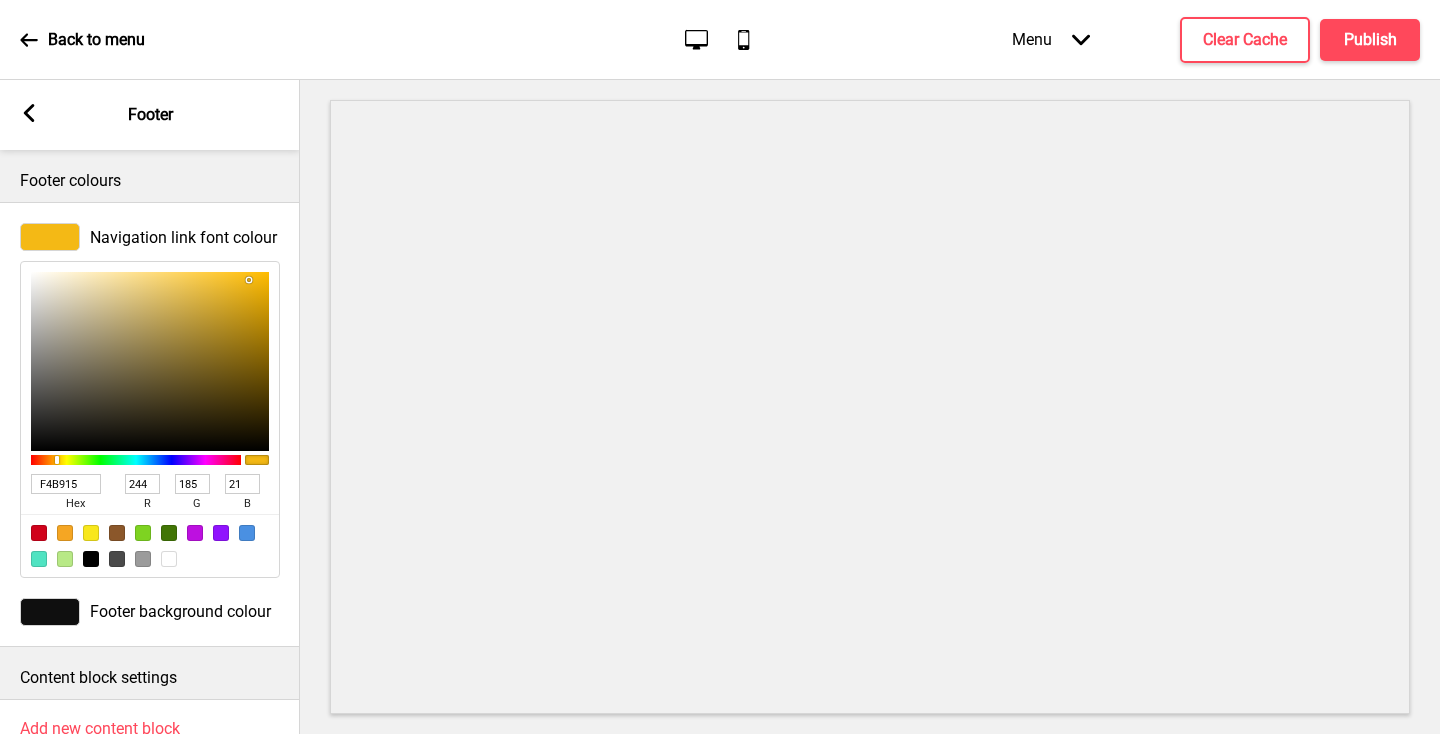 scroll, scrollTop: 76, scrollLeft: 0, axis: vertical 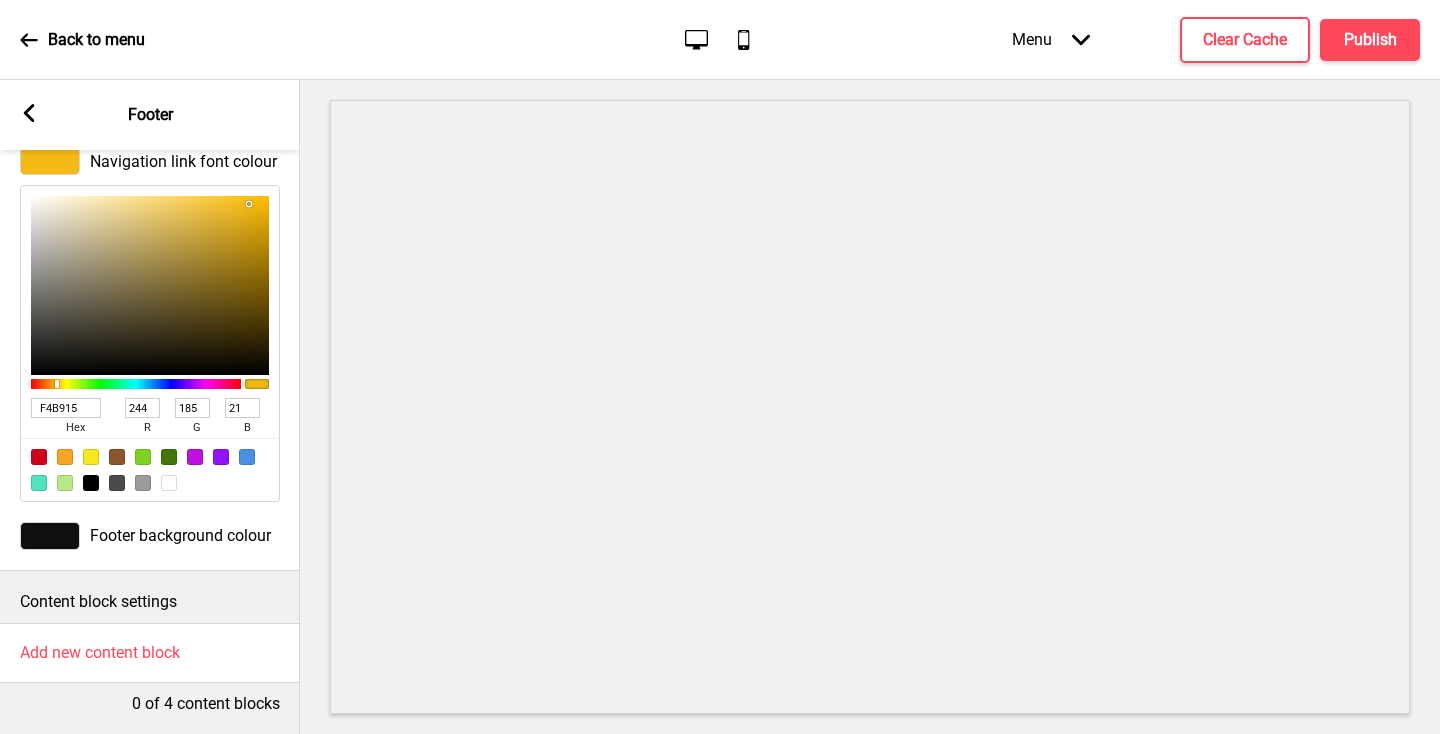 type on "F4B915" 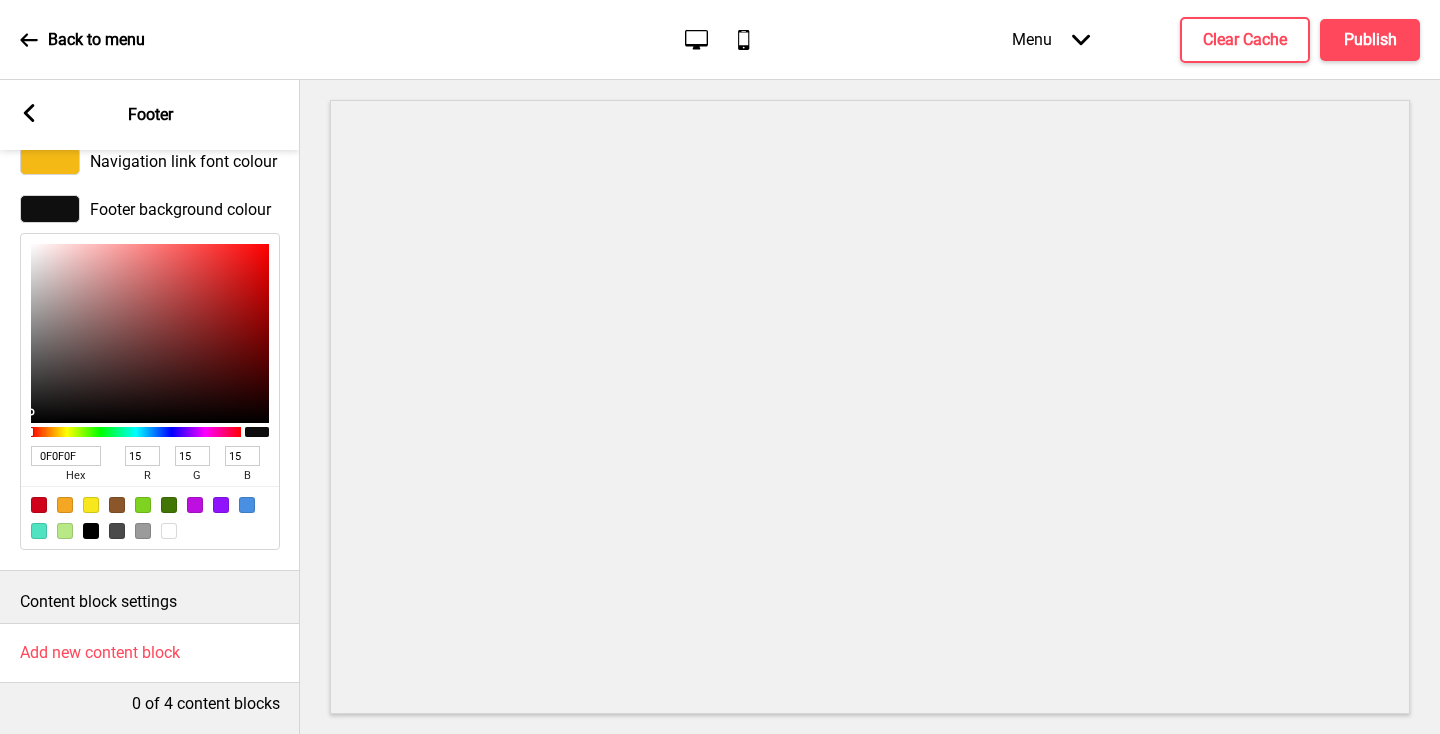 click at bounding box center [50, 209] 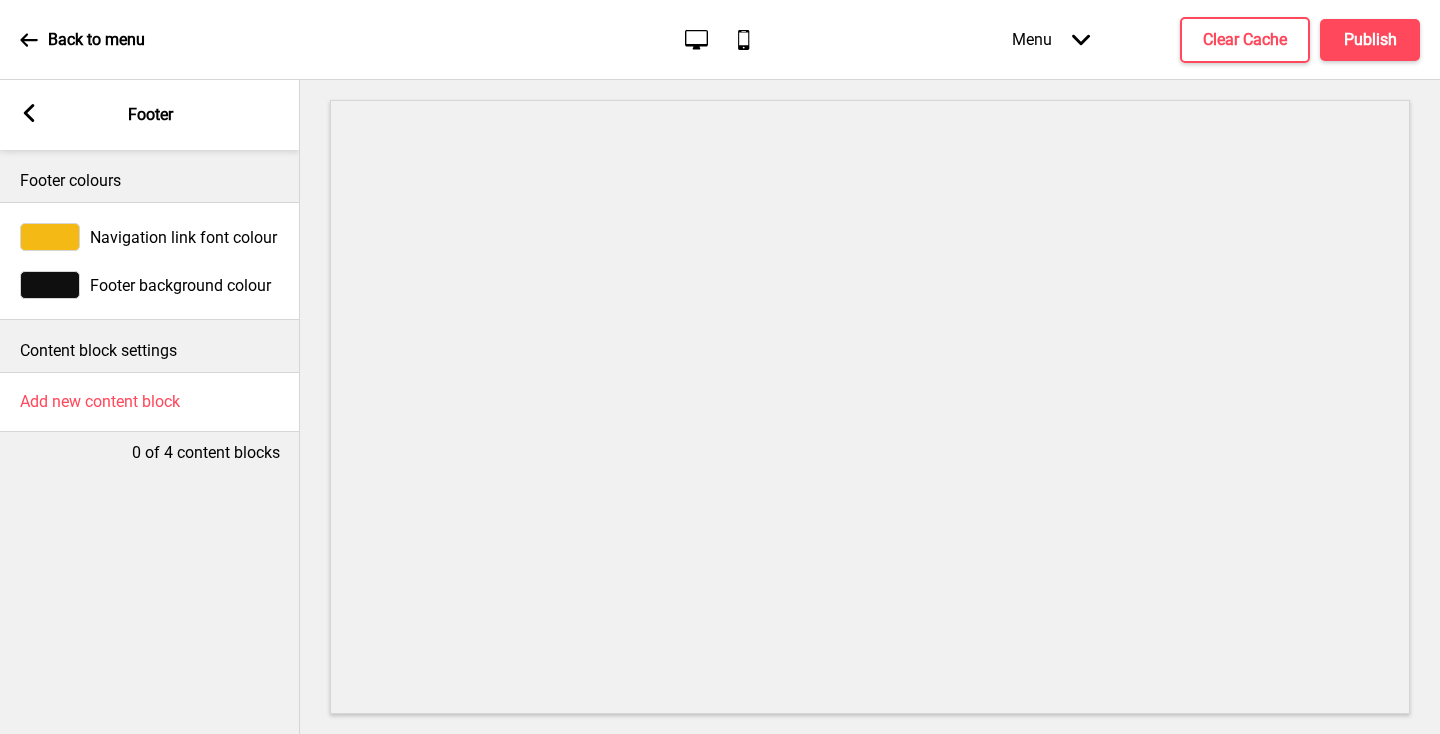 scroll, scrollTop: 0, scrollLeft: 0, axis: both 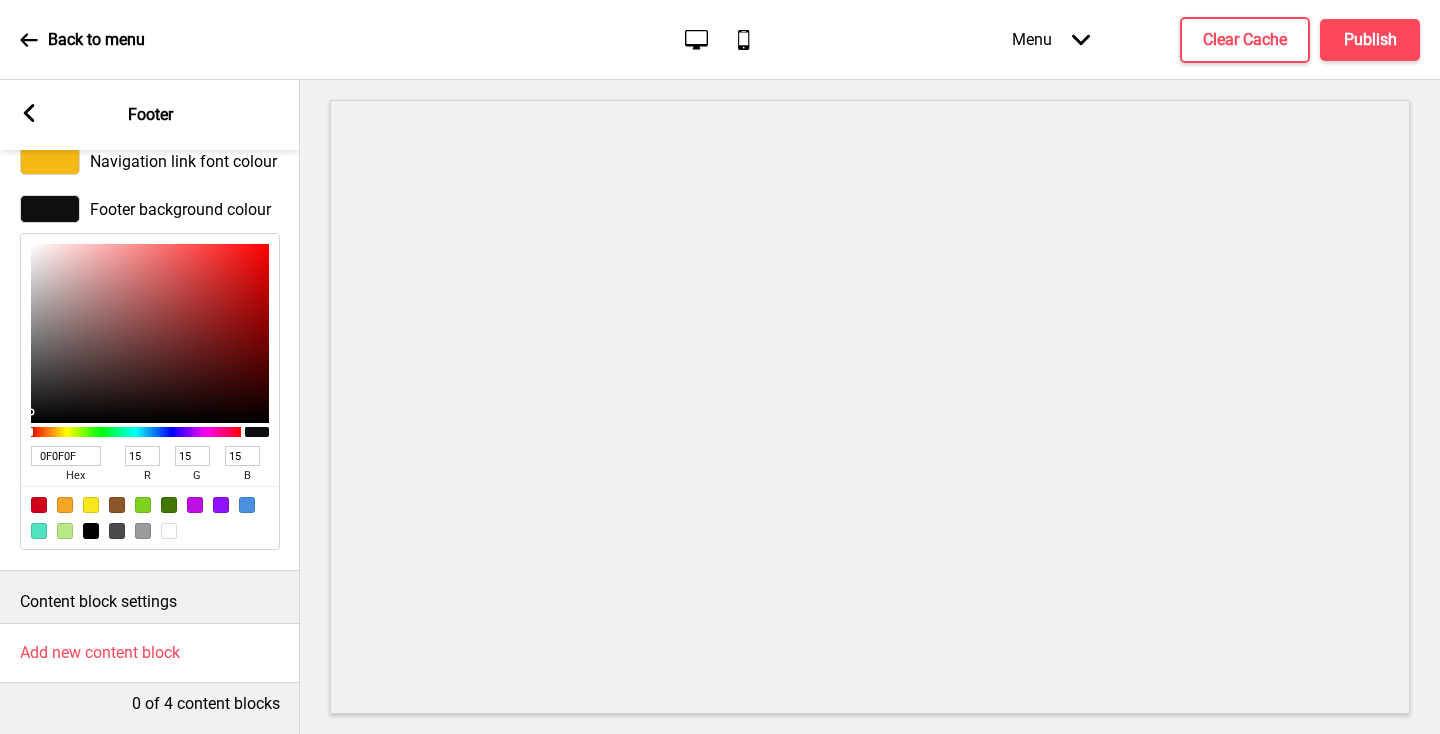 click on "0F0F0F" at bounding box center [66, 456] 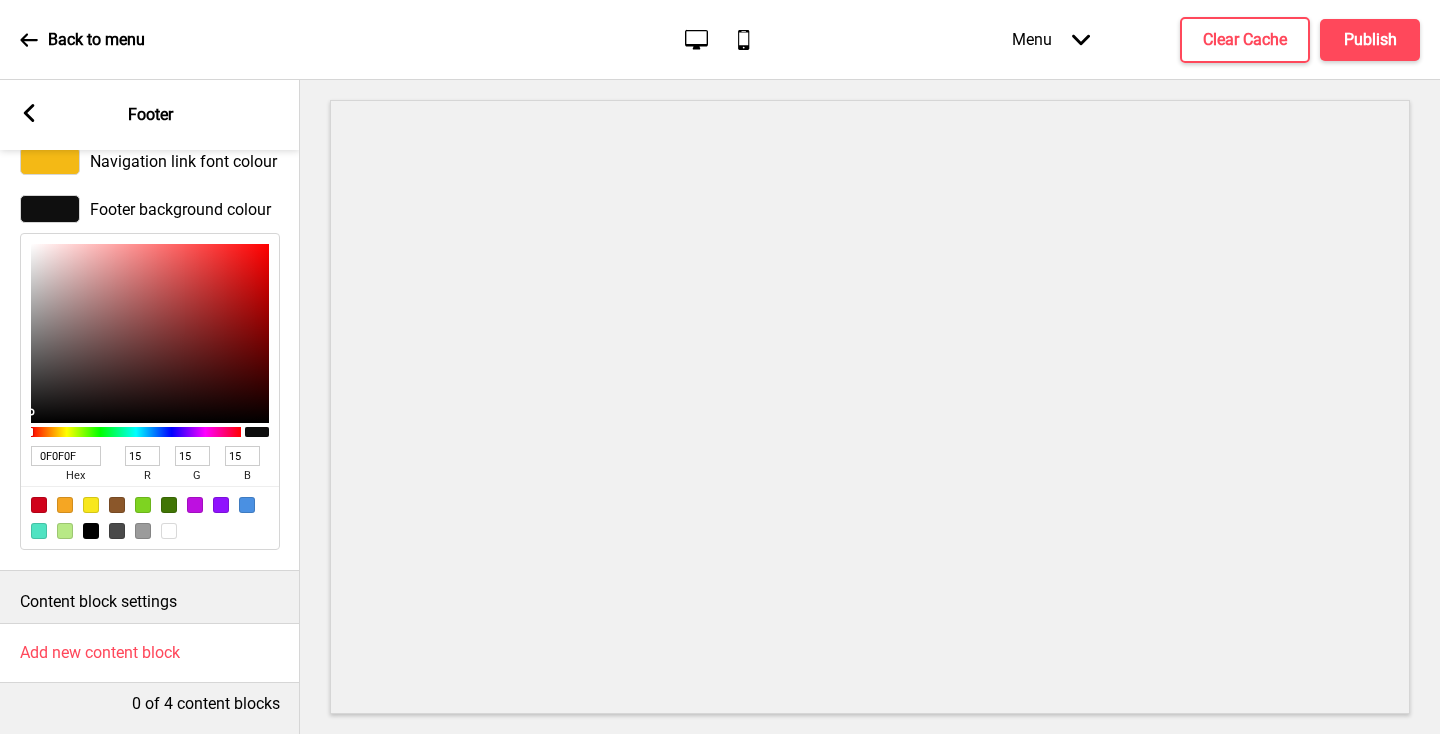 type on "15369F" 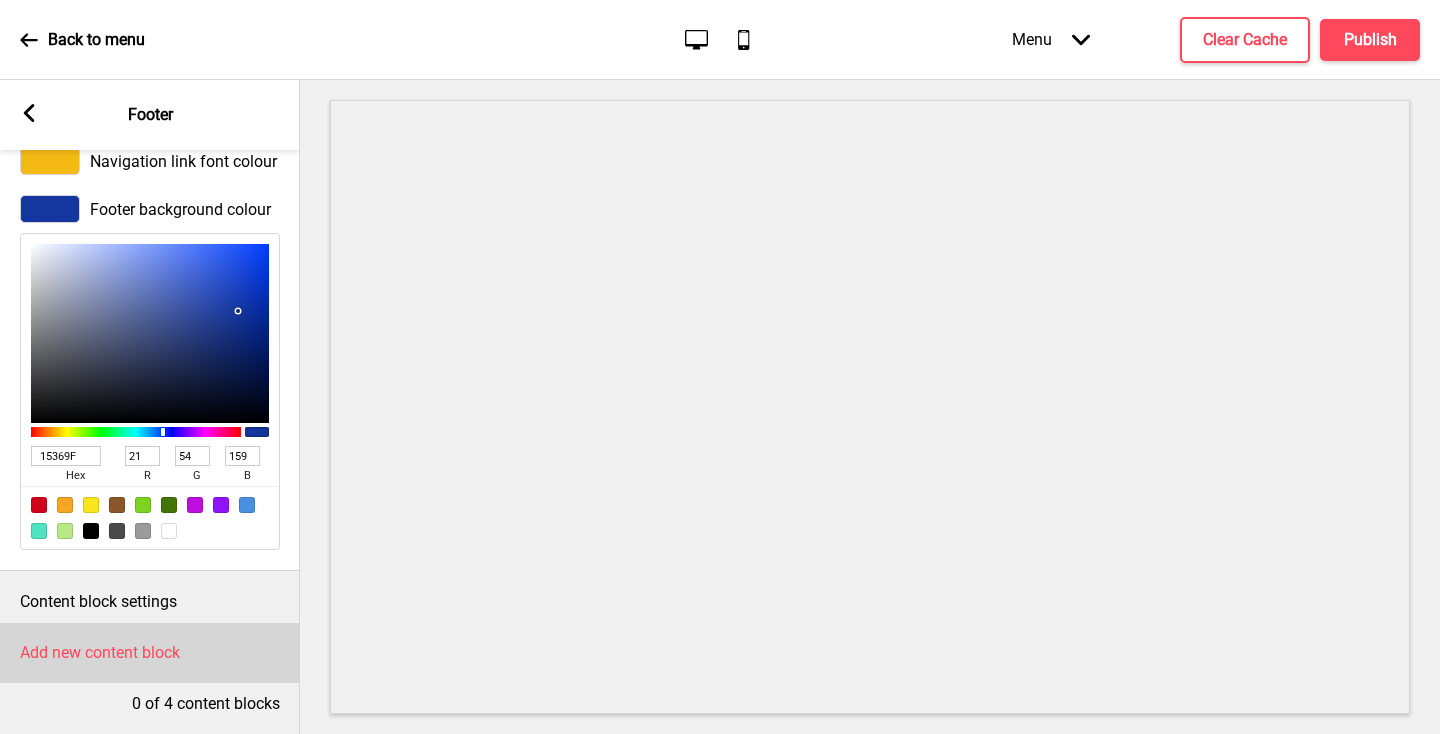 type on "15369F" 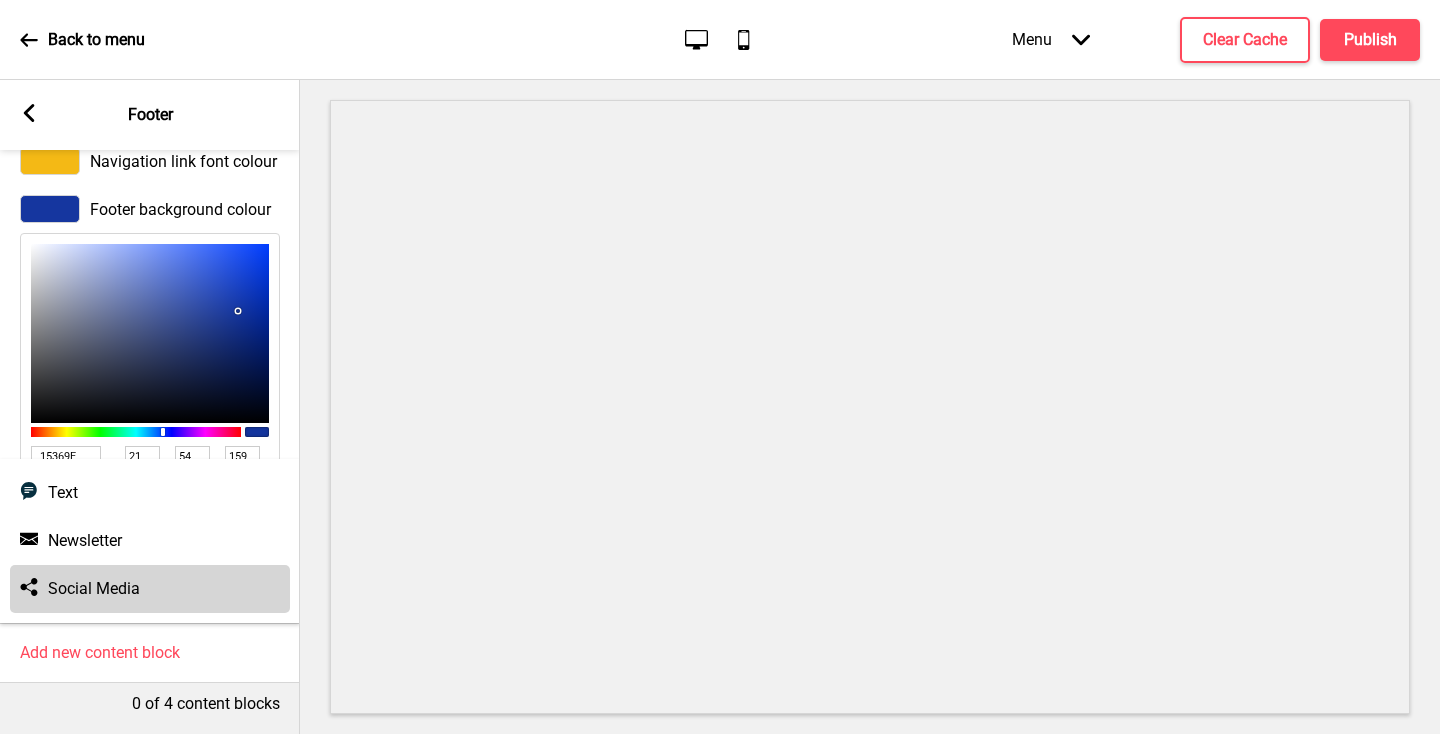 click on "Social Media" at bounding box center (94, 589) 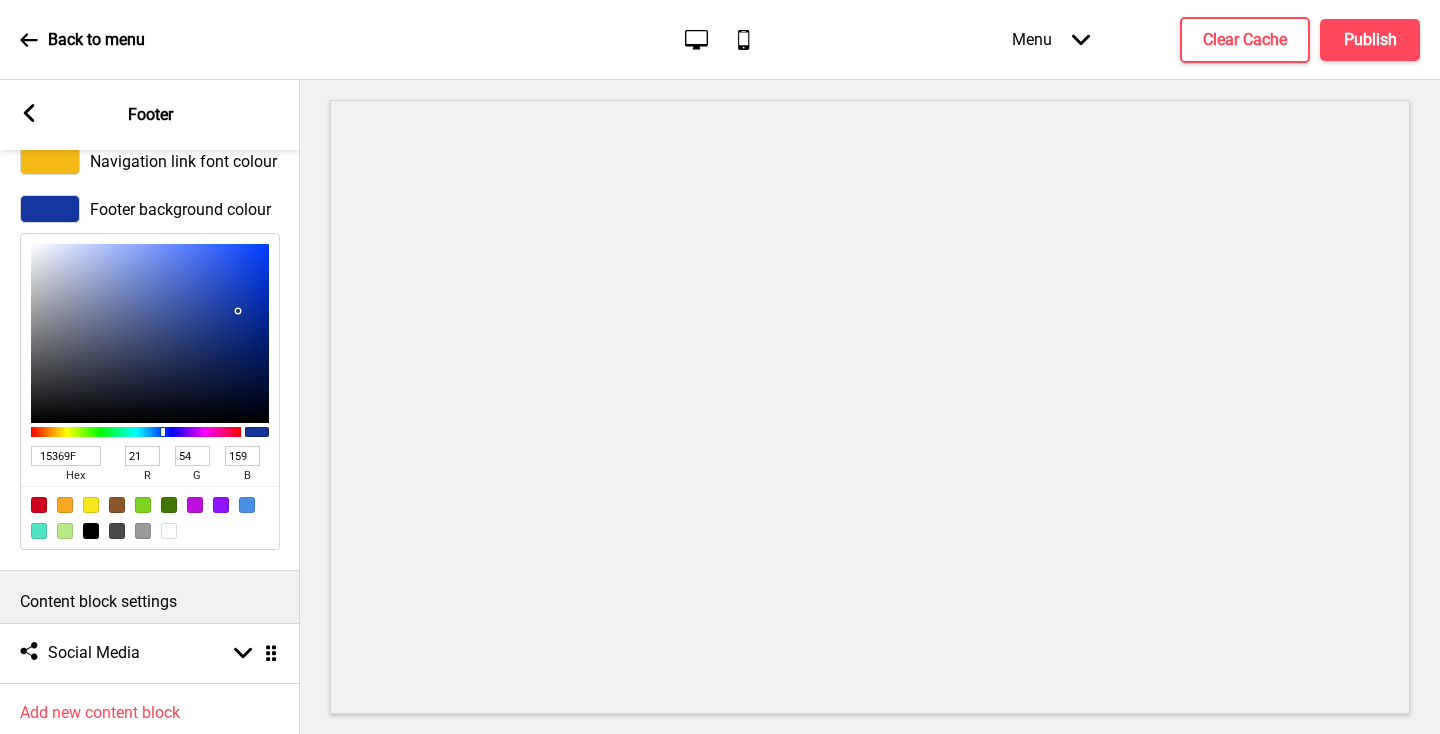 scroll, scrollTop: 136, scrollLeft: 0, axis: vertical 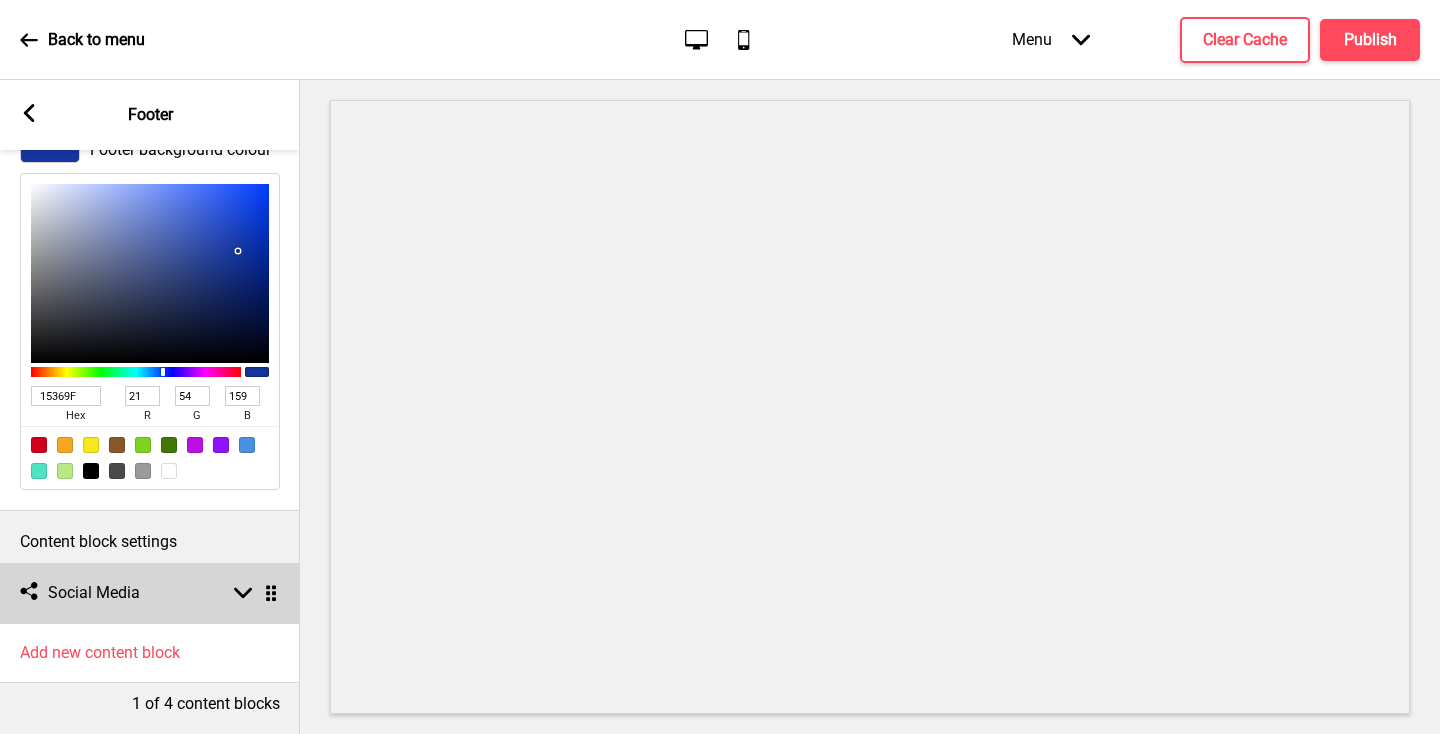 click on "Social media Social Media Arrow down Drag" at bounding box center [150, 593] 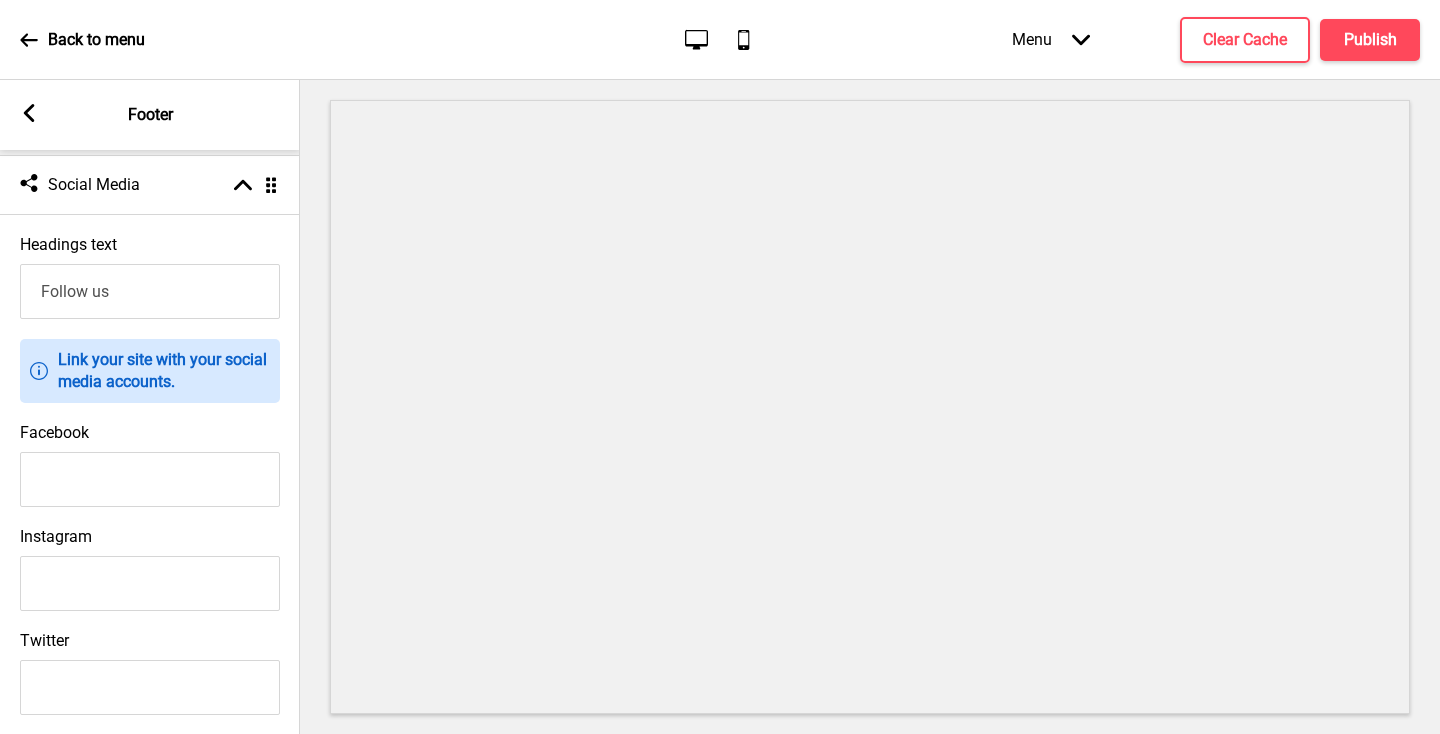 scroll, scrollTop: 567, scrollLeft: 0, axis: vertical 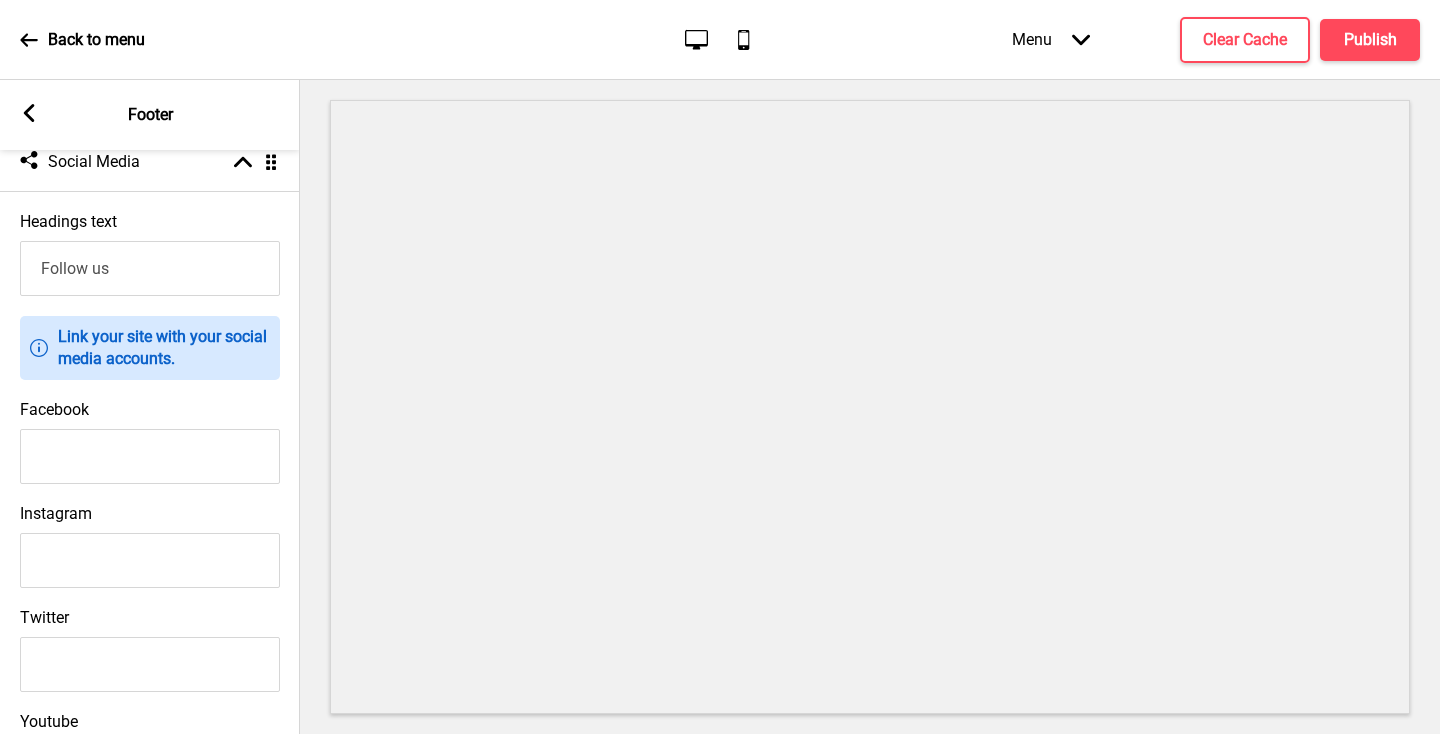 click on "Facebook" at bounding box center (150, 456) 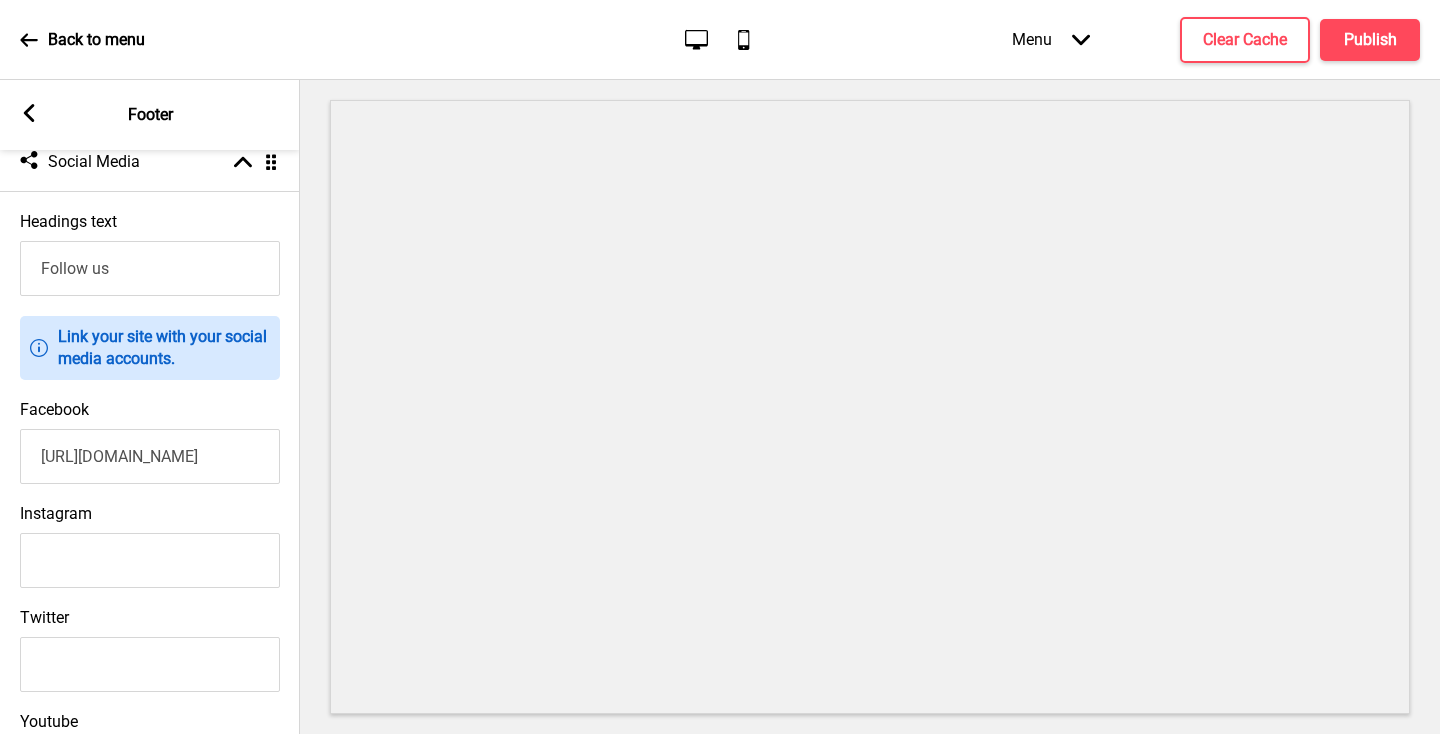 scroll, scrollTop: 0, scrollLeft: 78, axis: horizontal 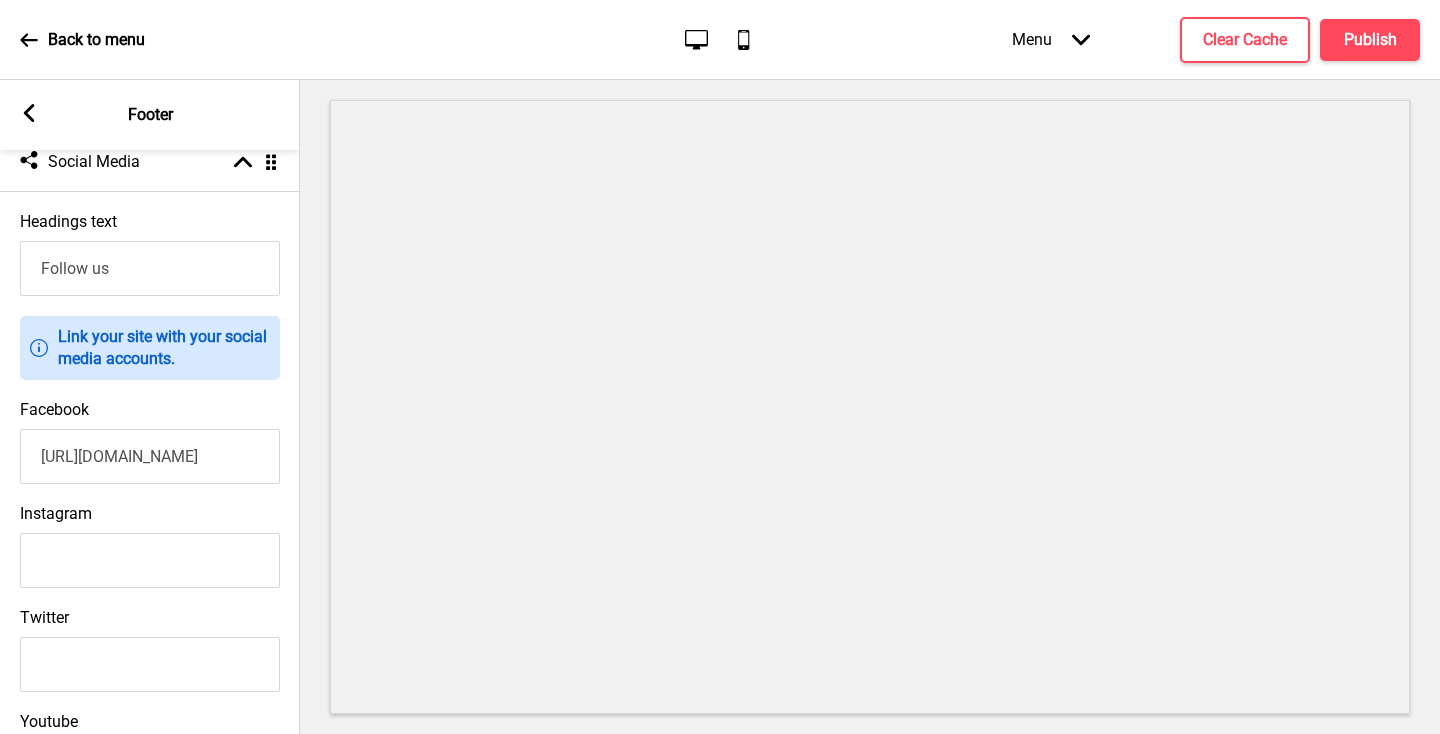 type on "[URL][DOMAIN_NAME]" 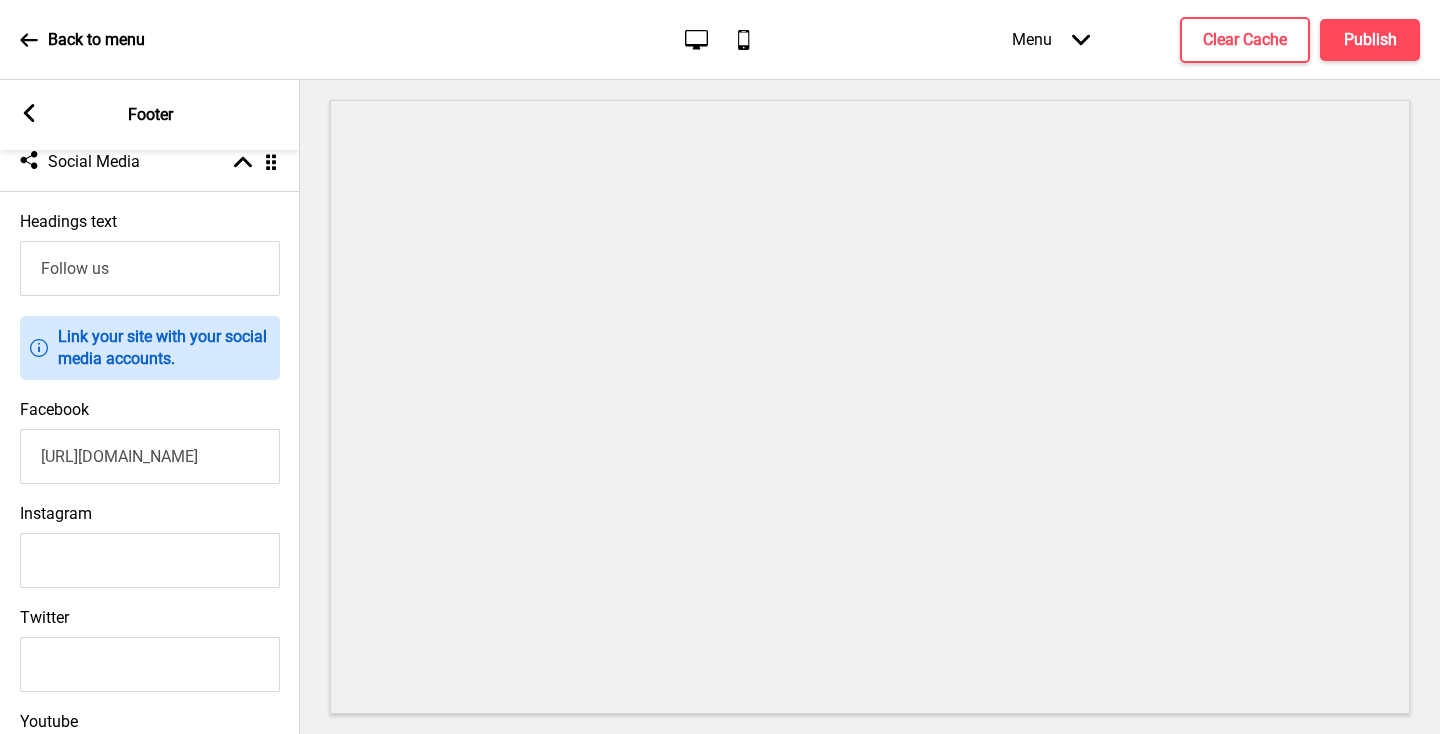 paste on "[URL][DOMAIN_NAME]" 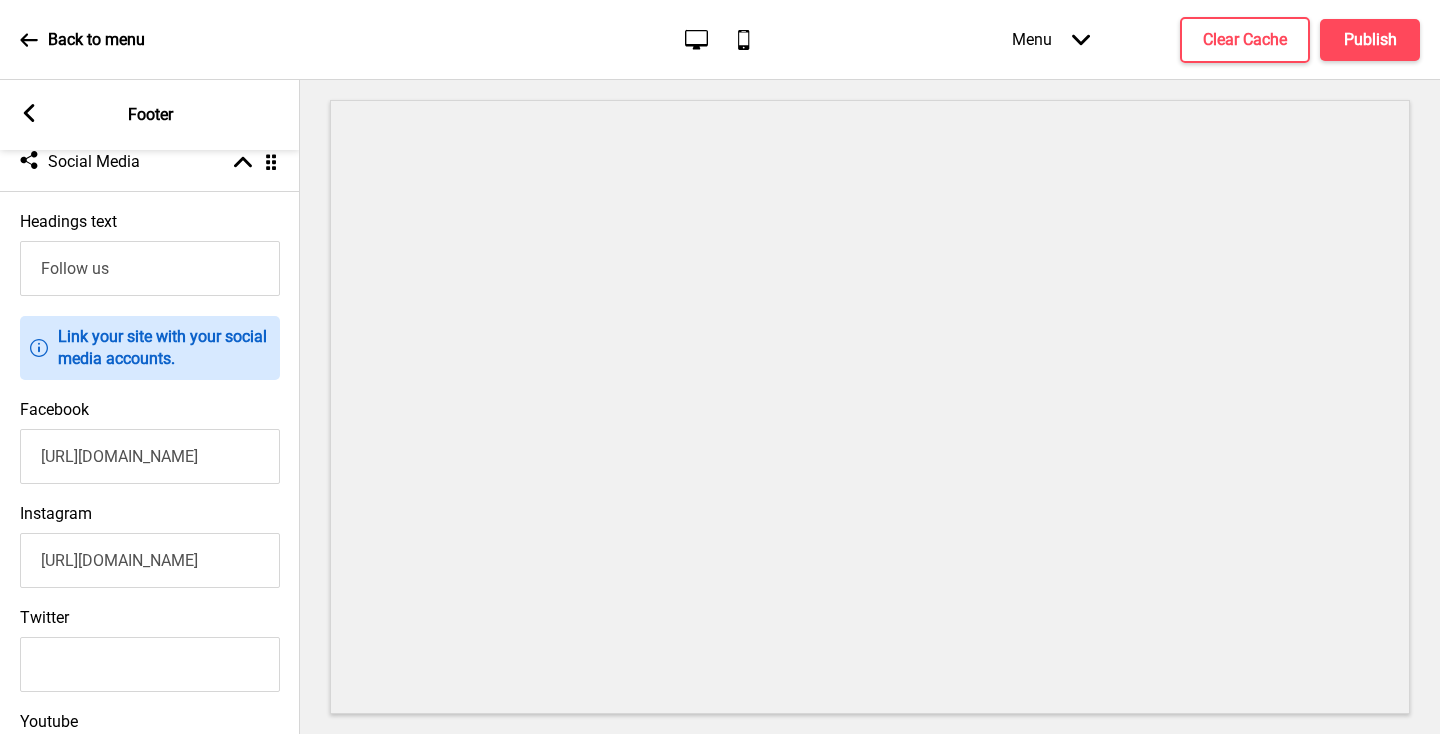 scroll, scrollTop: 0, scrollLeft: 132, axis: horizontal 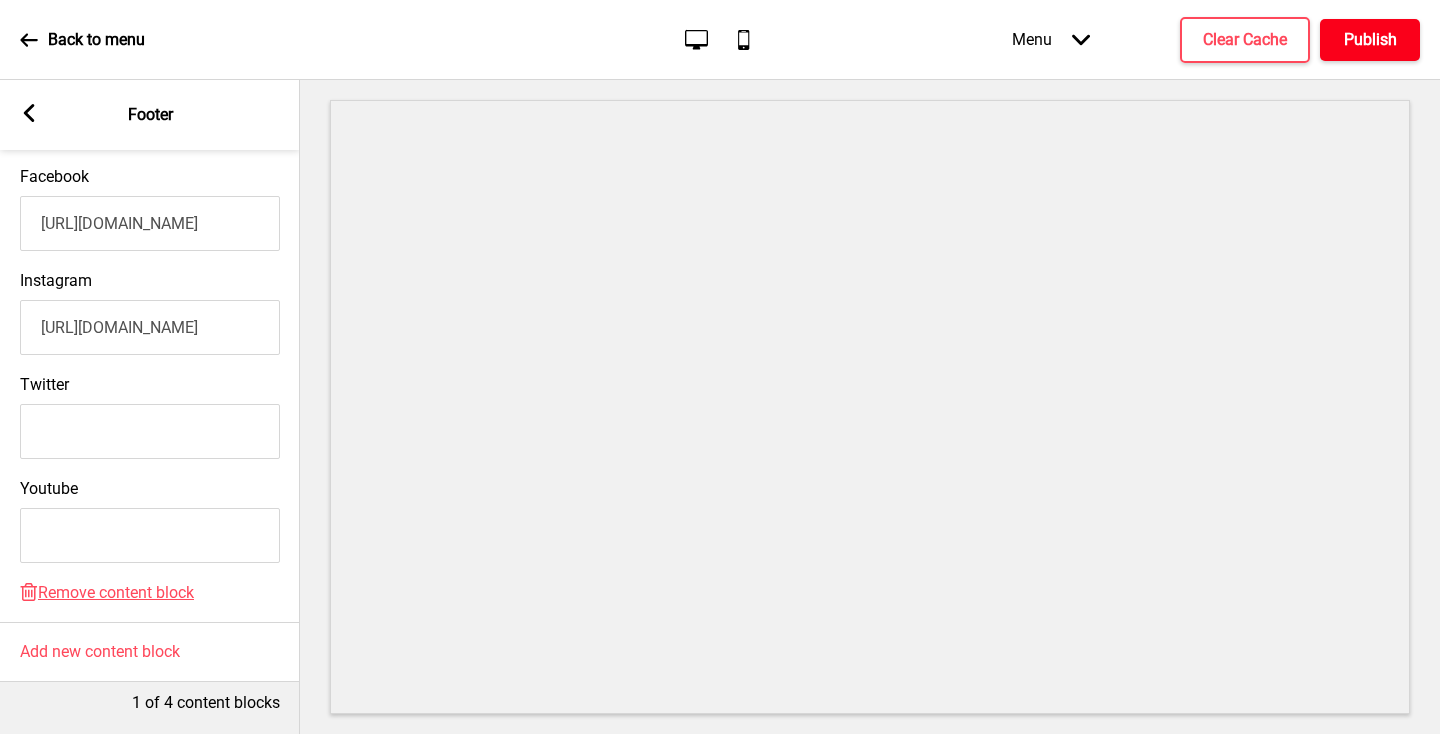 type on "[URL][DOMAIN_NAME]" 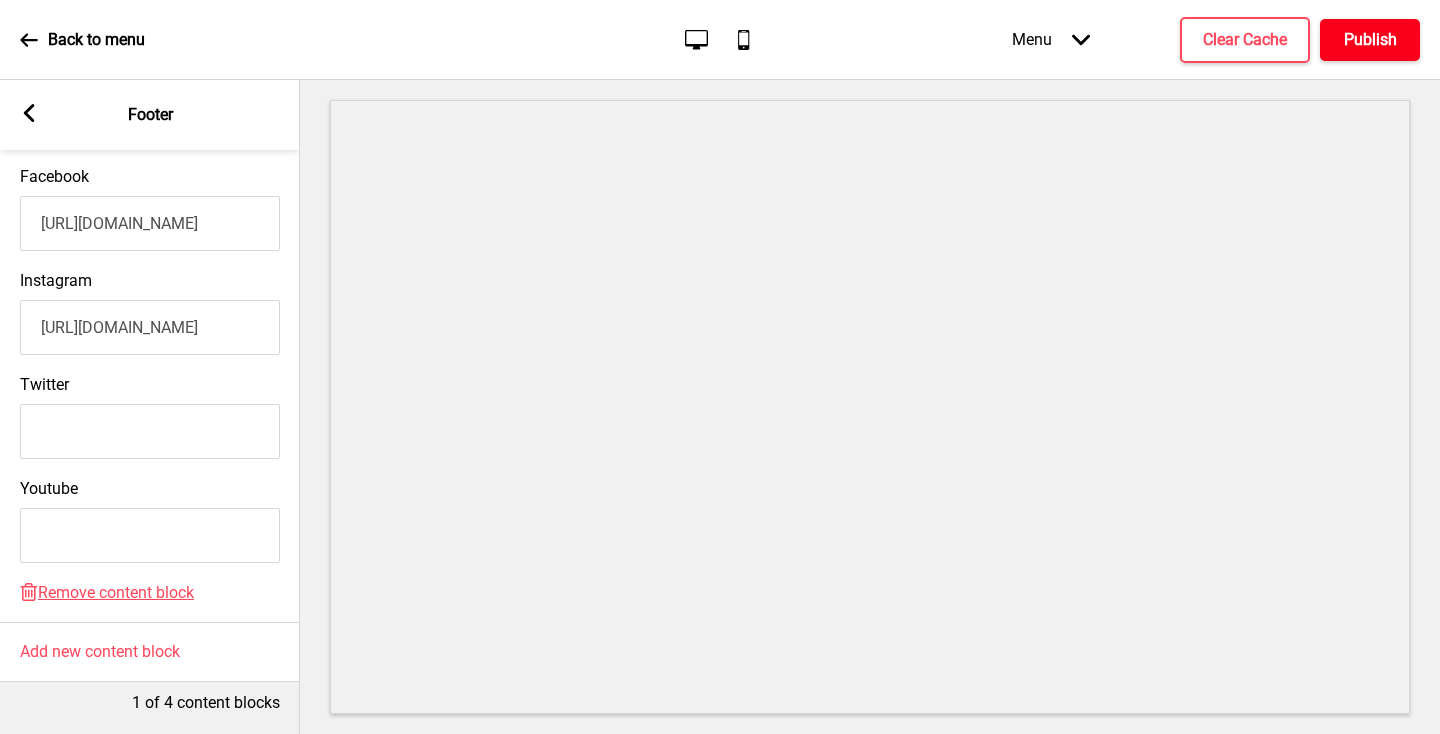 scroll, scrollTop: 0, scrollLeft: 0, axis: both 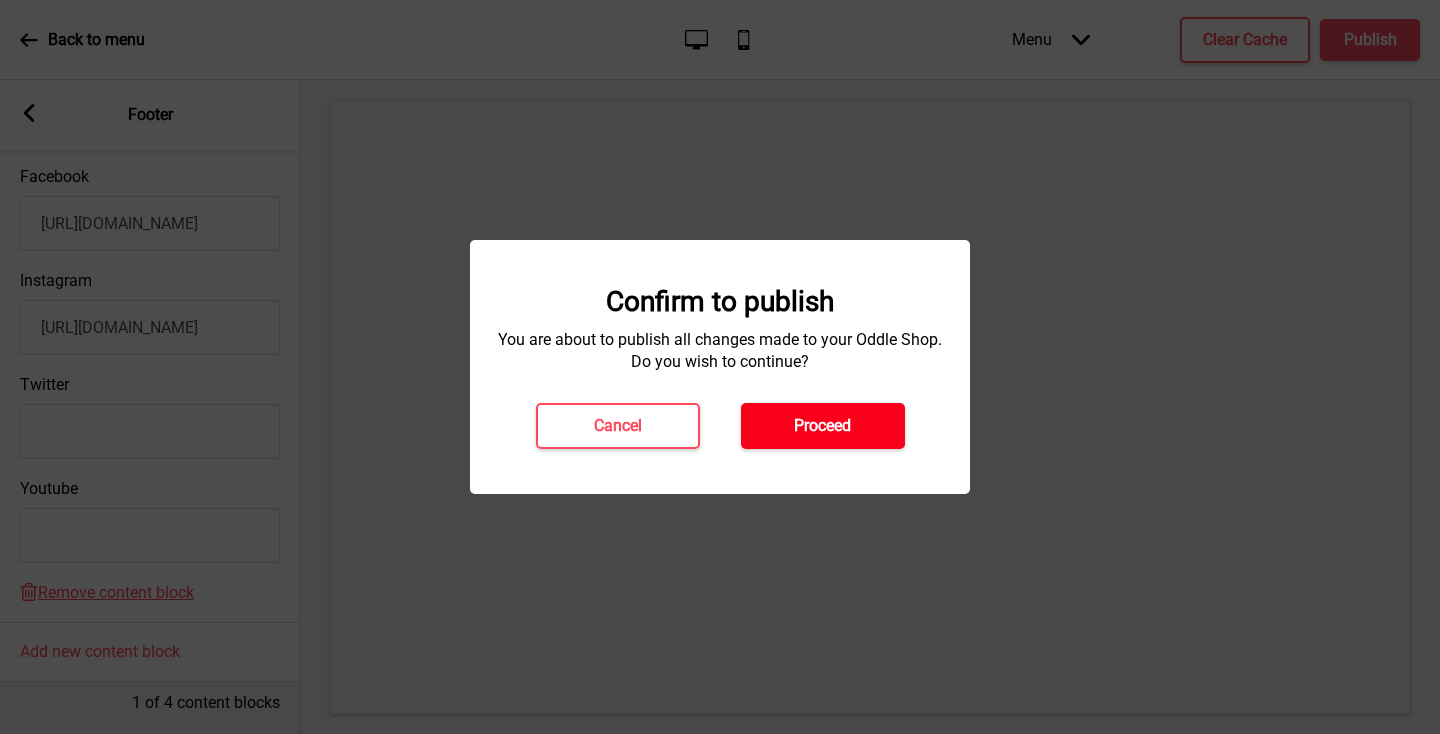 click on "Proceed" at bounding box center [822, 426] 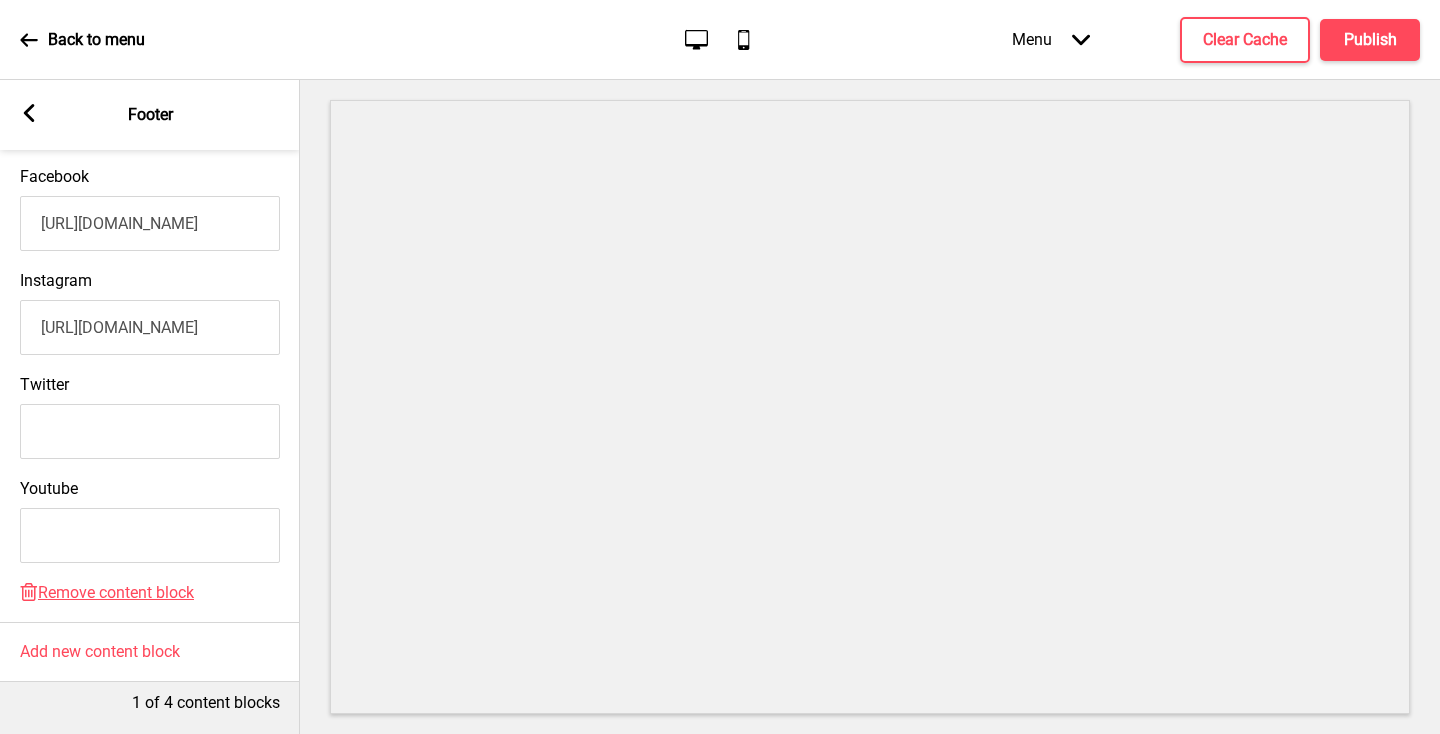 click 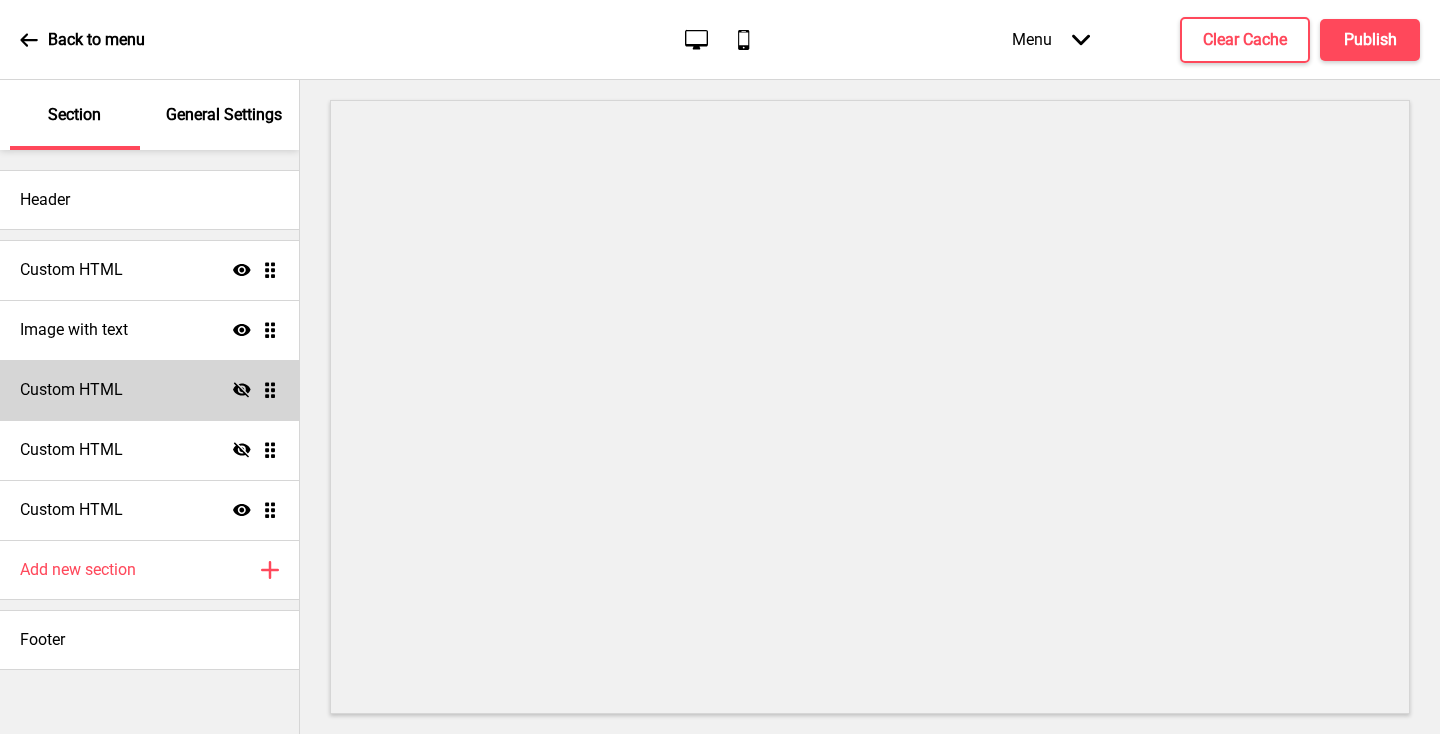 click on "Custom HTML Hide Drag" at bounding box center [149, 390] 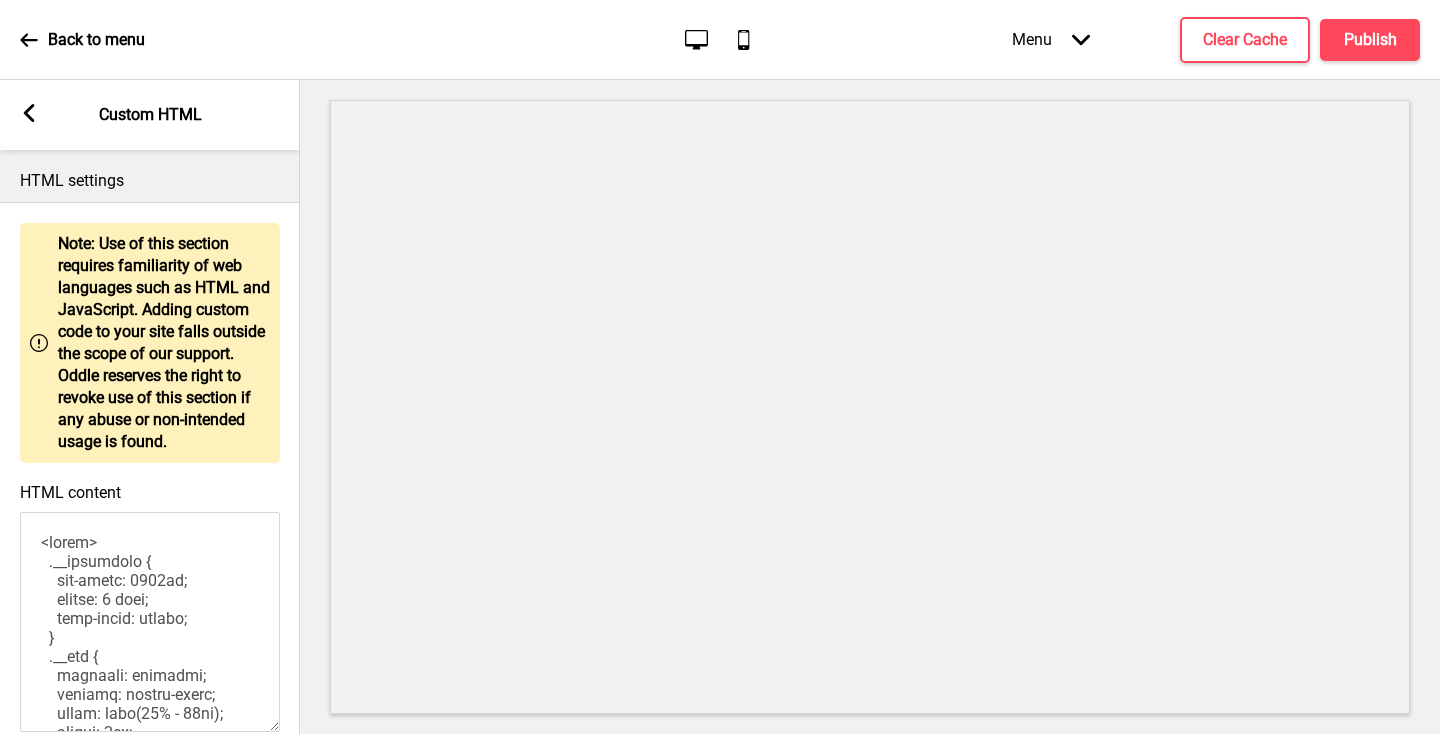 click on "Arrow left Custom HTML" at bounding box center (150, 115) 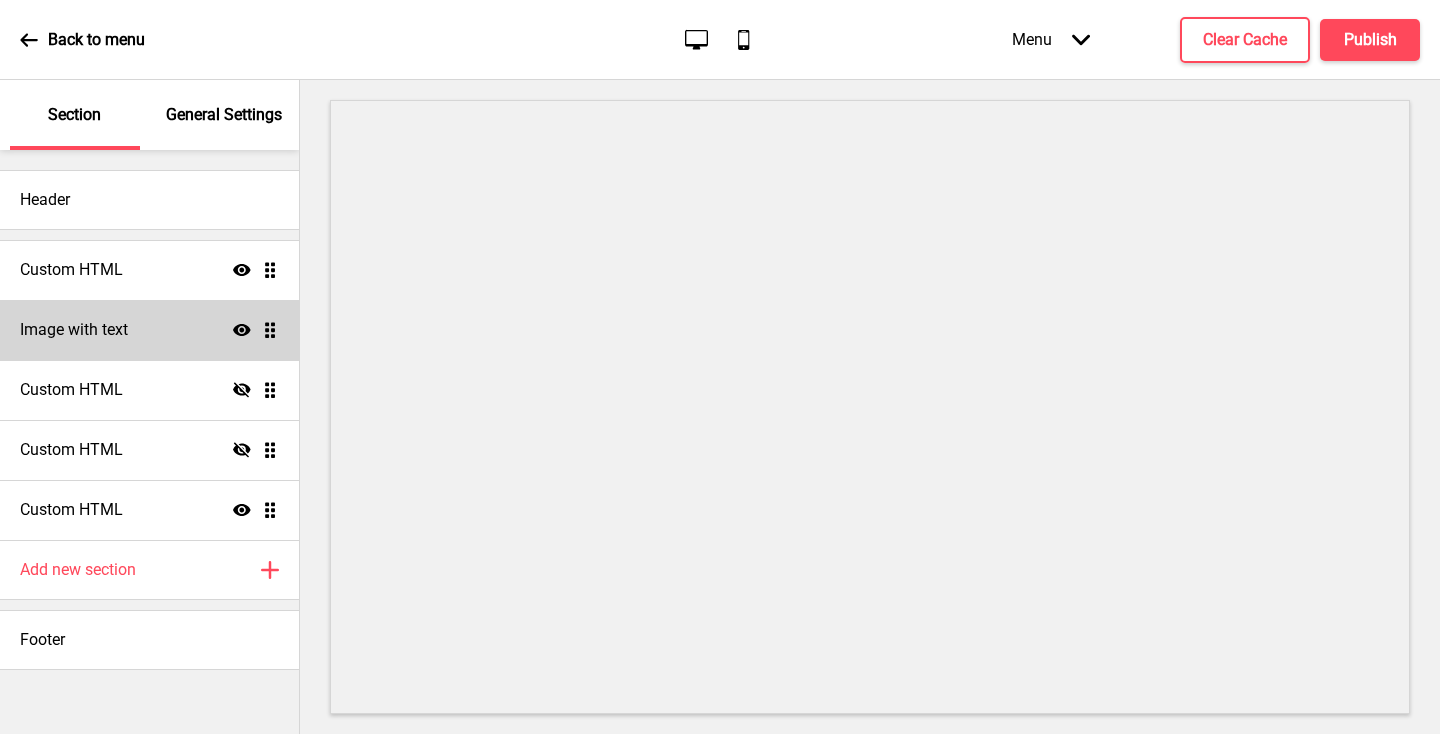 click on "Image with text Show Drag" at bounding box center (149, 330) 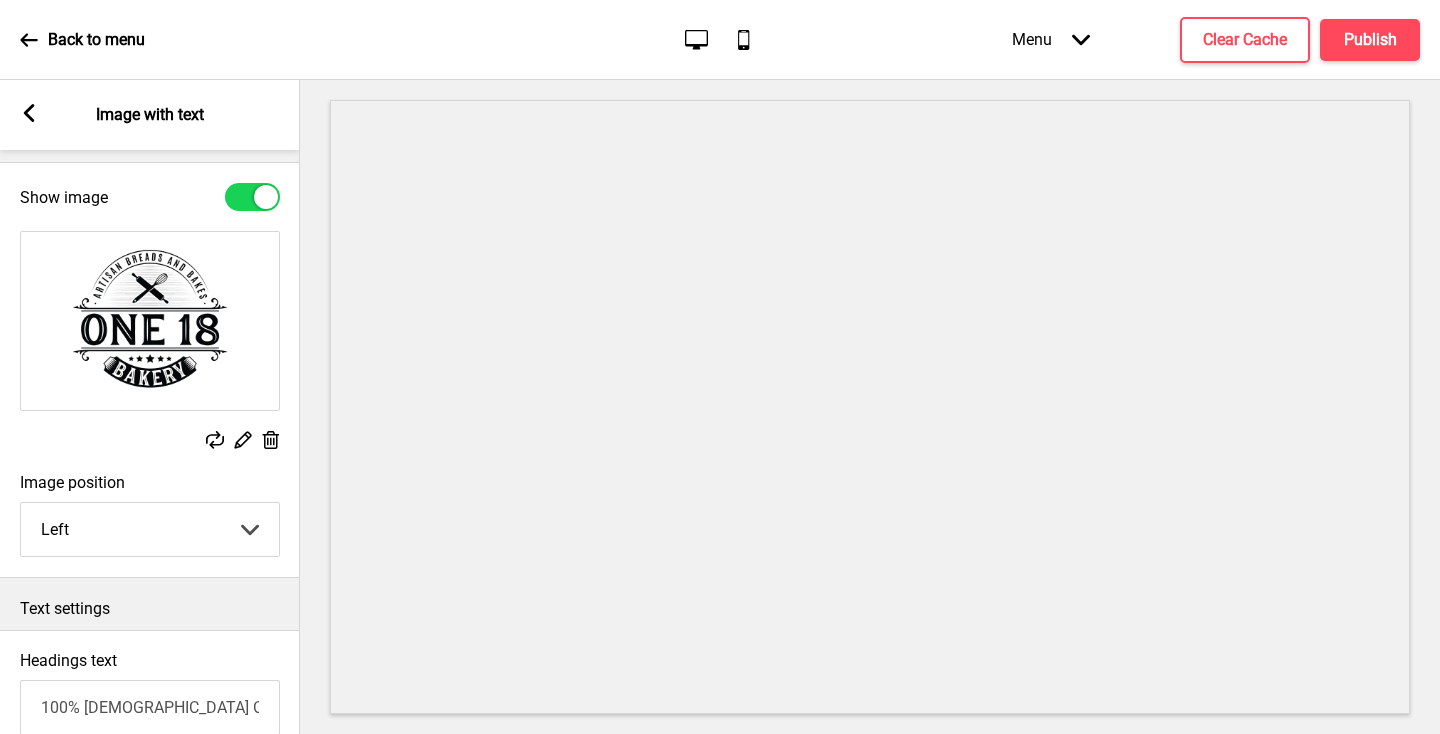 scroll, scrollTop: 42, scrollLeft: 0, axis: vertical 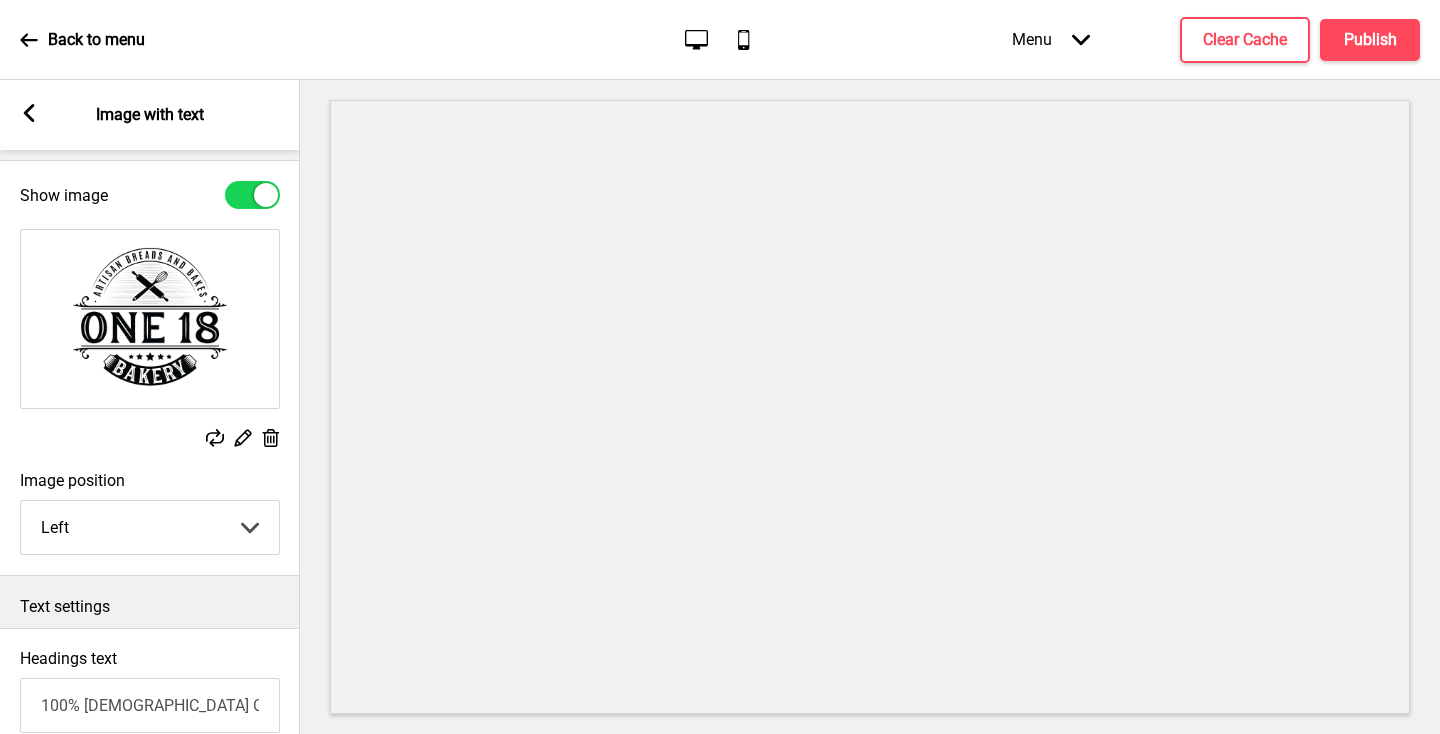 click on "Arrow left" at bounding box center (29, 115) 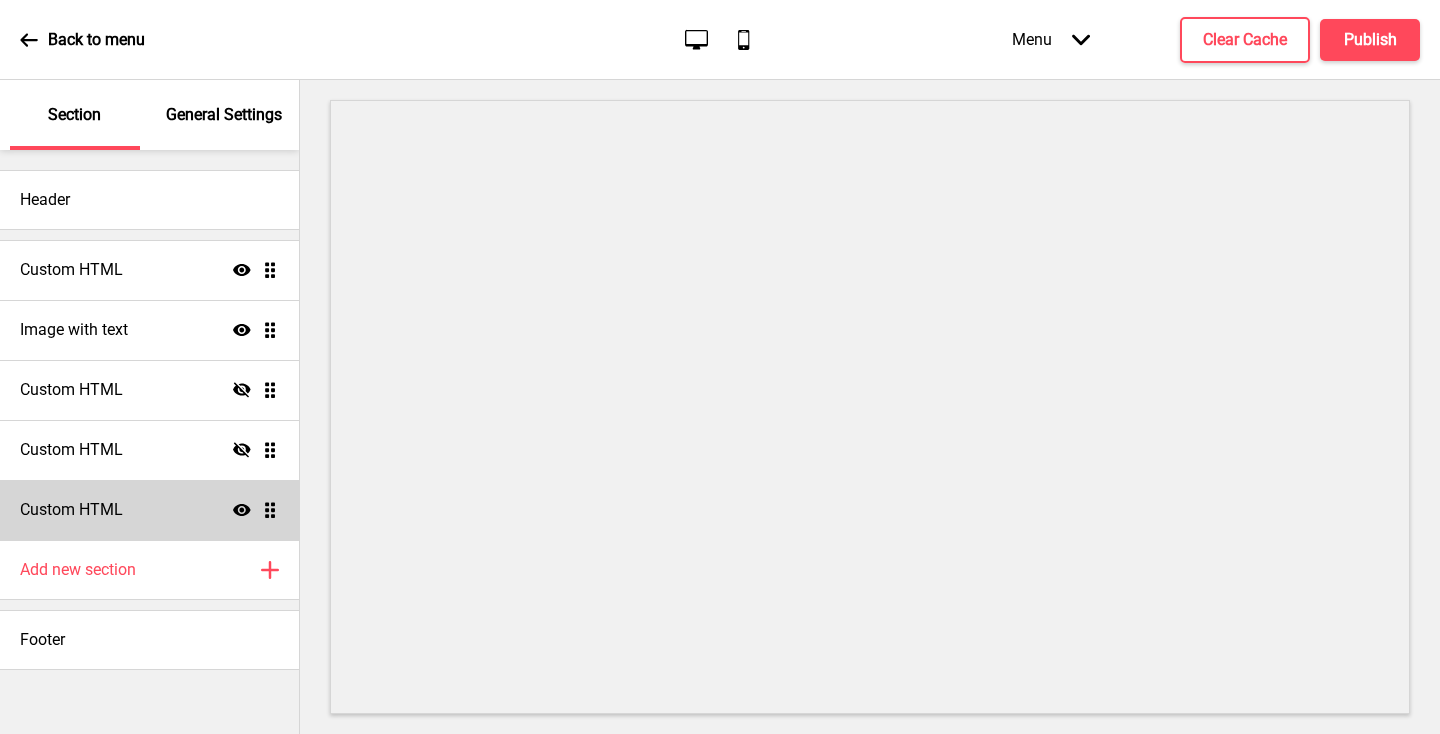 click on "Custom HTML Show Drag" at bounding box center [149, 510] 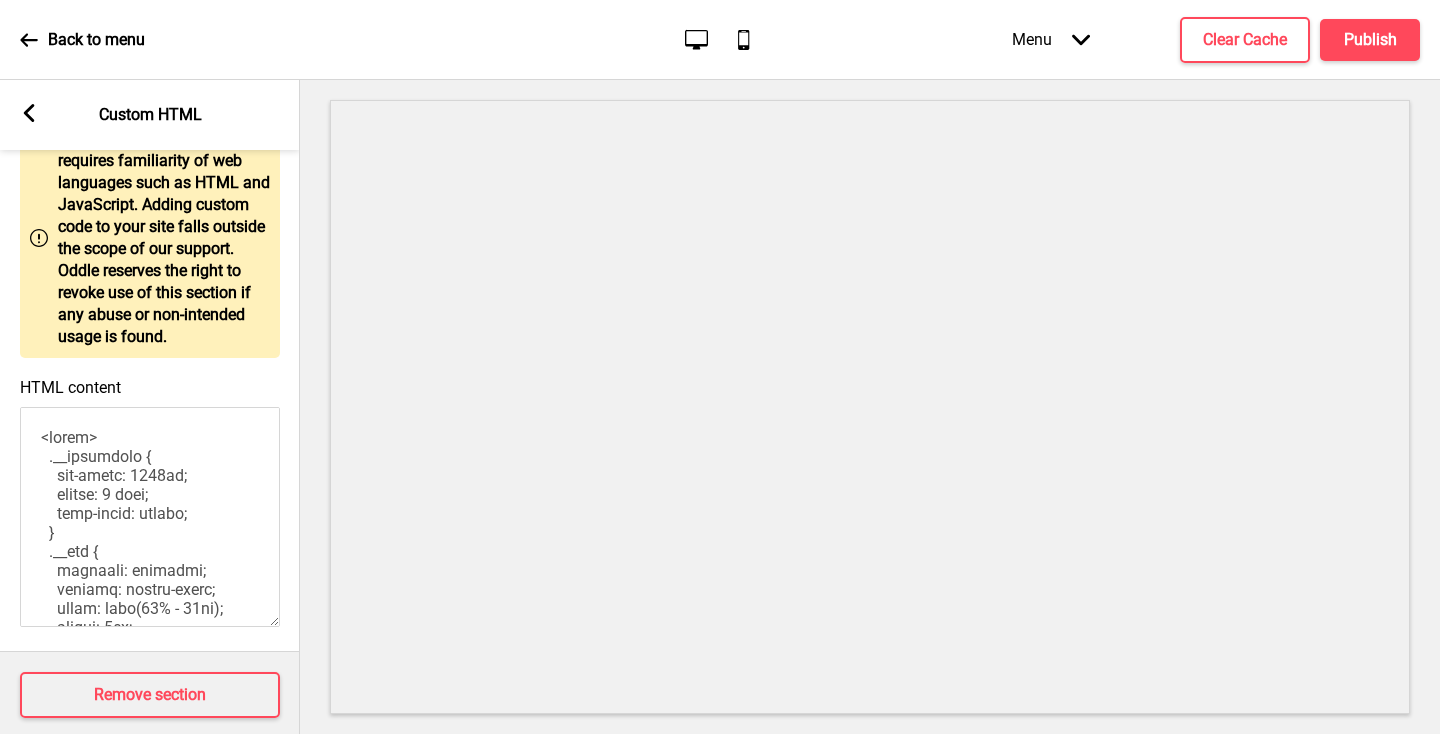 scroll, scrollTop: 129, scrollLeft: 0, axis: vertical 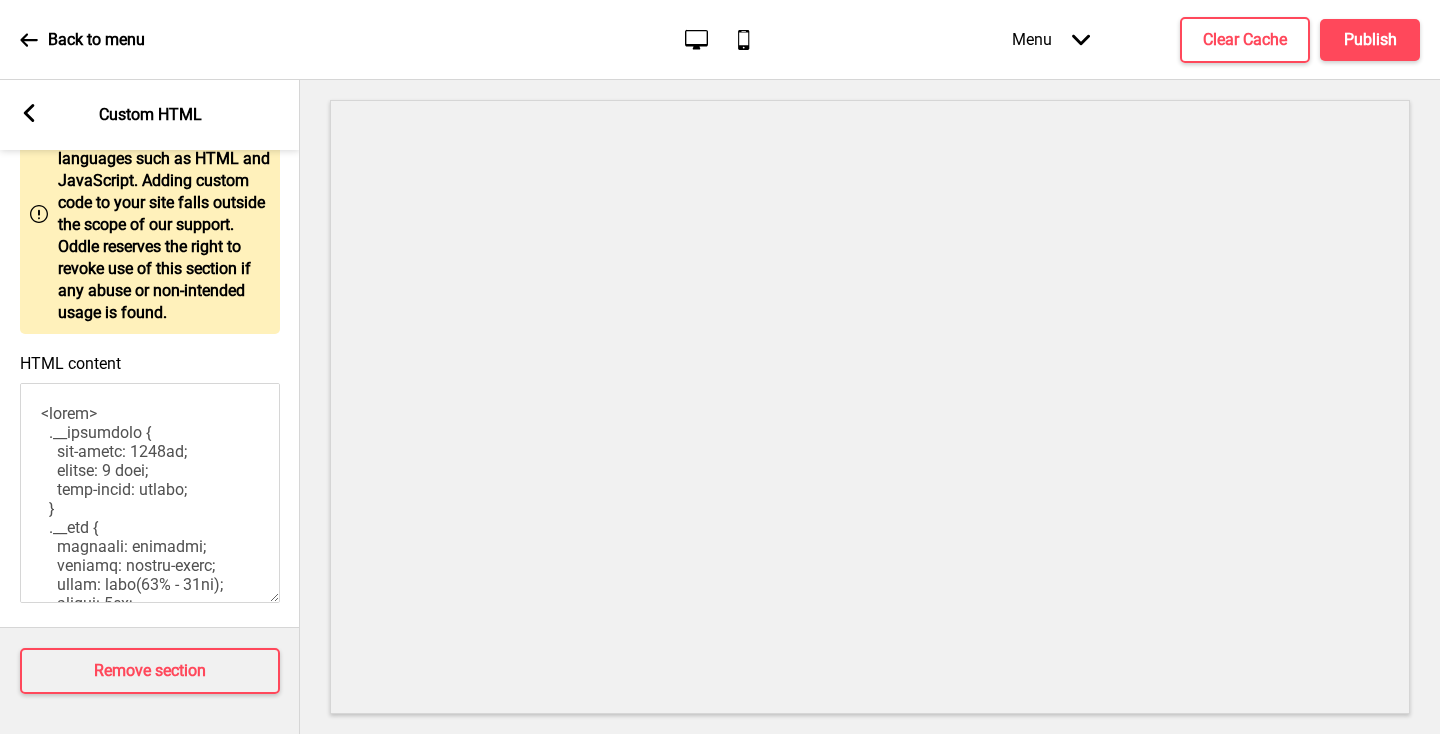 click 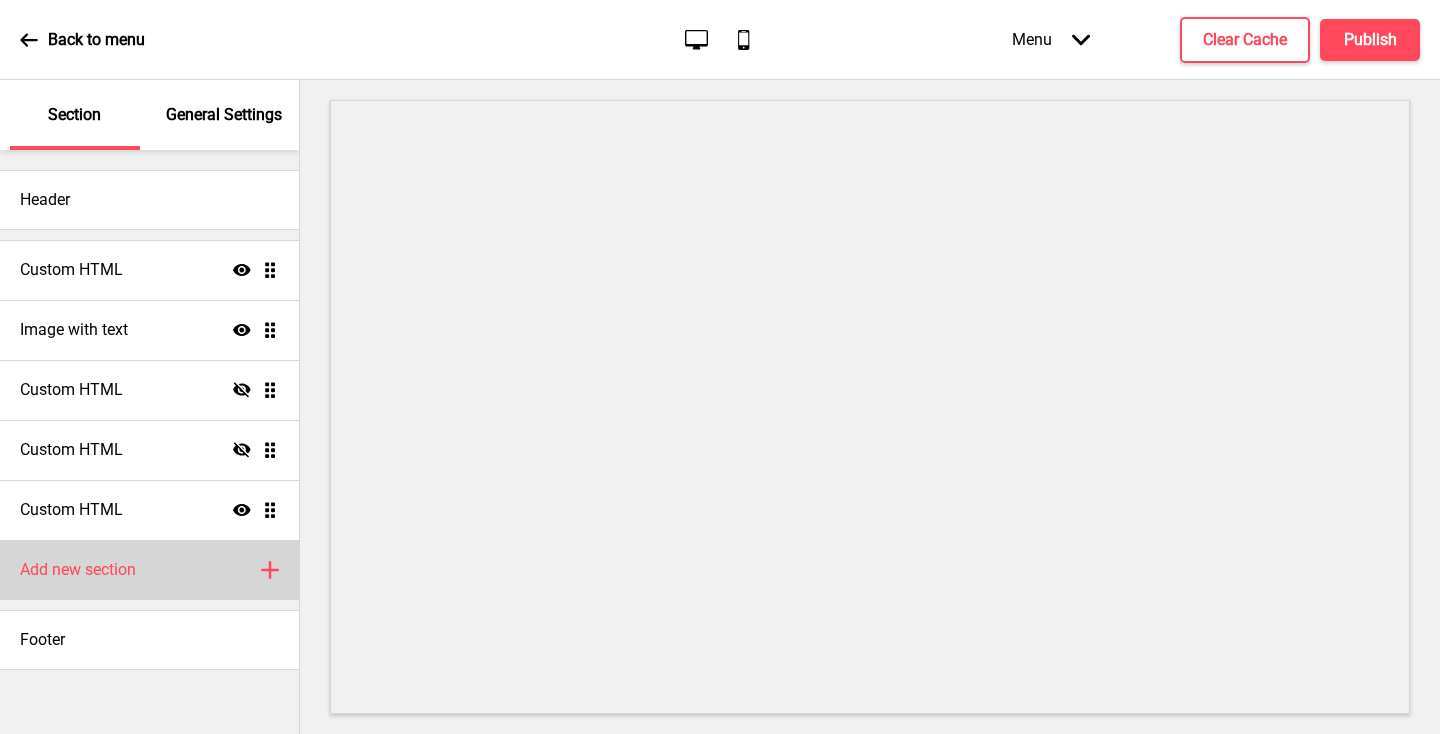 click on "Add new section Plus" at bounding box center (149, 570) 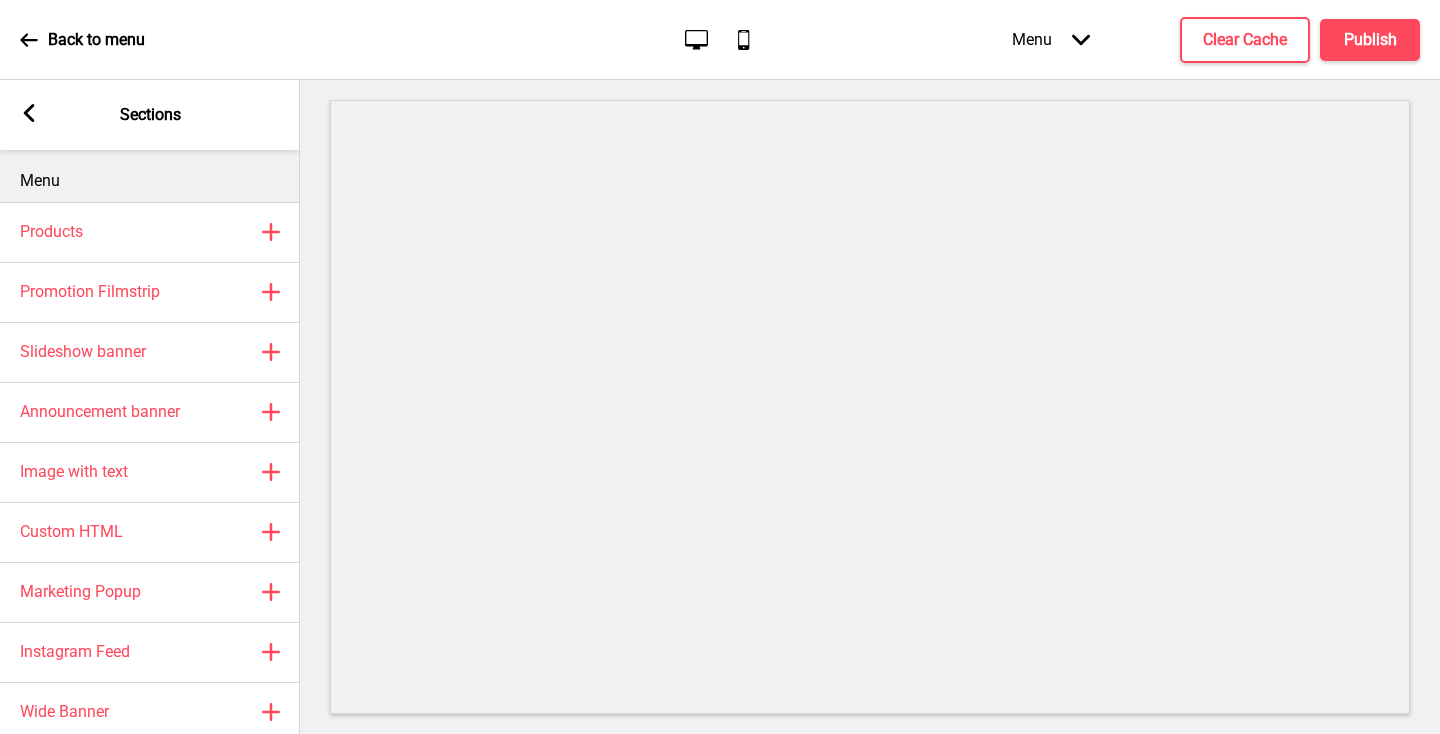 scroll, scrollTop: 28, scrollLeft: 0, axis: vertical 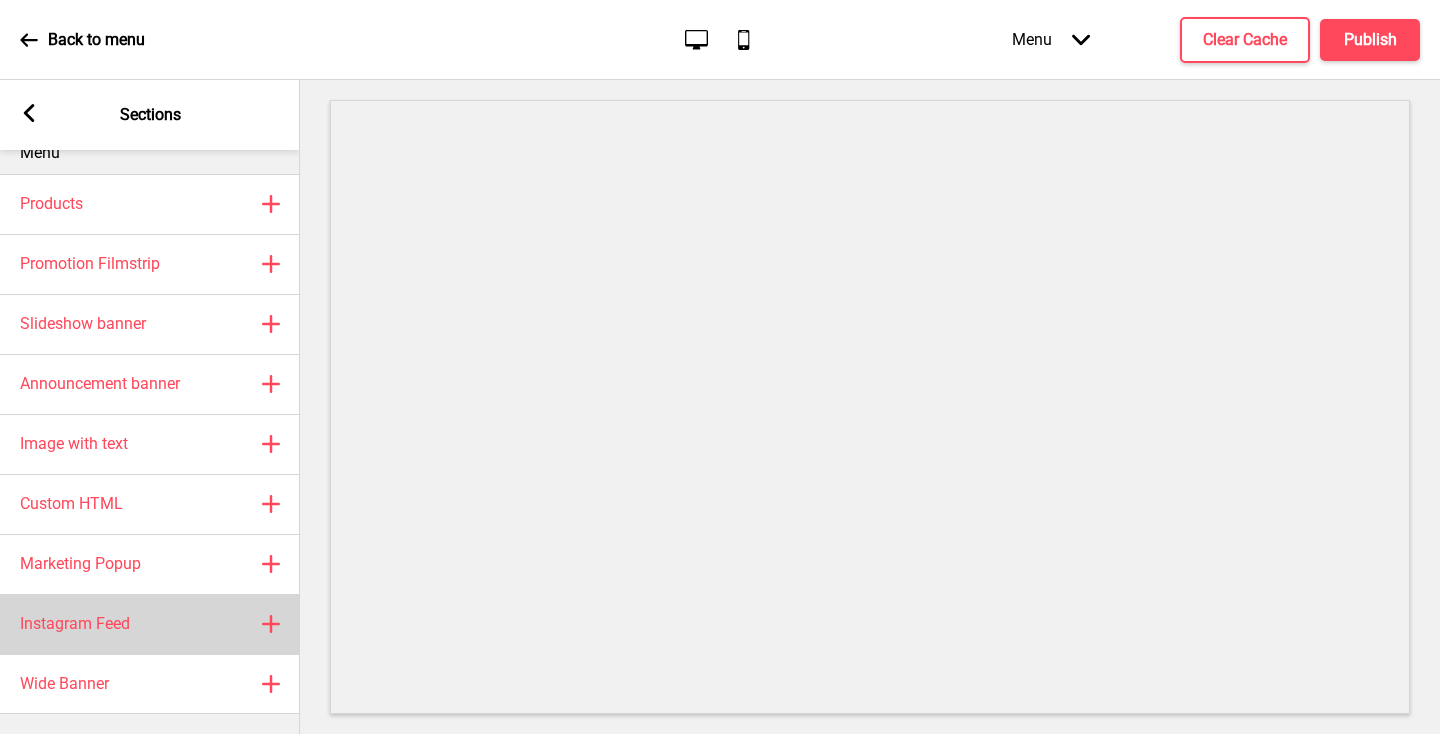 click on "Instagram Feed Plus" at bounding box center (150, 624) 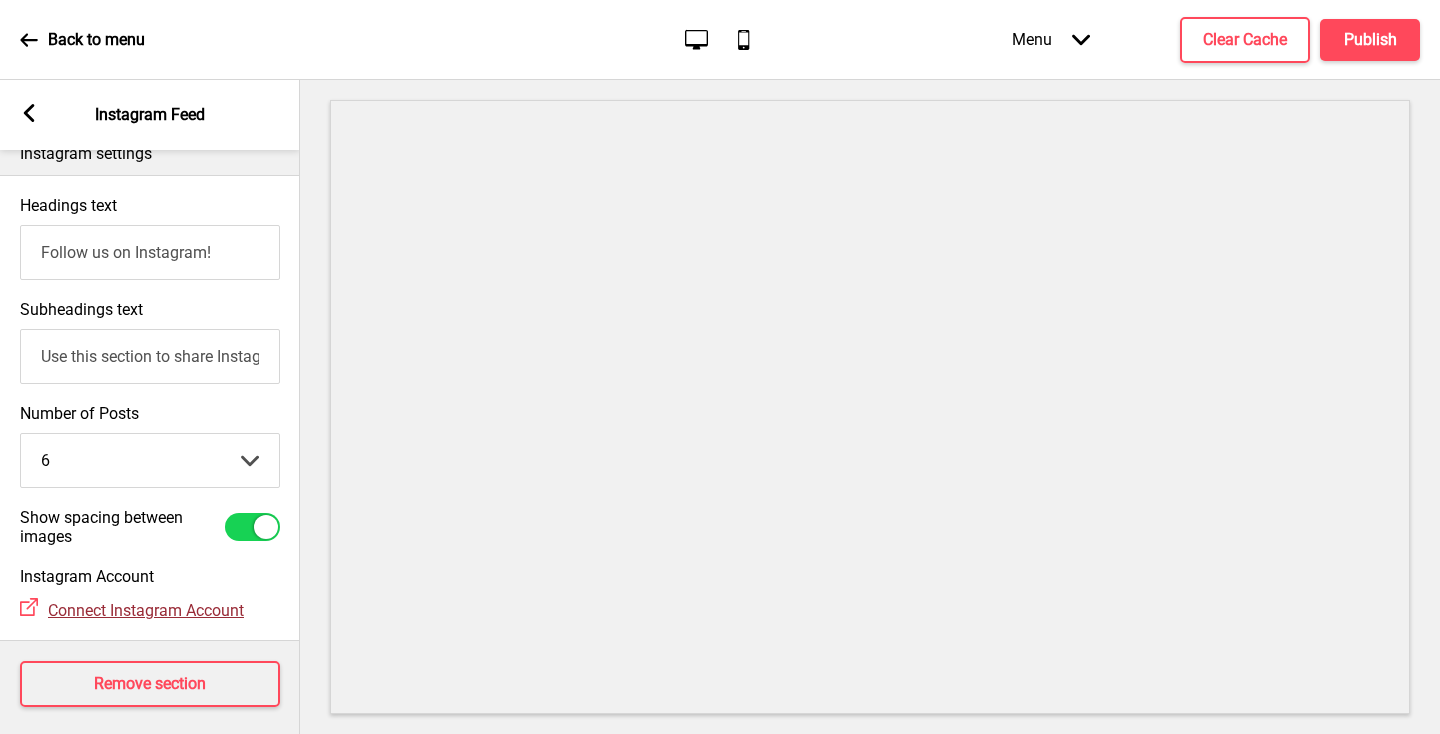 scroll, scrollTop: 26, scrollLeft: 0, axis: vertical 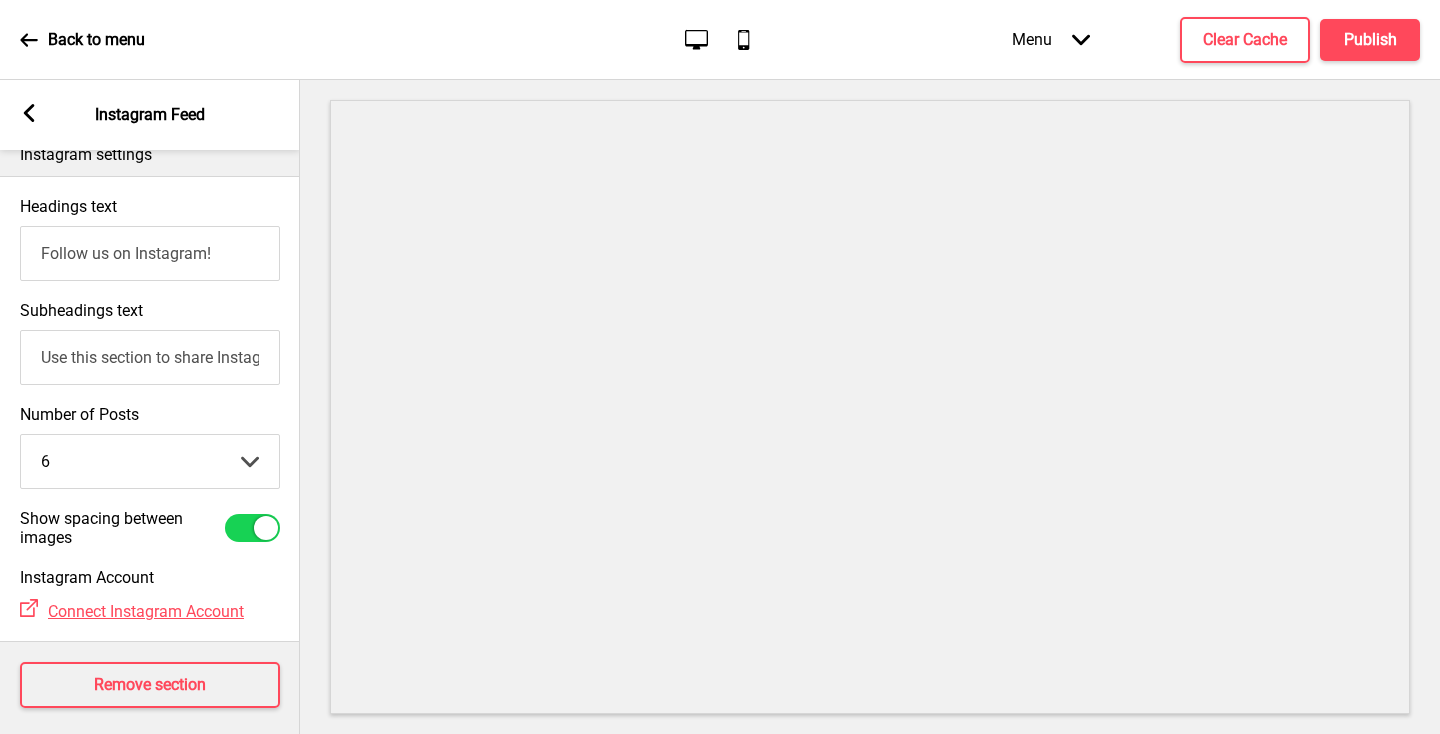 click 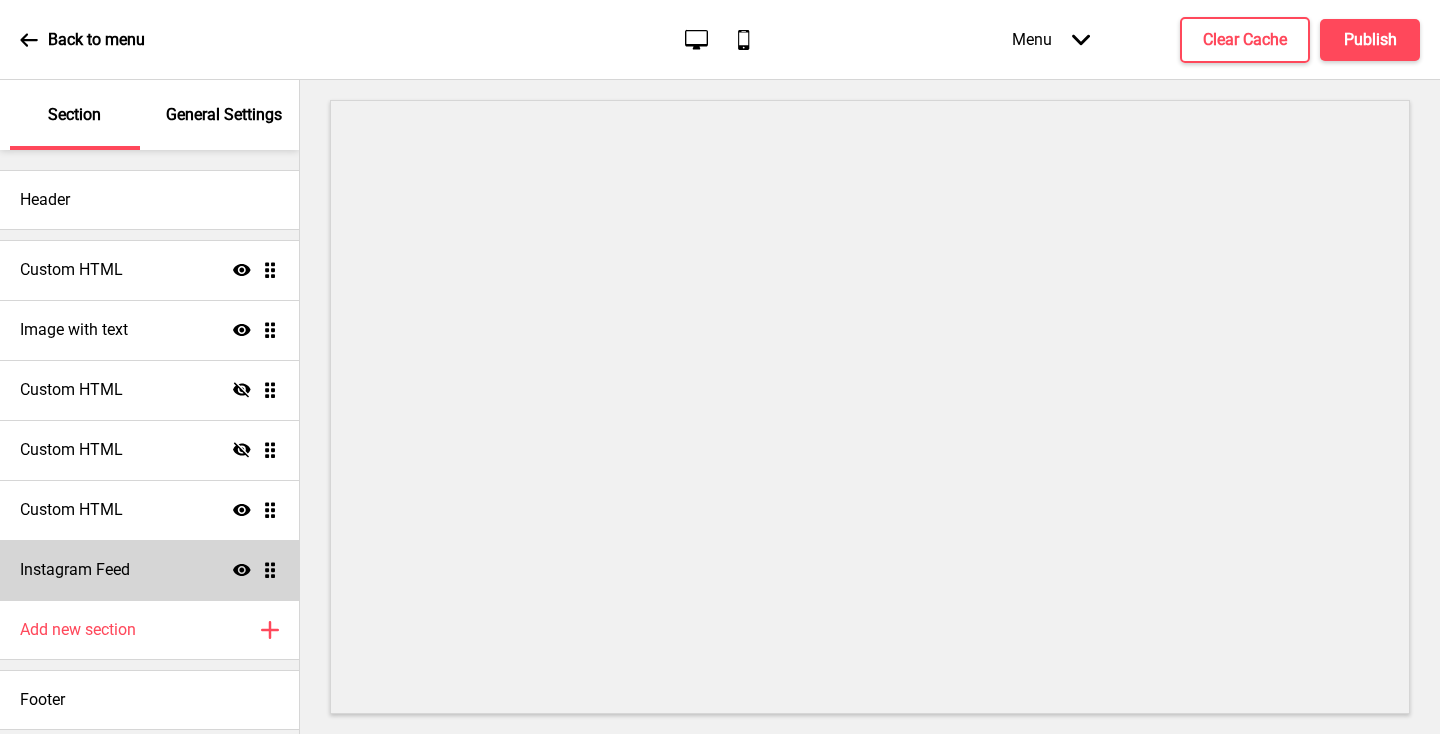 click on "Instagram Feed Show Drag" at bounding box center [149, 570] 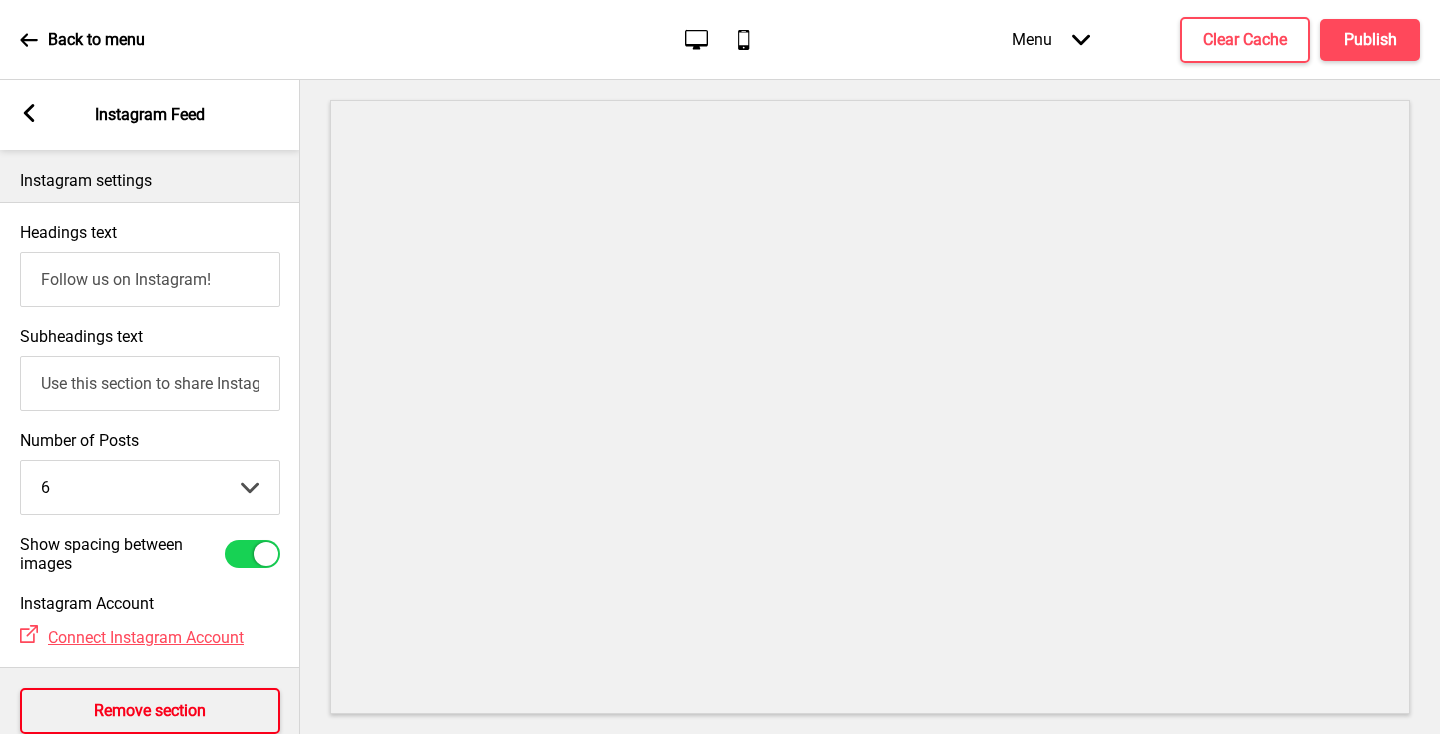 click on "Remove section" at bounding box center (150, 711) 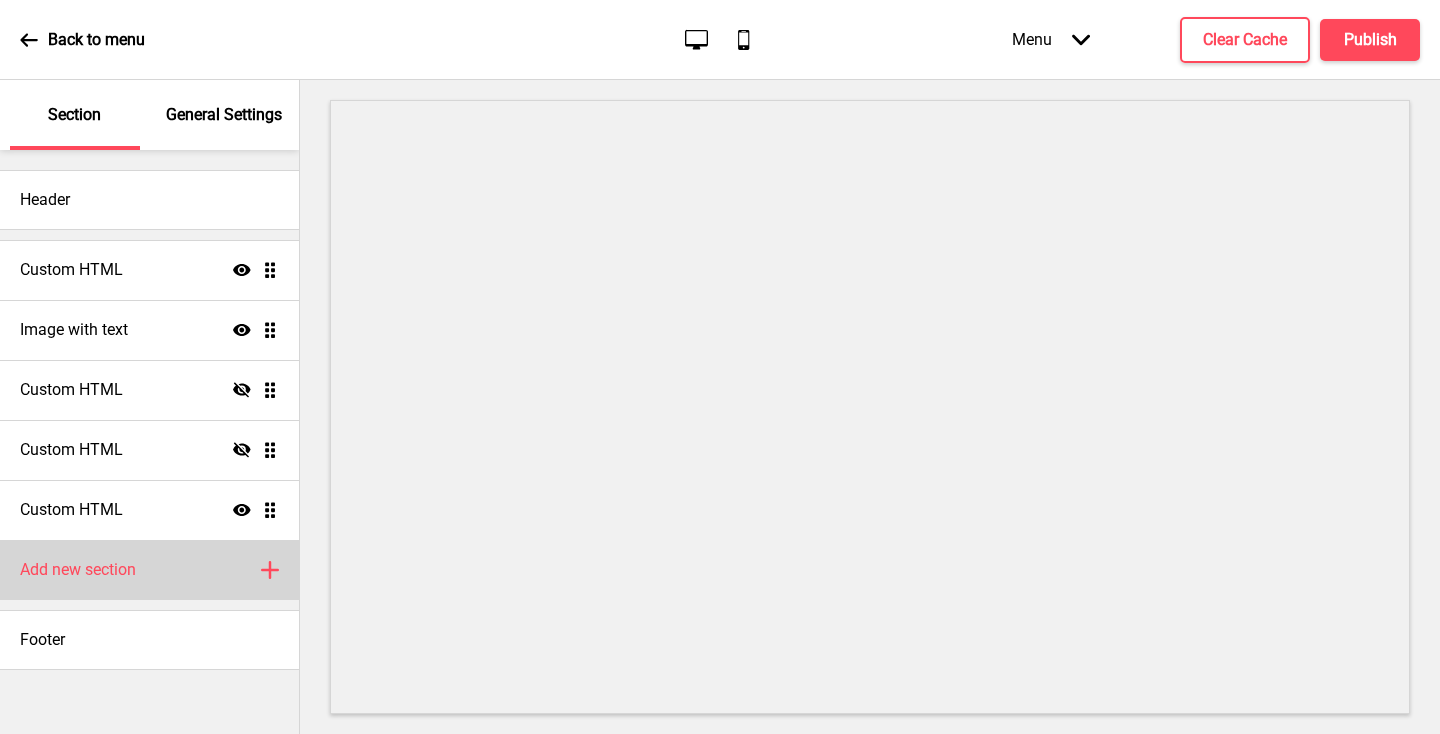 click on "Add new section Plus" at bounding box center [149, 570] 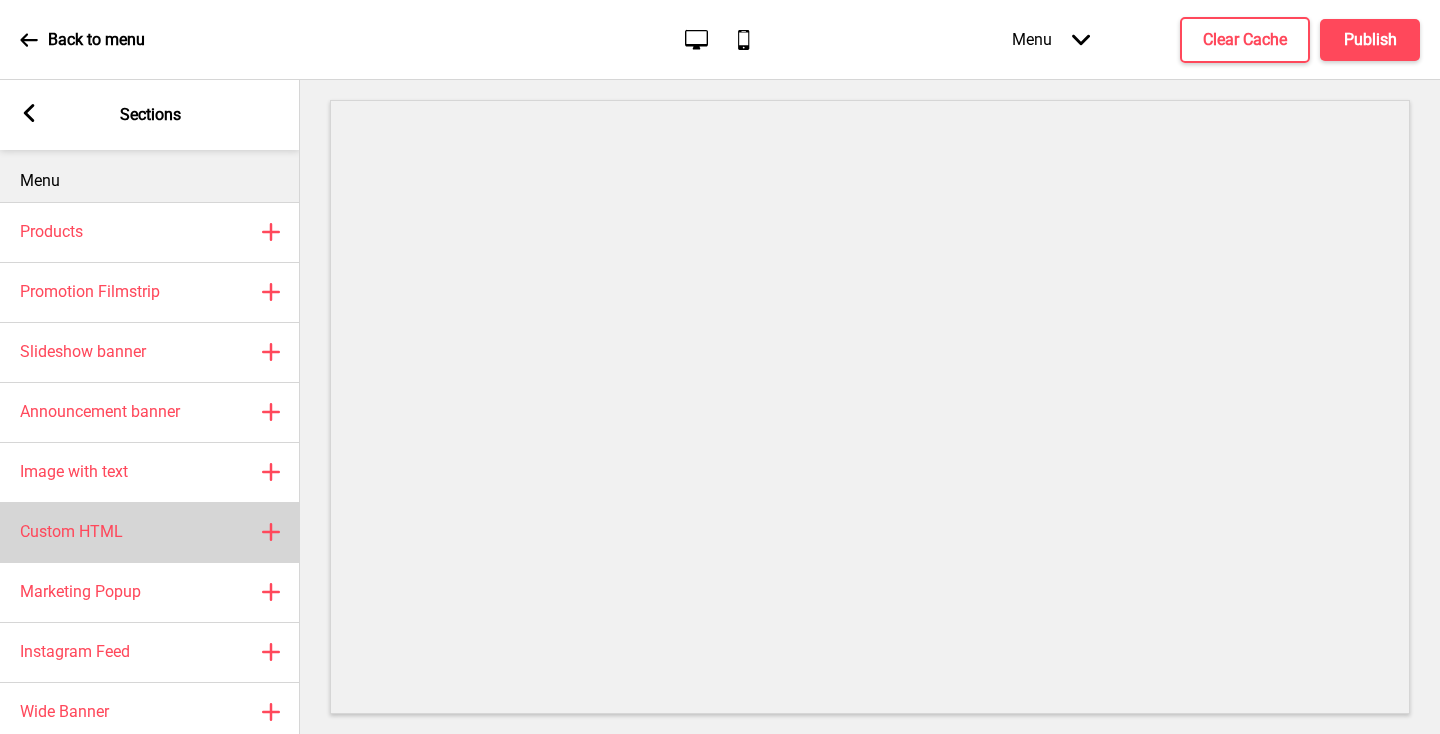 scroll, scrollTop: 28, scrollLeft: 0, axis: vertical 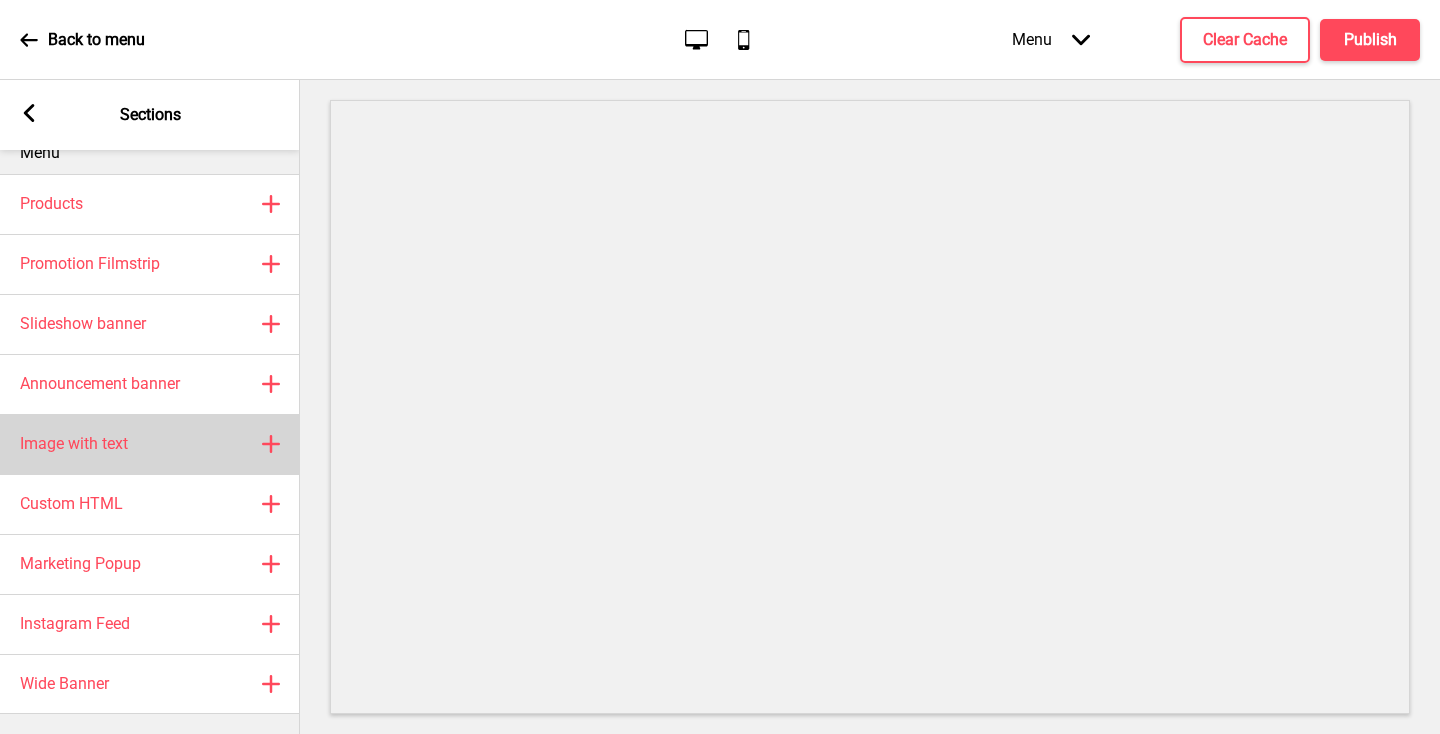 click on "Image with text Plus" at bounding box center [150, 444] 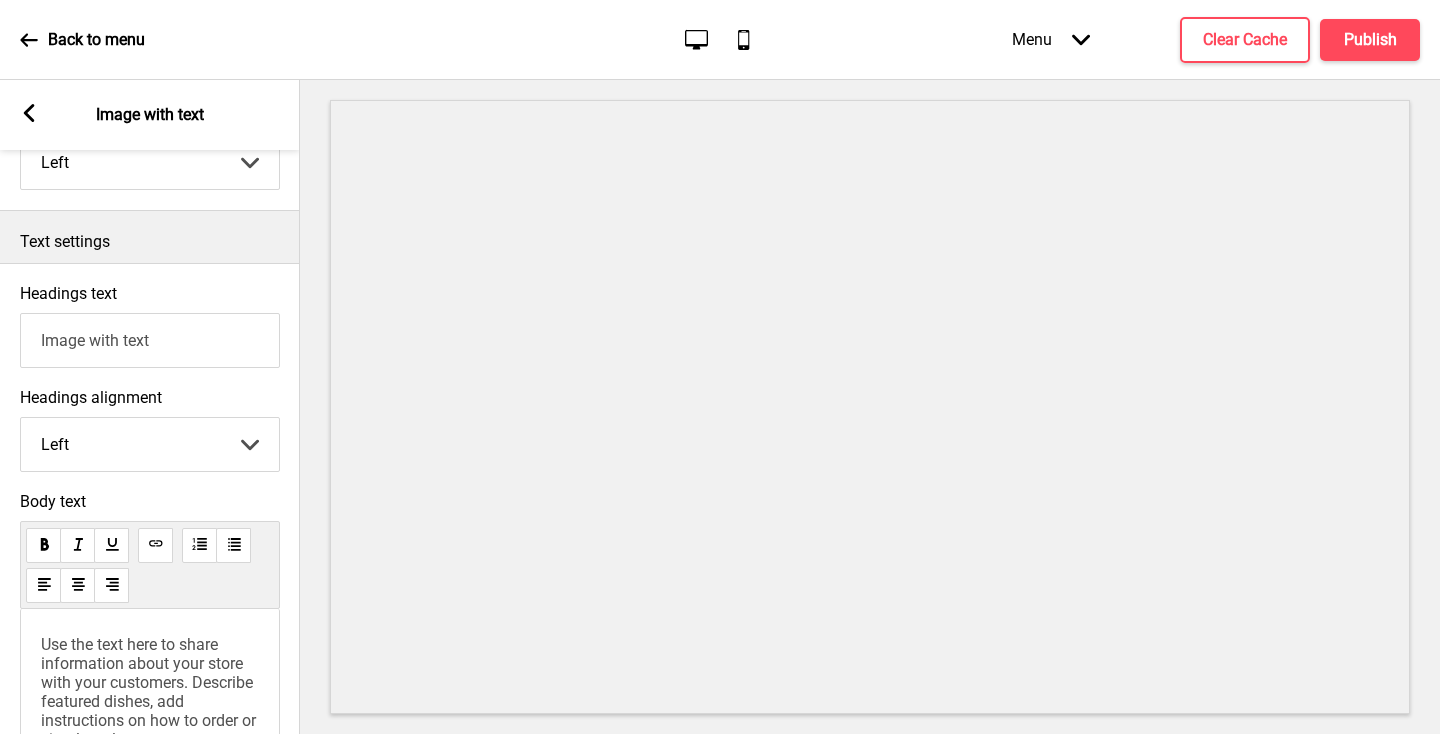scroll, scrollTop: 664, scrollLeft: 0, axis: vertical 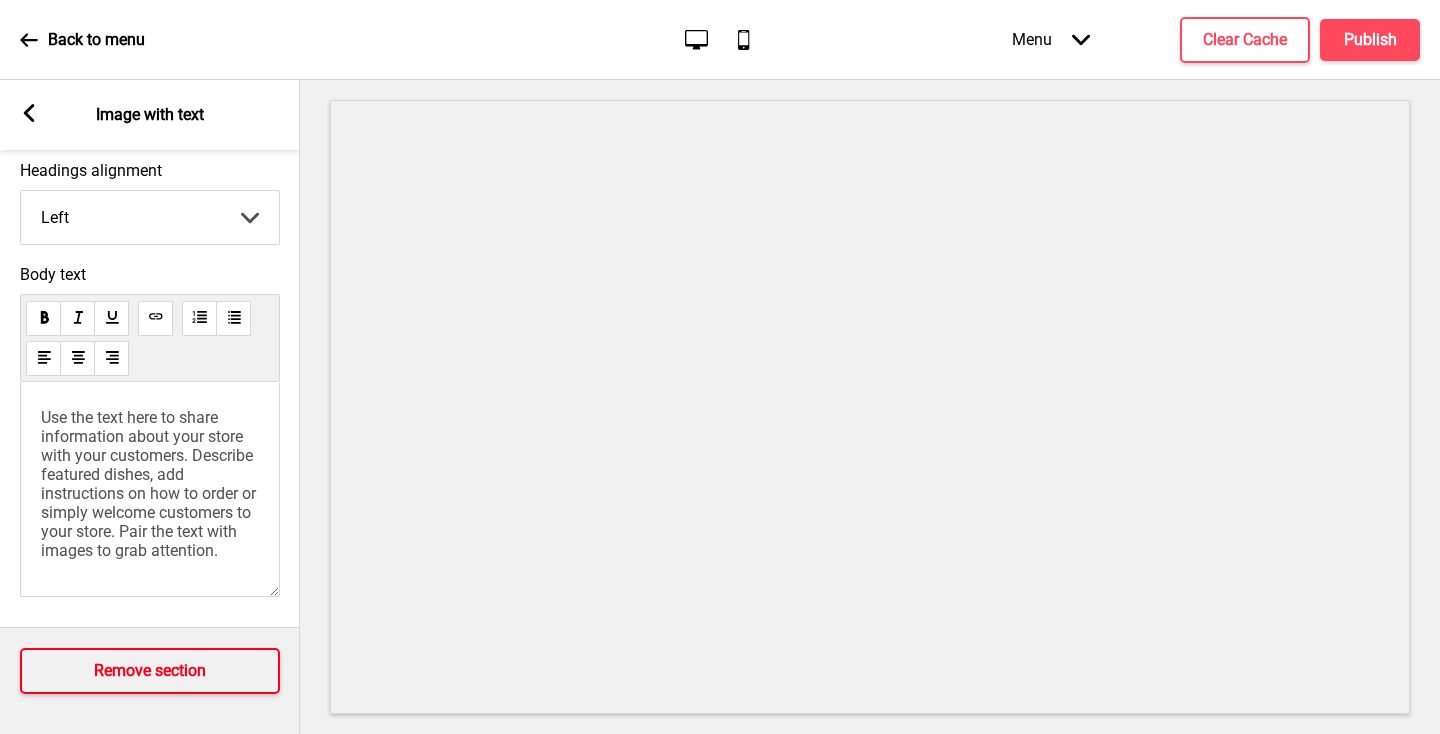 click on "Remove section" at bounding box center [150, 671] 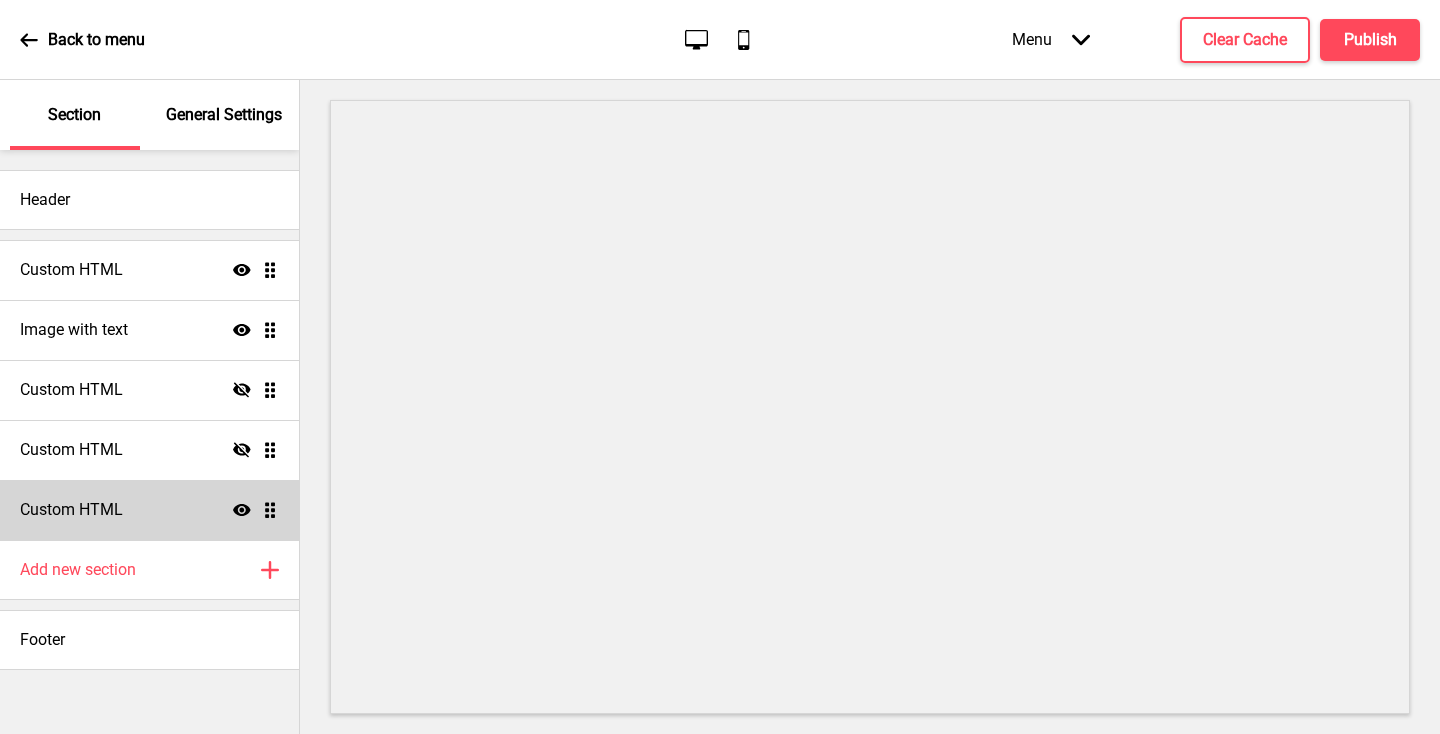 click on "Custom HTML Show Drag" at bounding box center [149, 510] 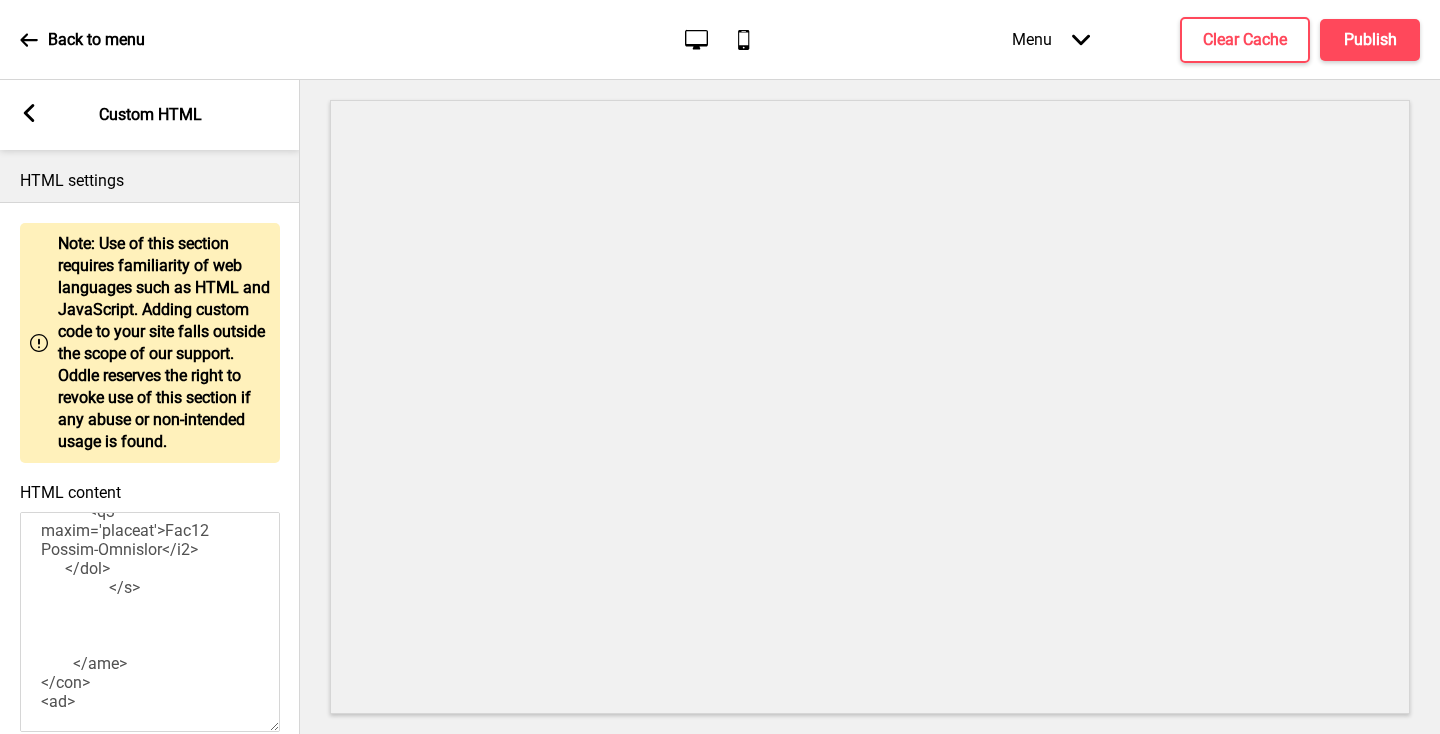 scroll, scrollTop: 2843, scrollLeft: 0, axis: vertical 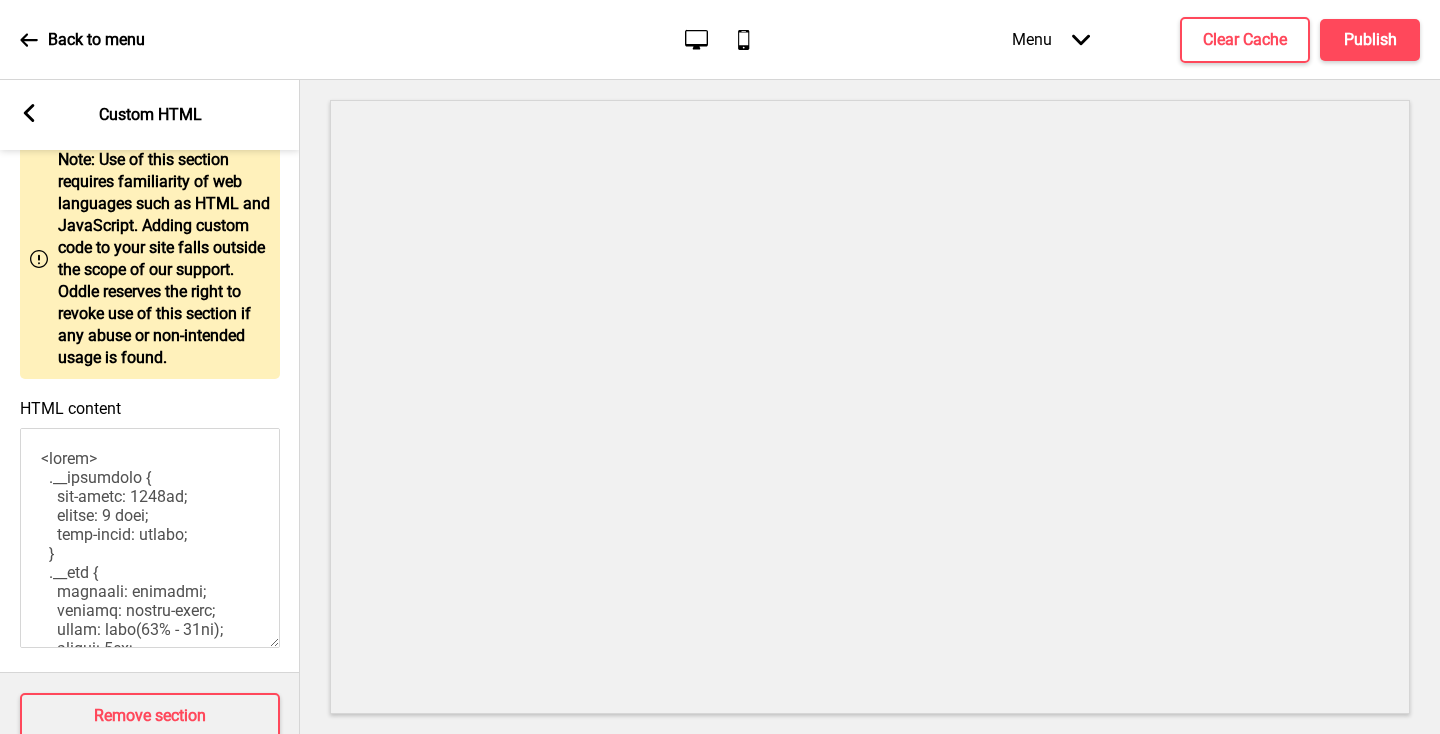 drag, startPoint x: 102, startPoint y: 633, endPoint x: 27, endPoint y: 381, distance: 262.92395 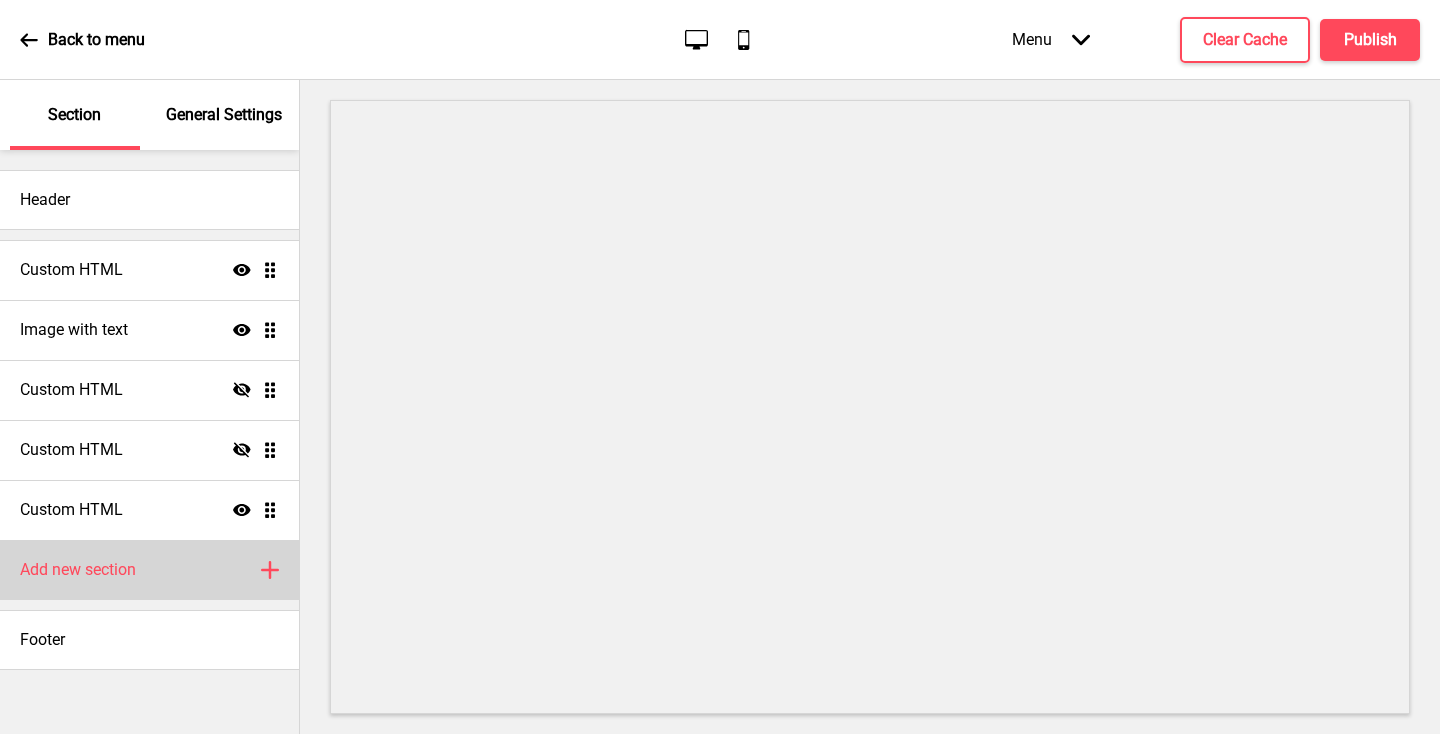 click on "Add new section" at bounding box center [78, 570] 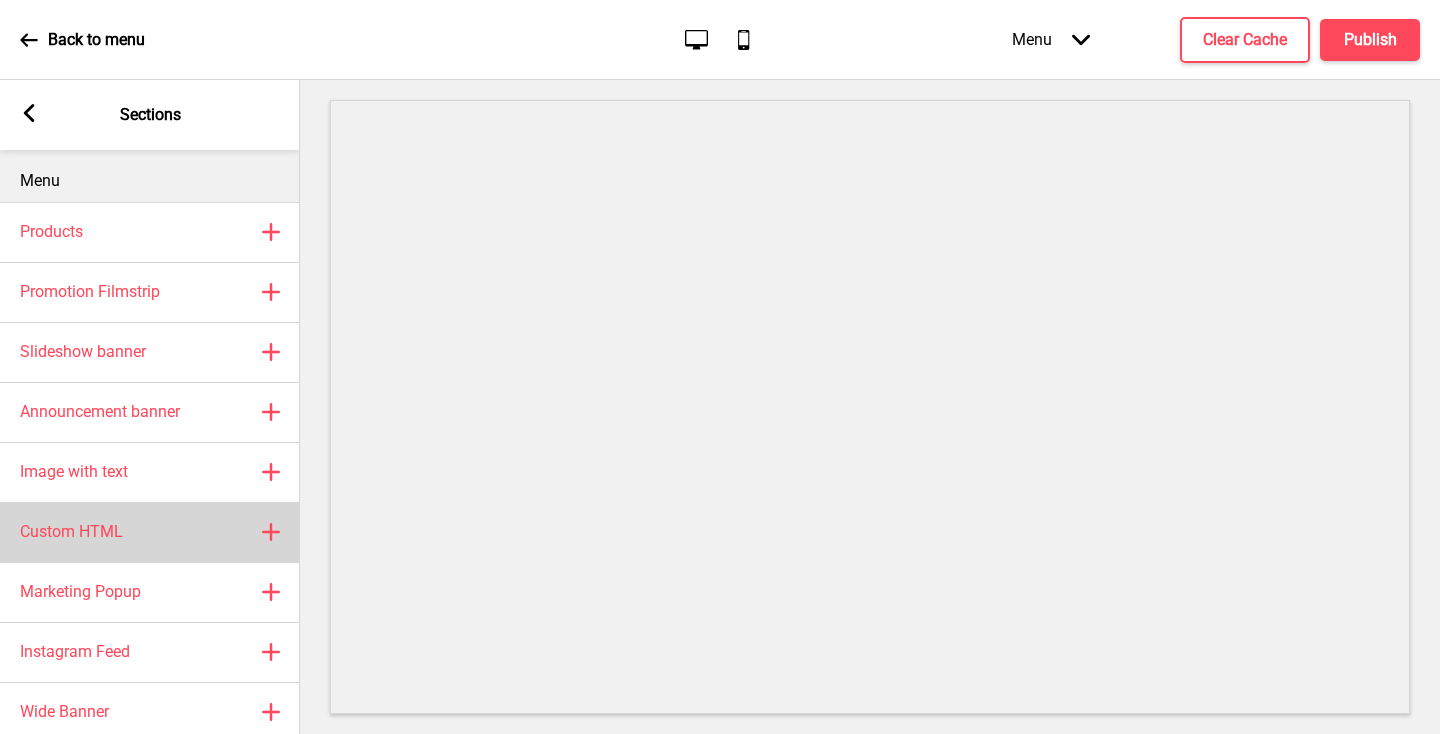 click on "Custom HTML" at bounding box center [71, 532] 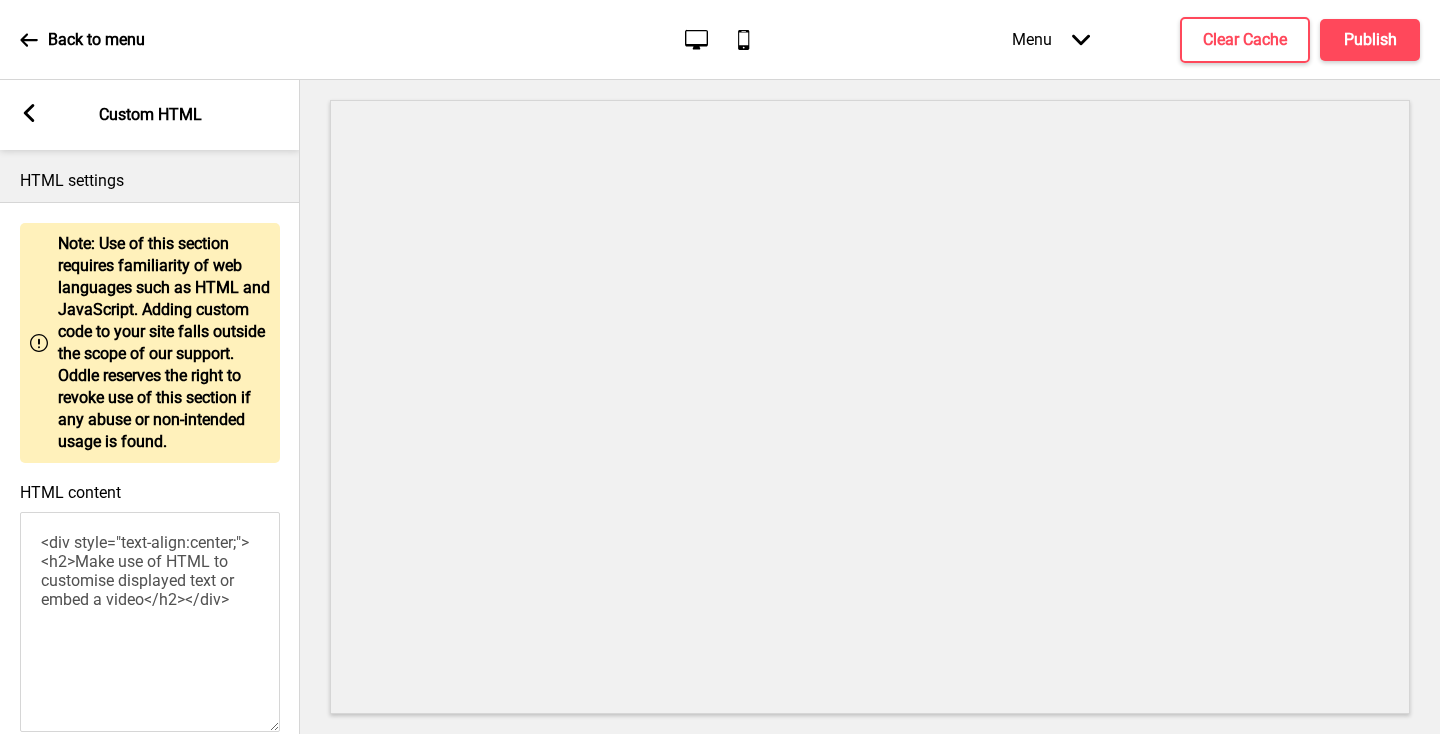 scroll, scrollTop: 25, scrollLeft: 0, axis: vertical 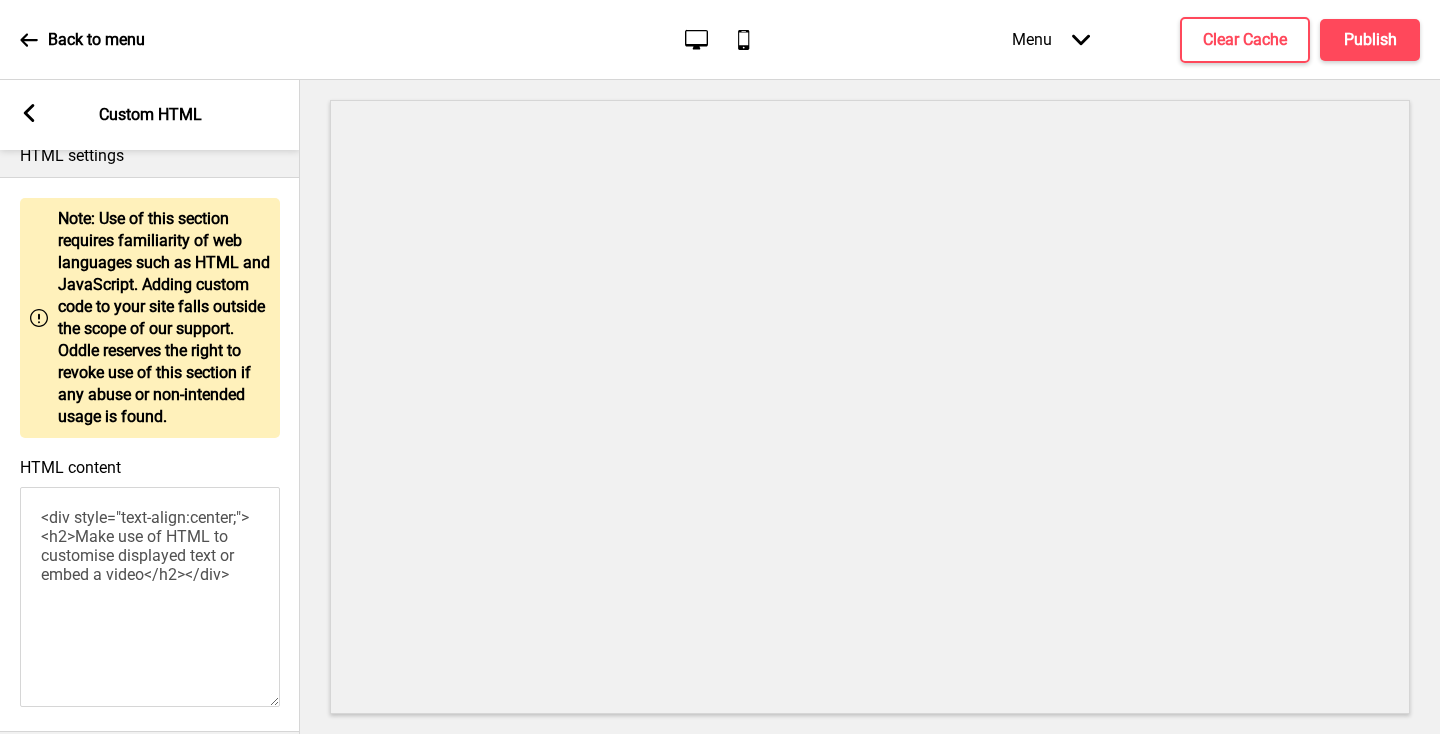 drag, startPoint x: 186, startPoint y: 599, endPoint x: 39, endPoint y: 510, distance: 171.84296 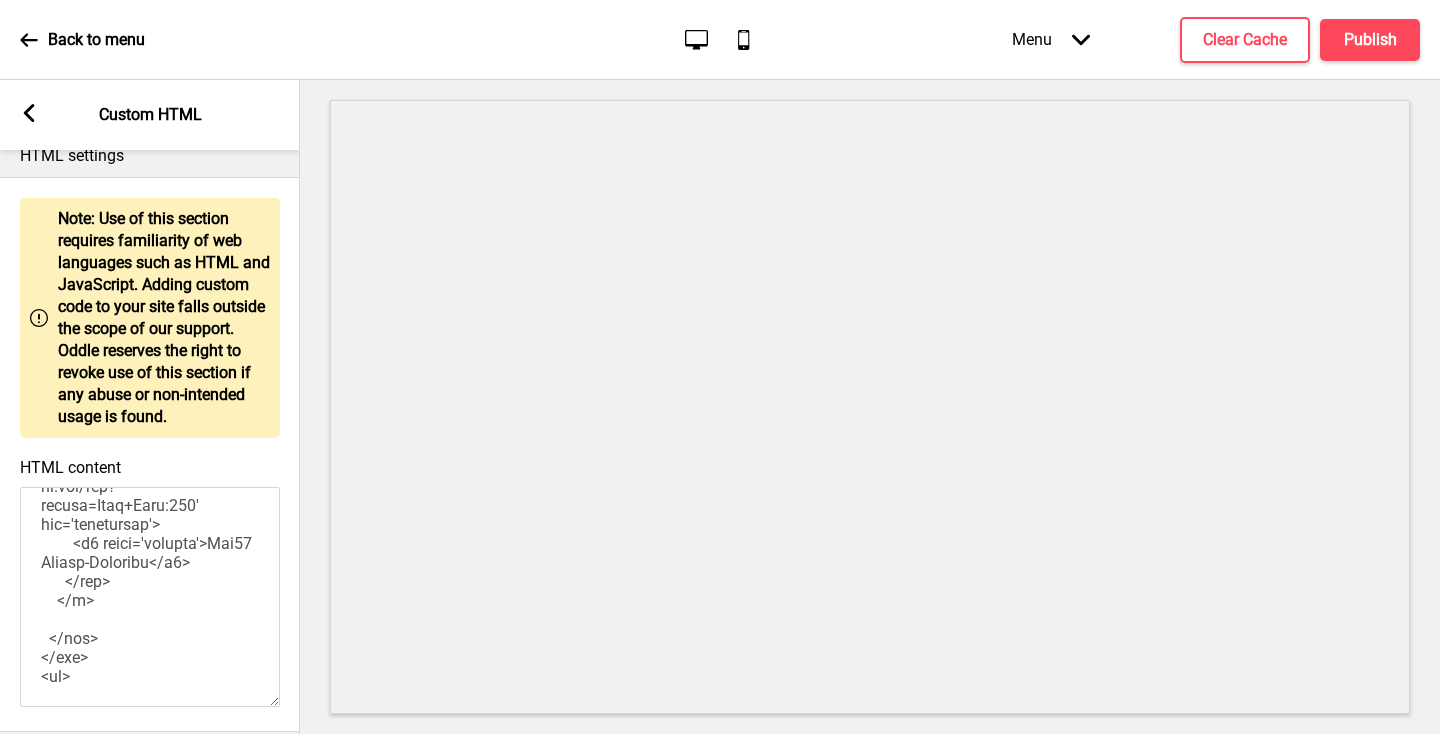 scroll, scrollTop: 2615, scrollLeft: 0, axis: vertical 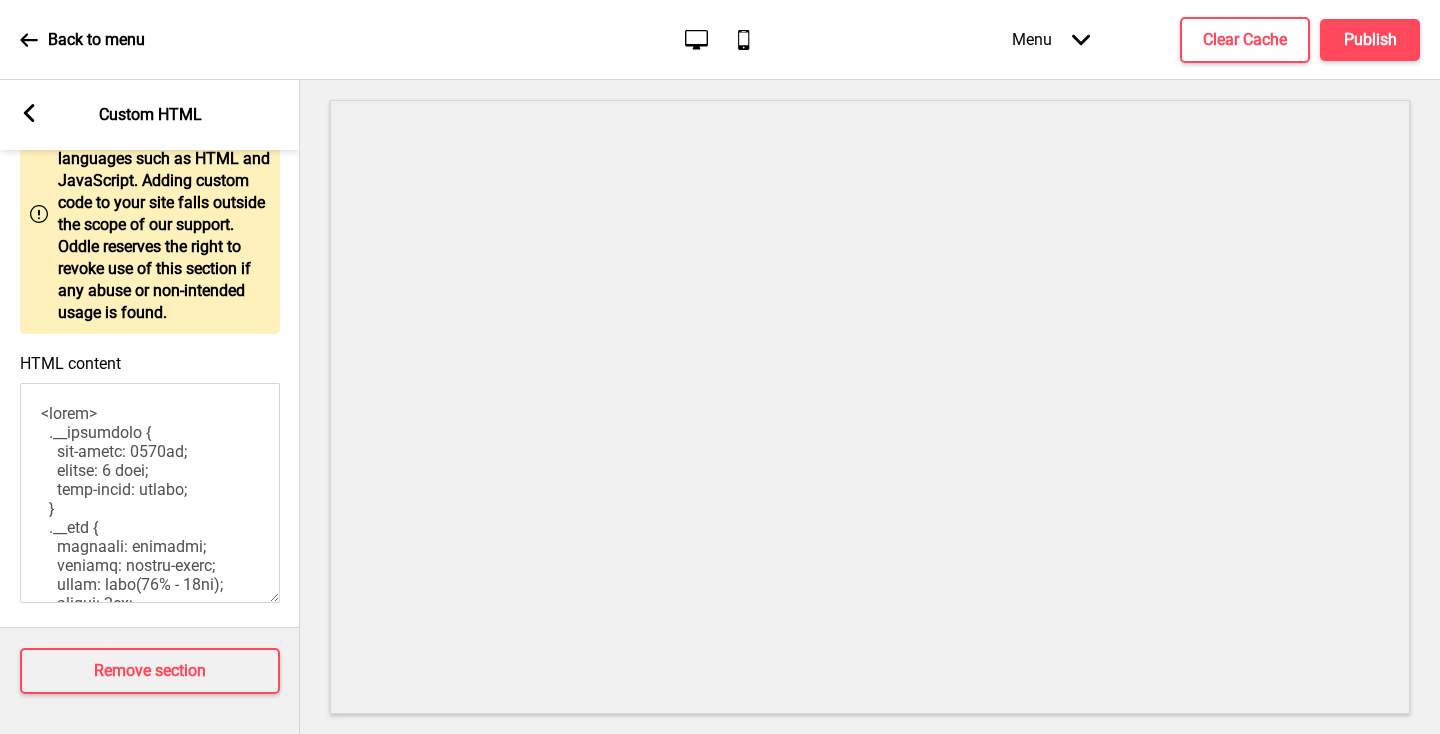 click on "Arrow left Custom HTML" at bounding box center (150, 115) 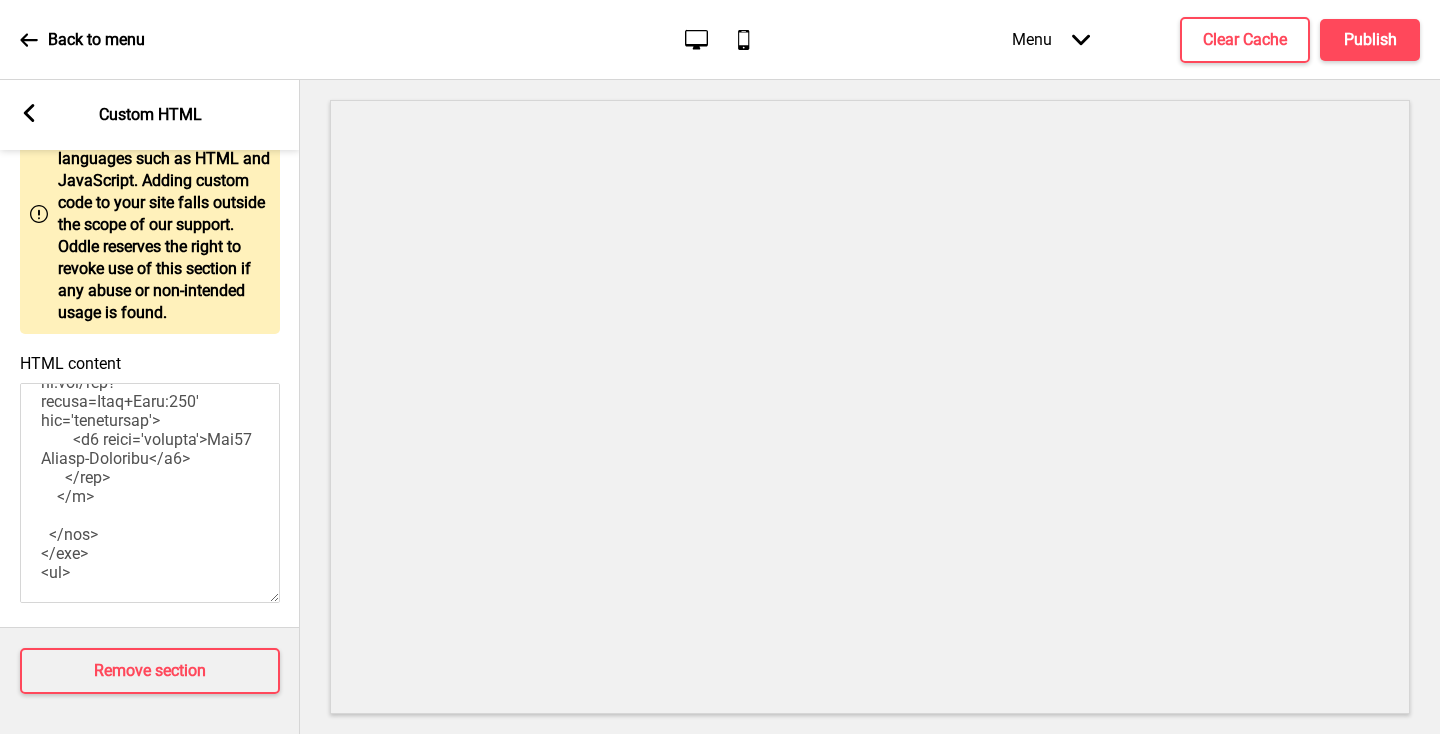 scroll, scrollTop: 2615, scrollLeft: 0, axis: vertical 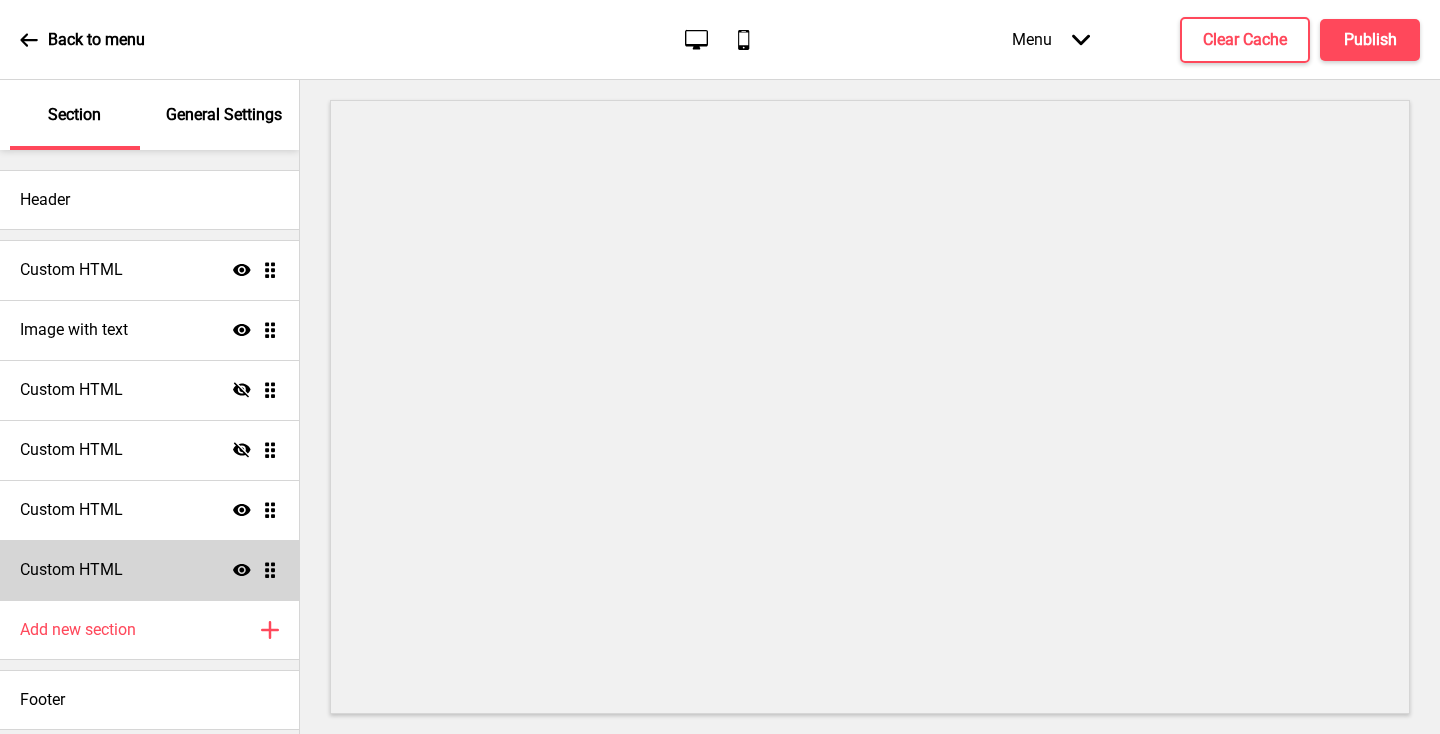 click on "Custom HTML Show Drag" at bounding box center (149, 570) 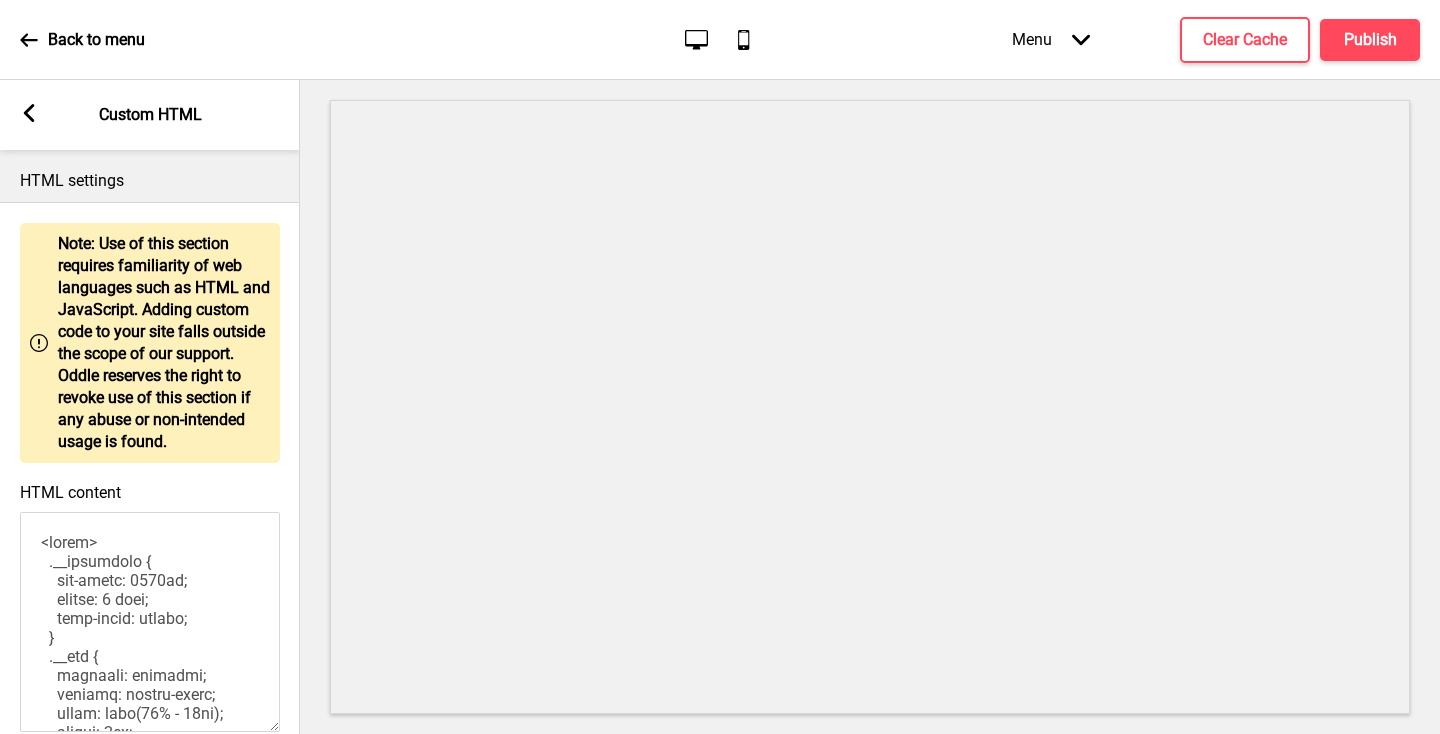 click 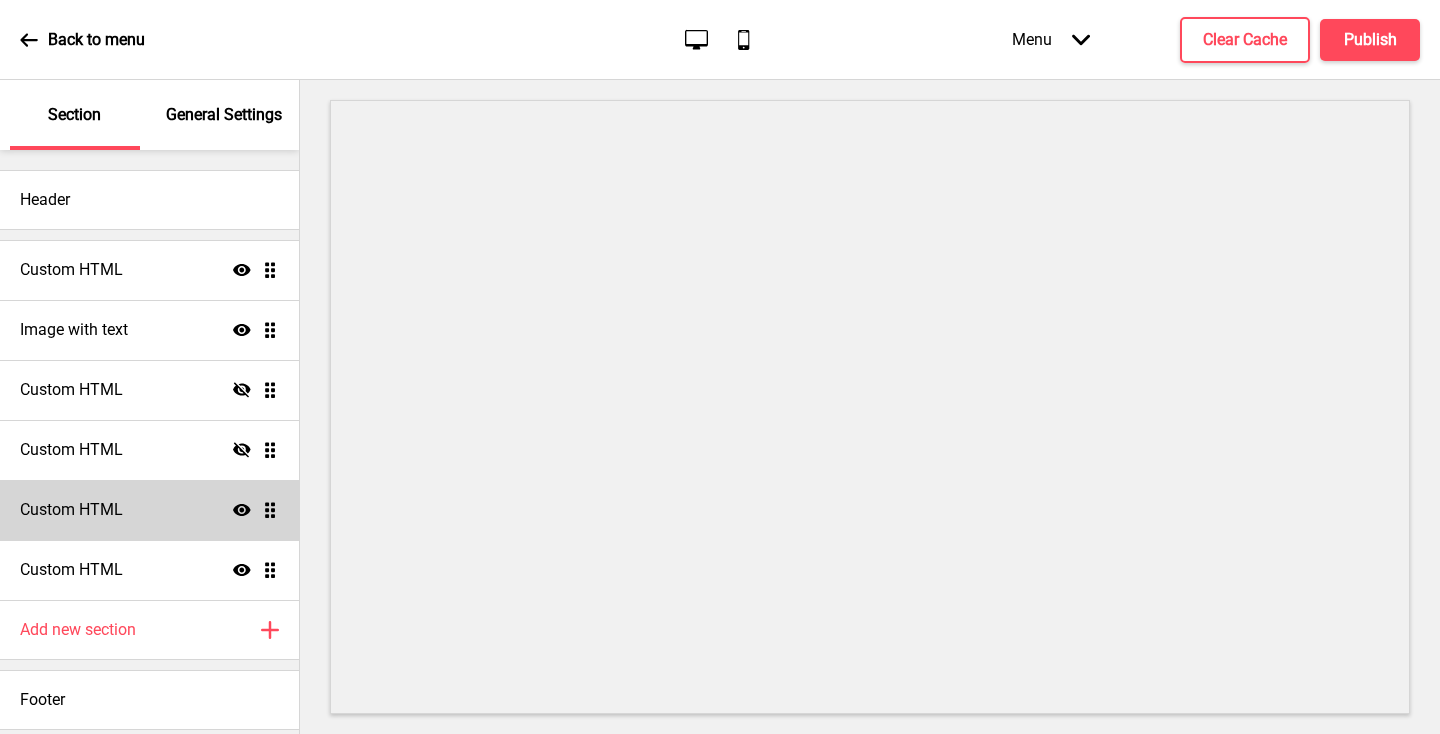 click on "Custom HTML Show Drag" at bounding box center [149, 510] 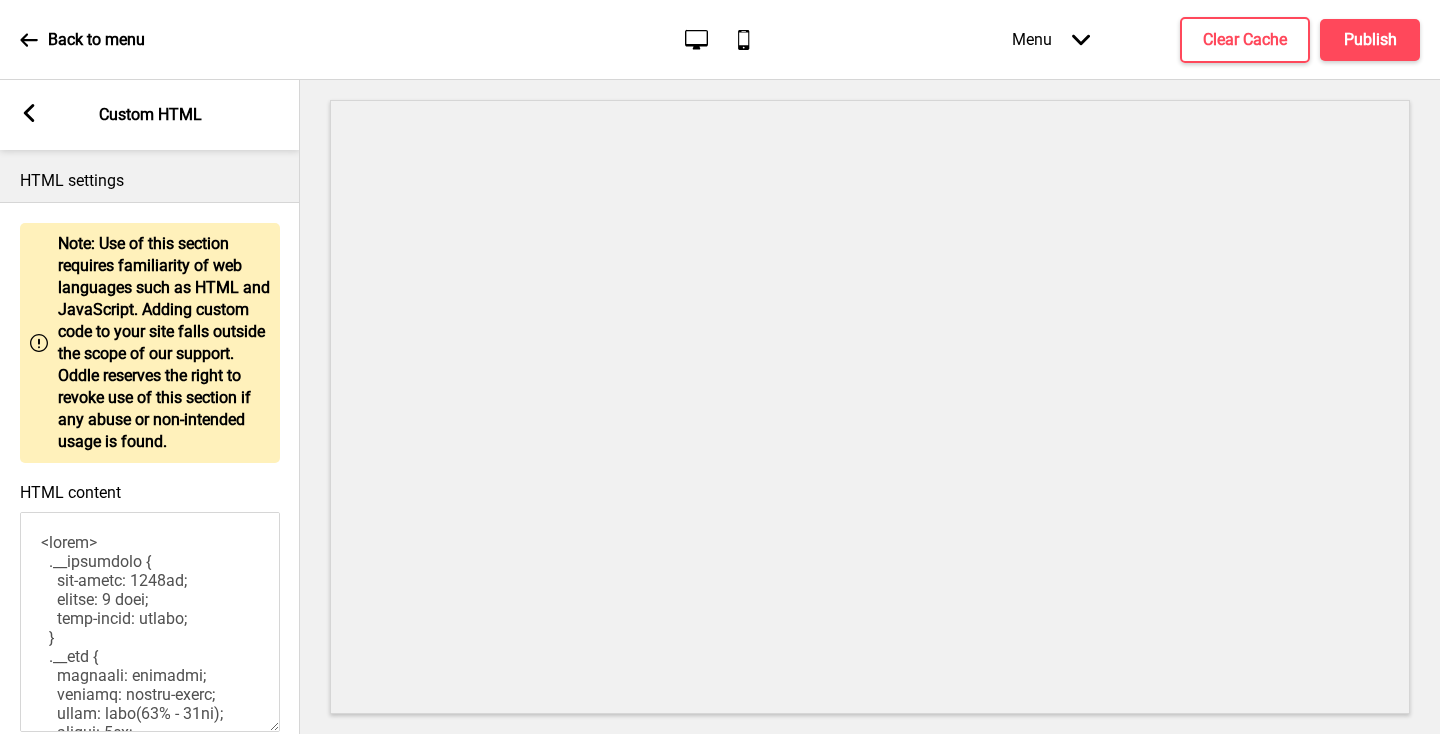 click on "Arrow left Custom HTML" at bounding box center [150, 115] 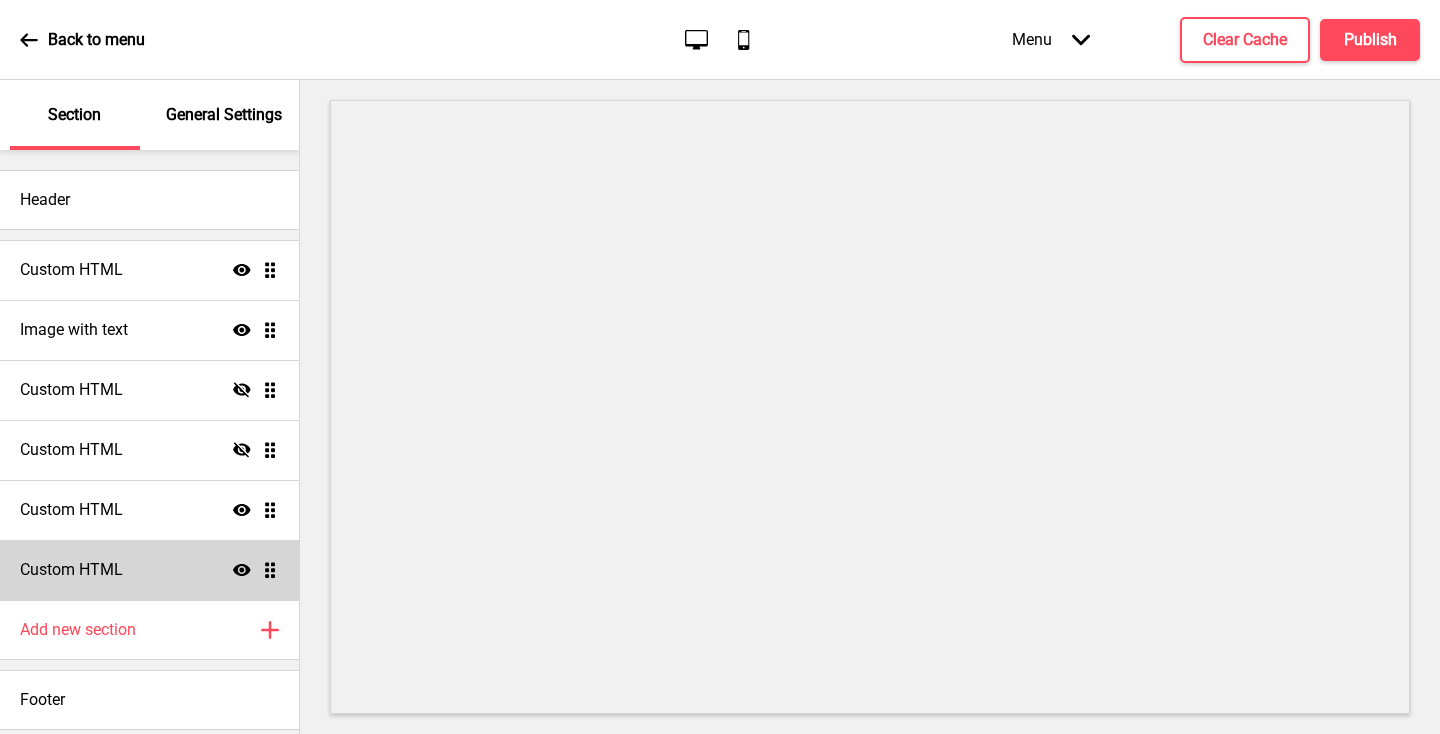 click on "Custom HTML" at bounding box center [71, 570] 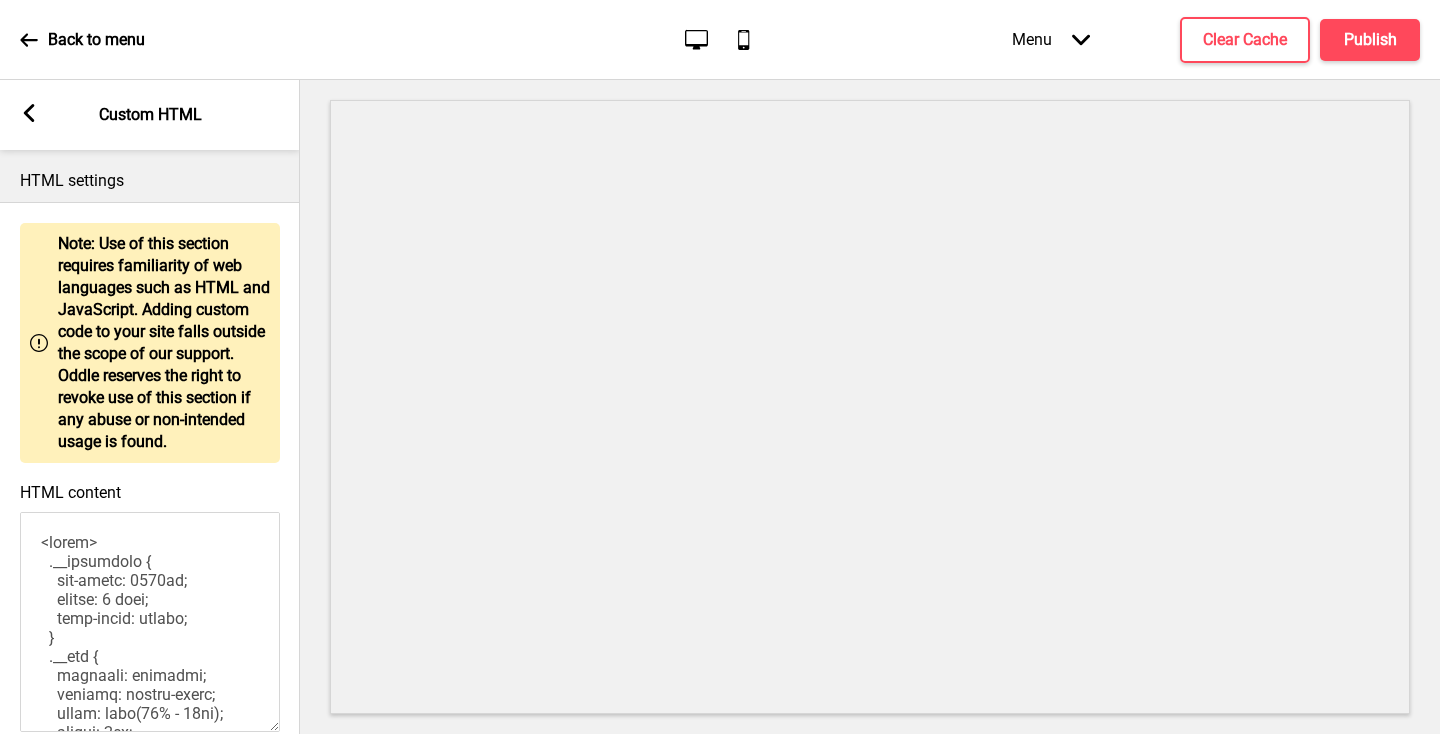 scroll, scrollTop: 129, scrollLeft: 0, axis: vertical 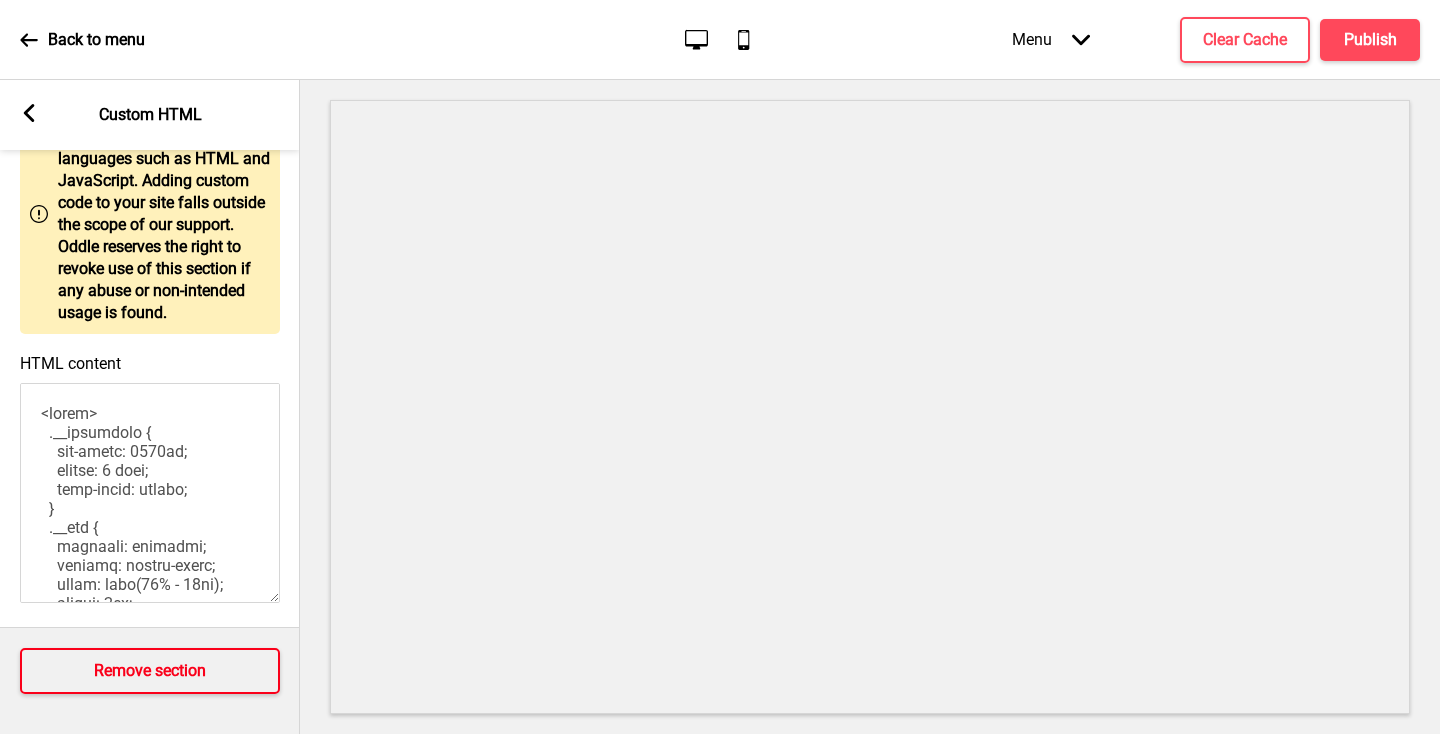 click on "Remove section" at bounding box center (150, 671) 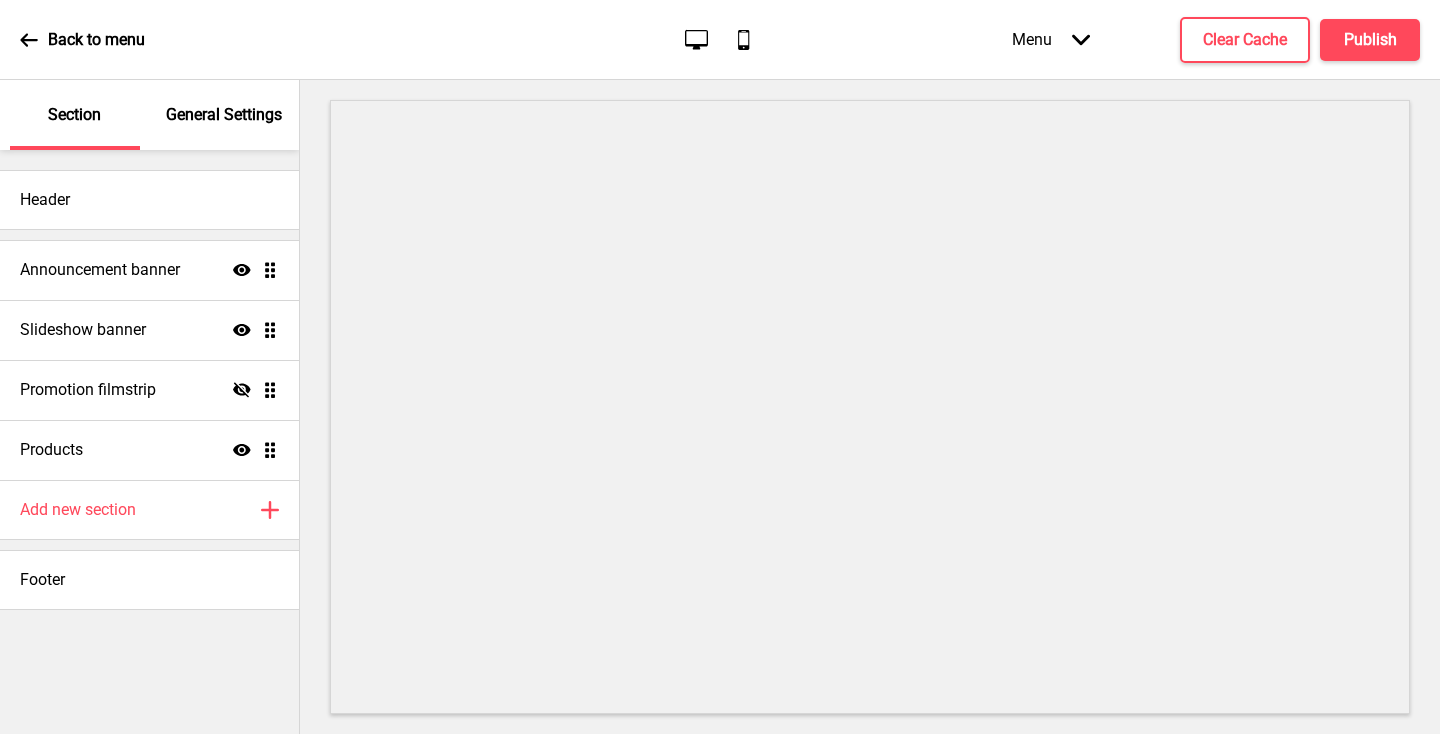 scroll, scrollTop: 0, scrollLeft: 0, axis: both 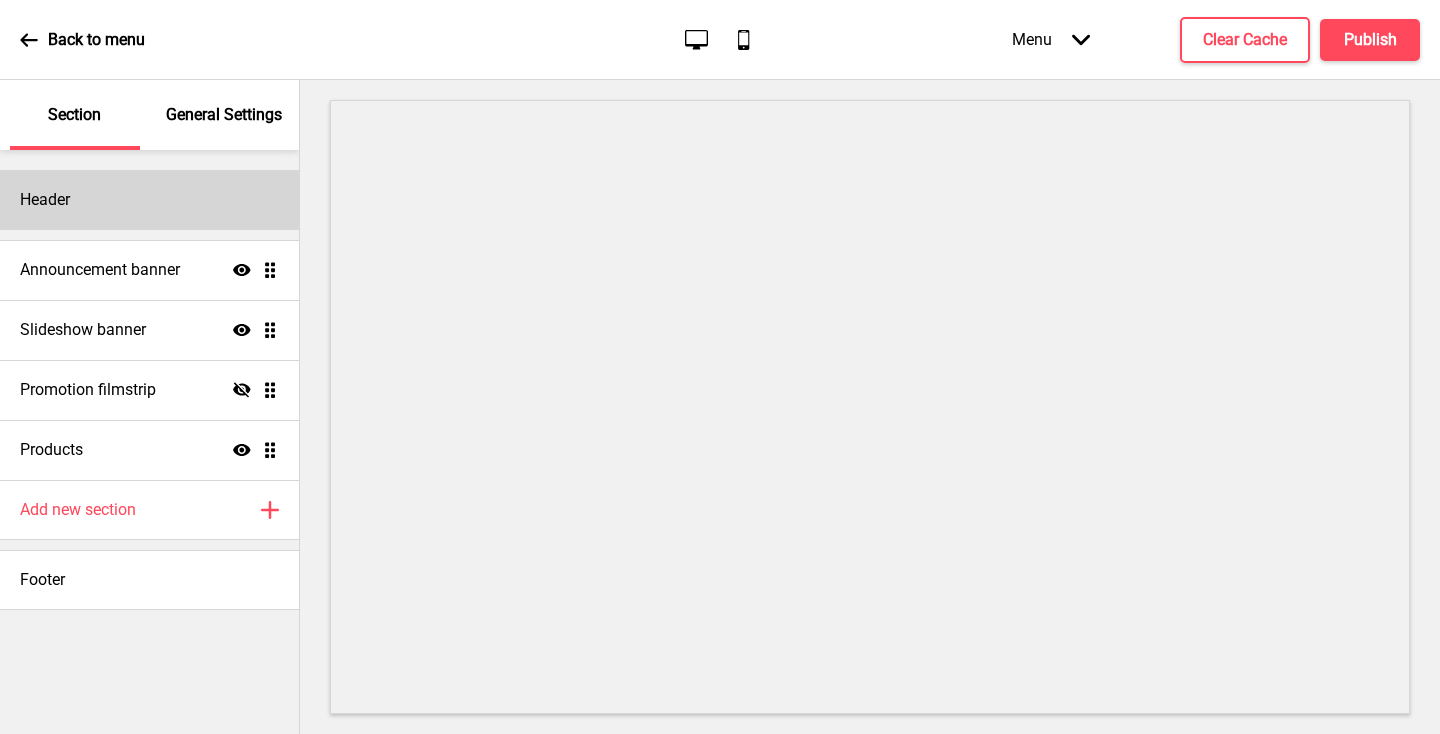 click on "Header" at bounding box center [149, 200] 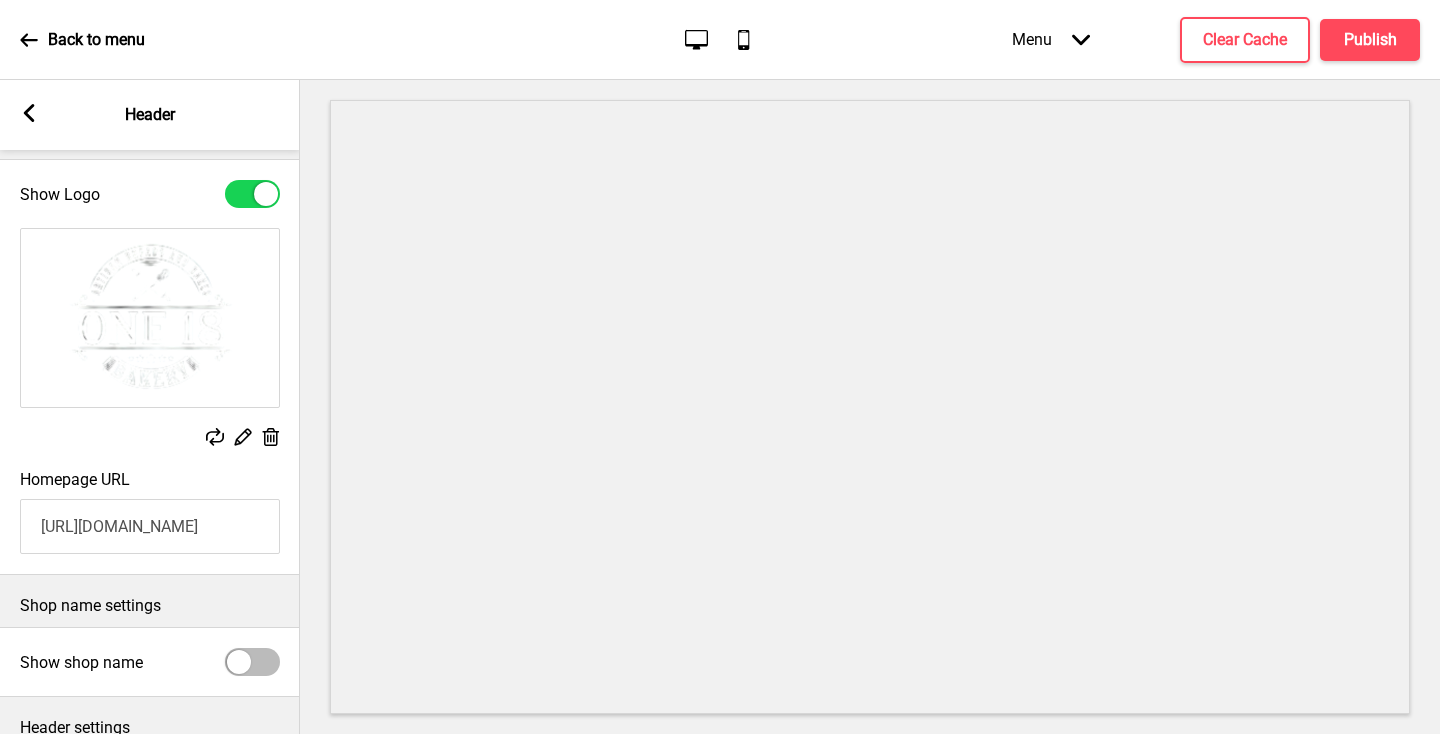 scroll, scrollTop: 196, scrollLeft: 0, axis: vertical 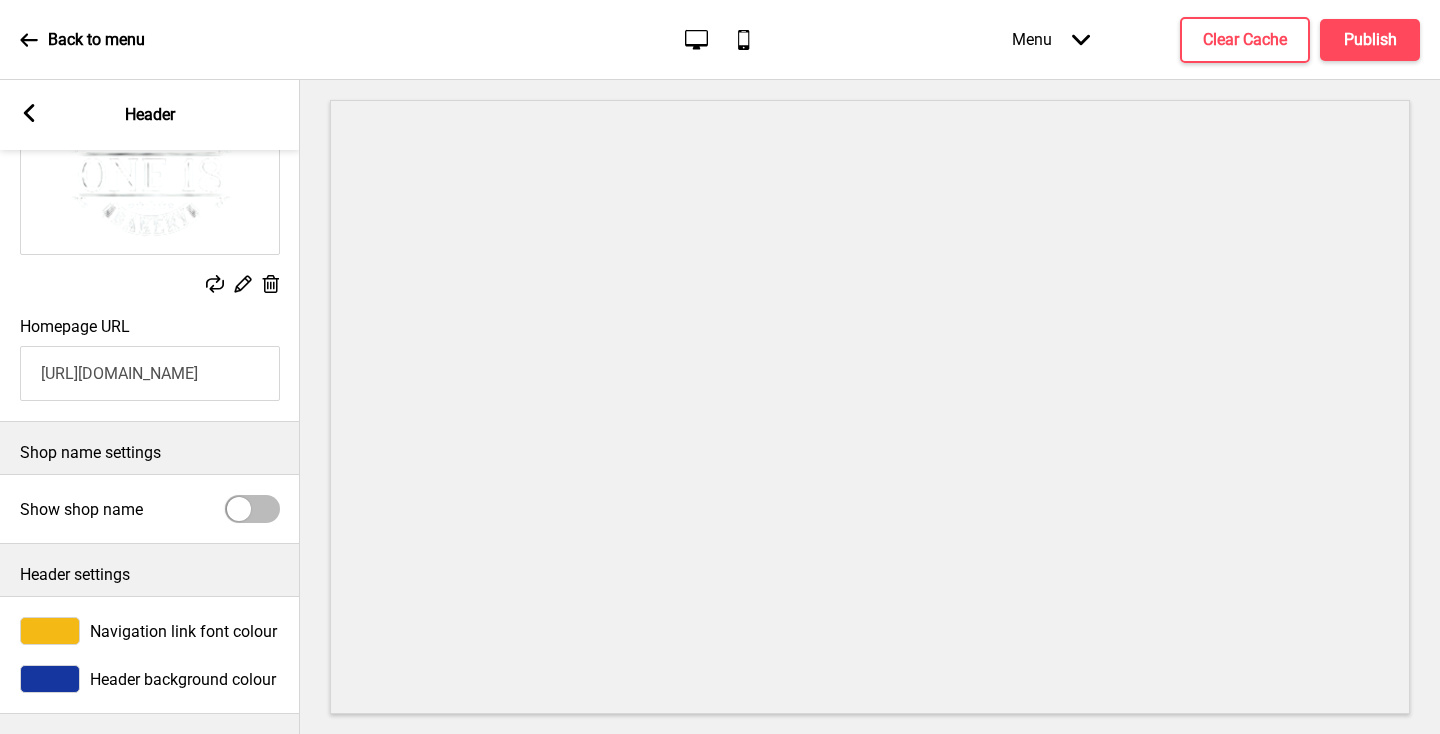click at bounding box center (50, 631) 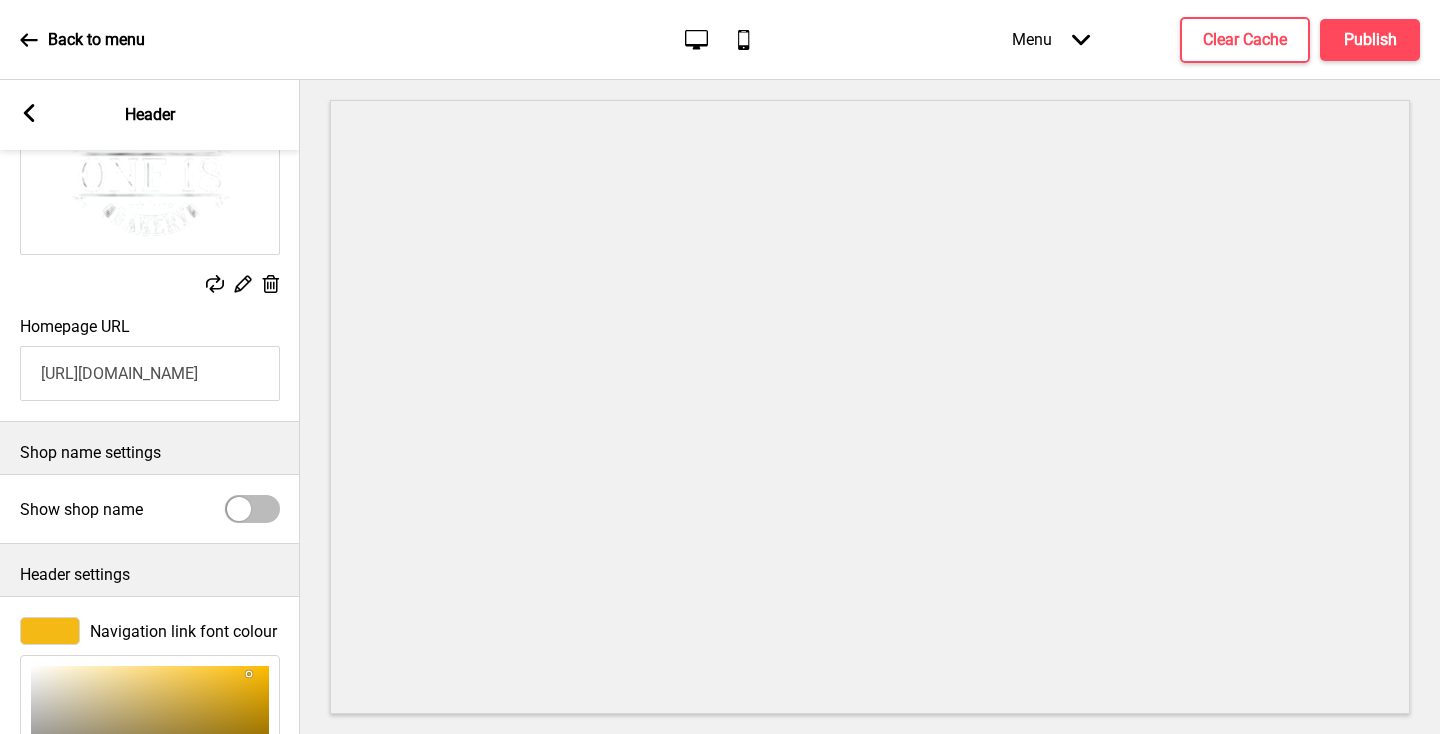 scroll, scrollTop: 522, scrollLeft: 0, axis: vertical 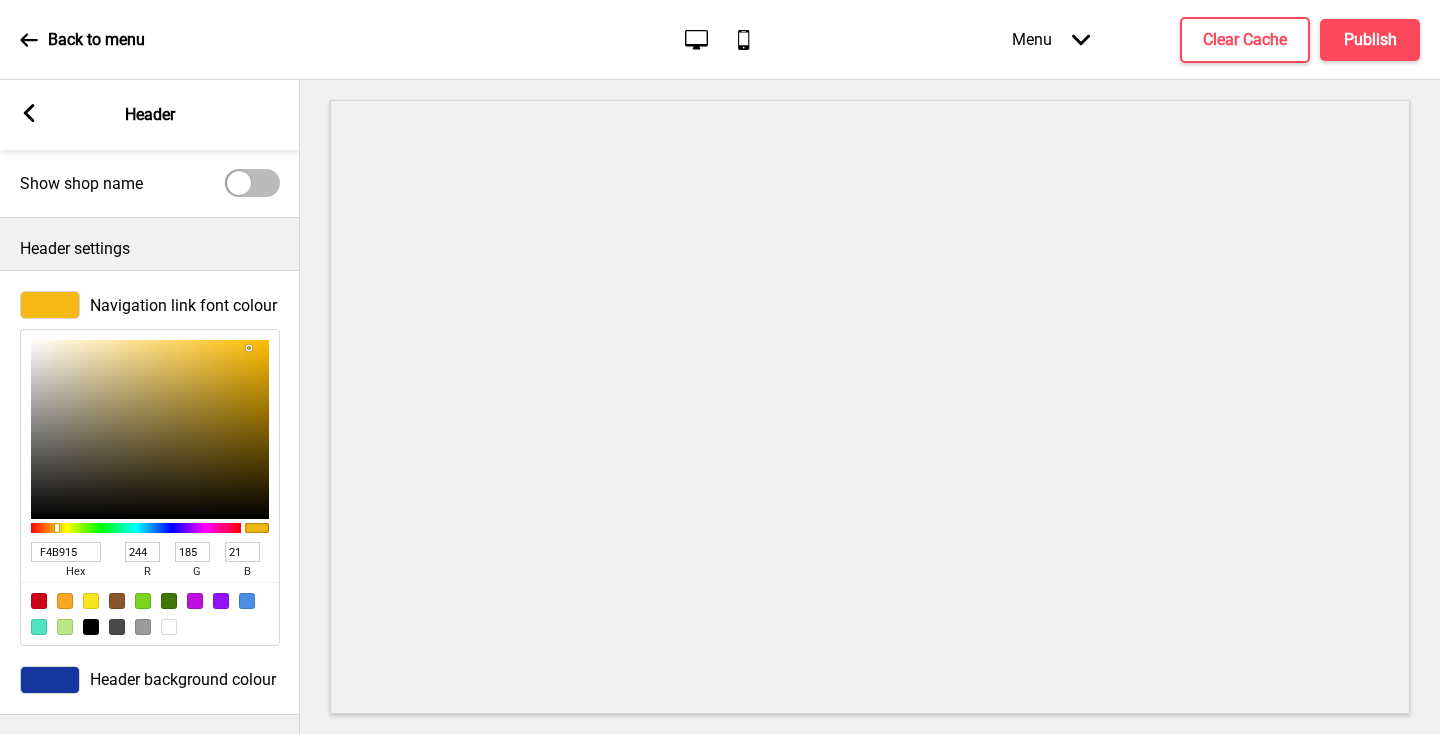 click on "F4B915" at bounding box center (66, 552) 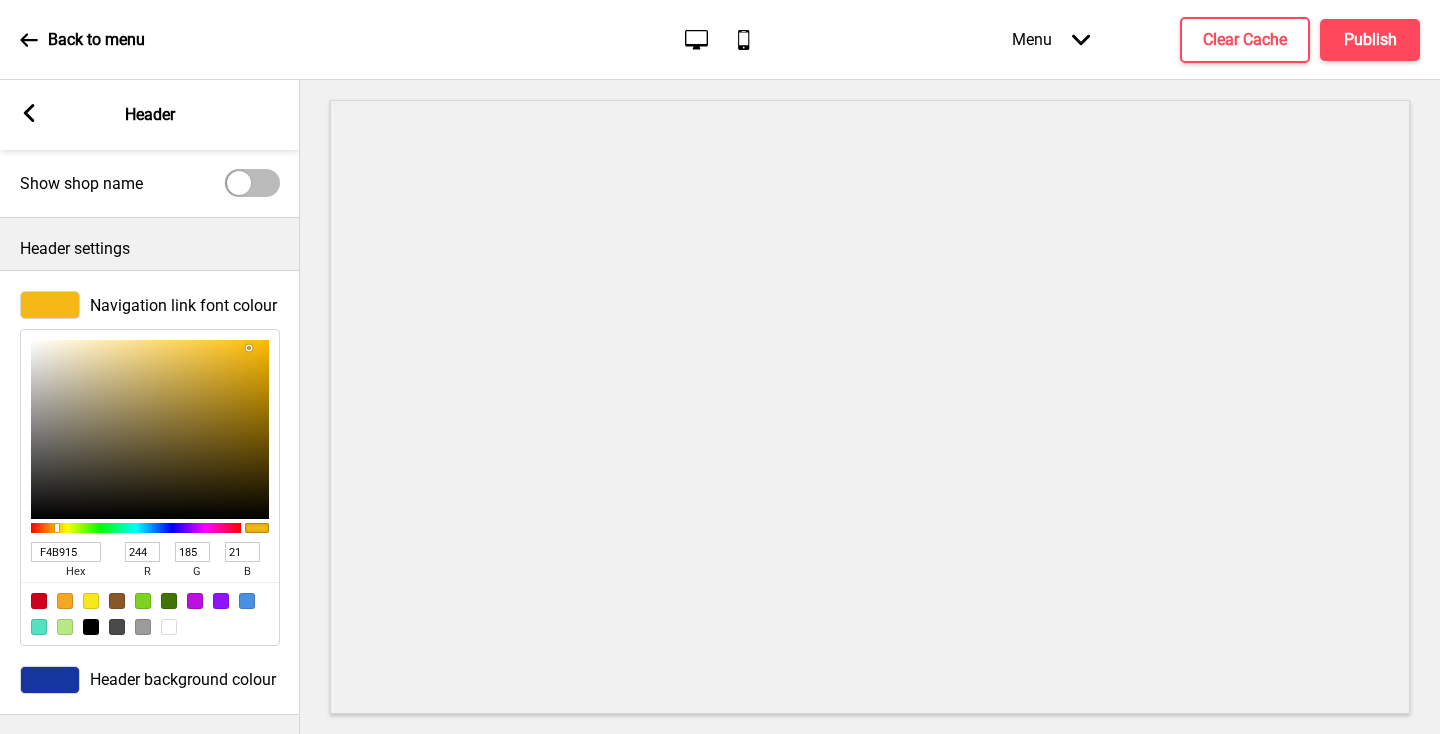click at bounding box center [50, 680] 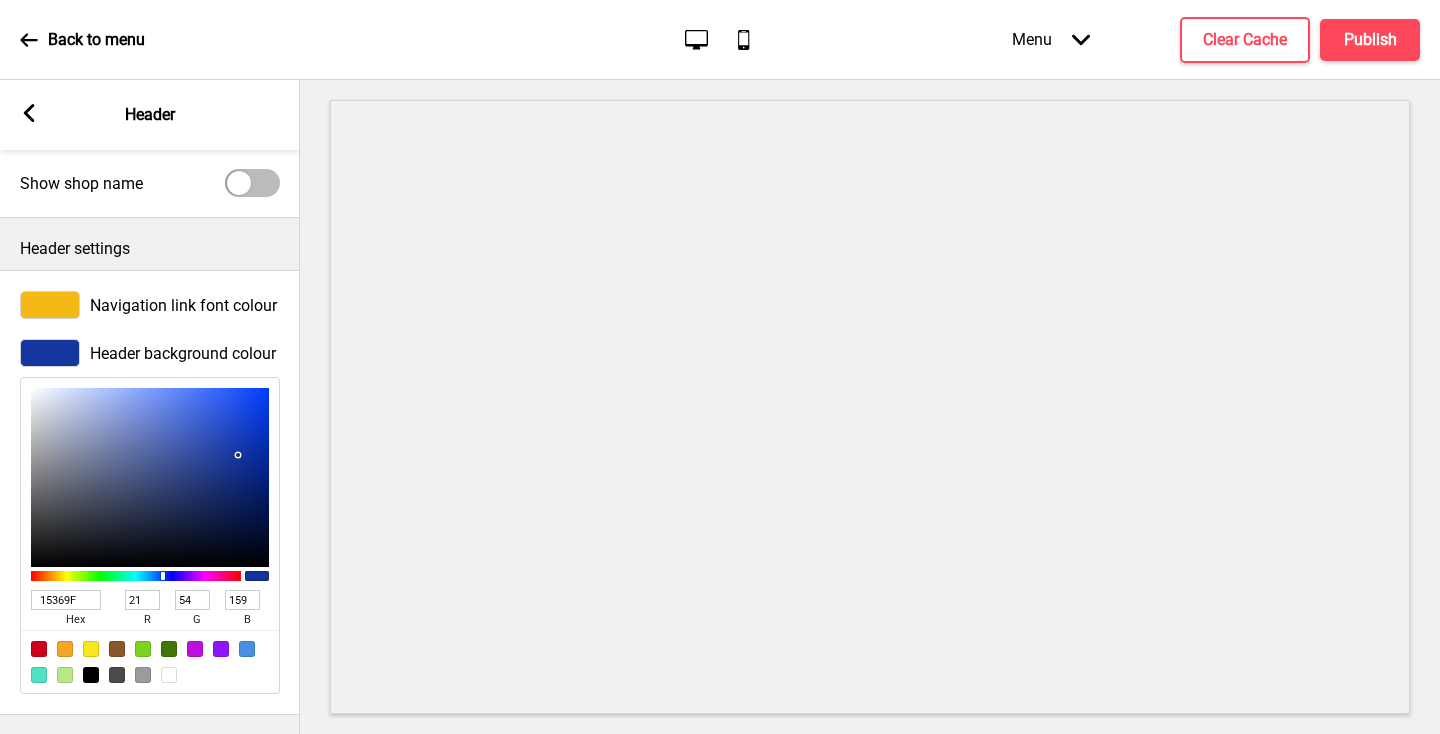 scroll, scrollTop: 522, scrollLeft: 0, axis: vertical 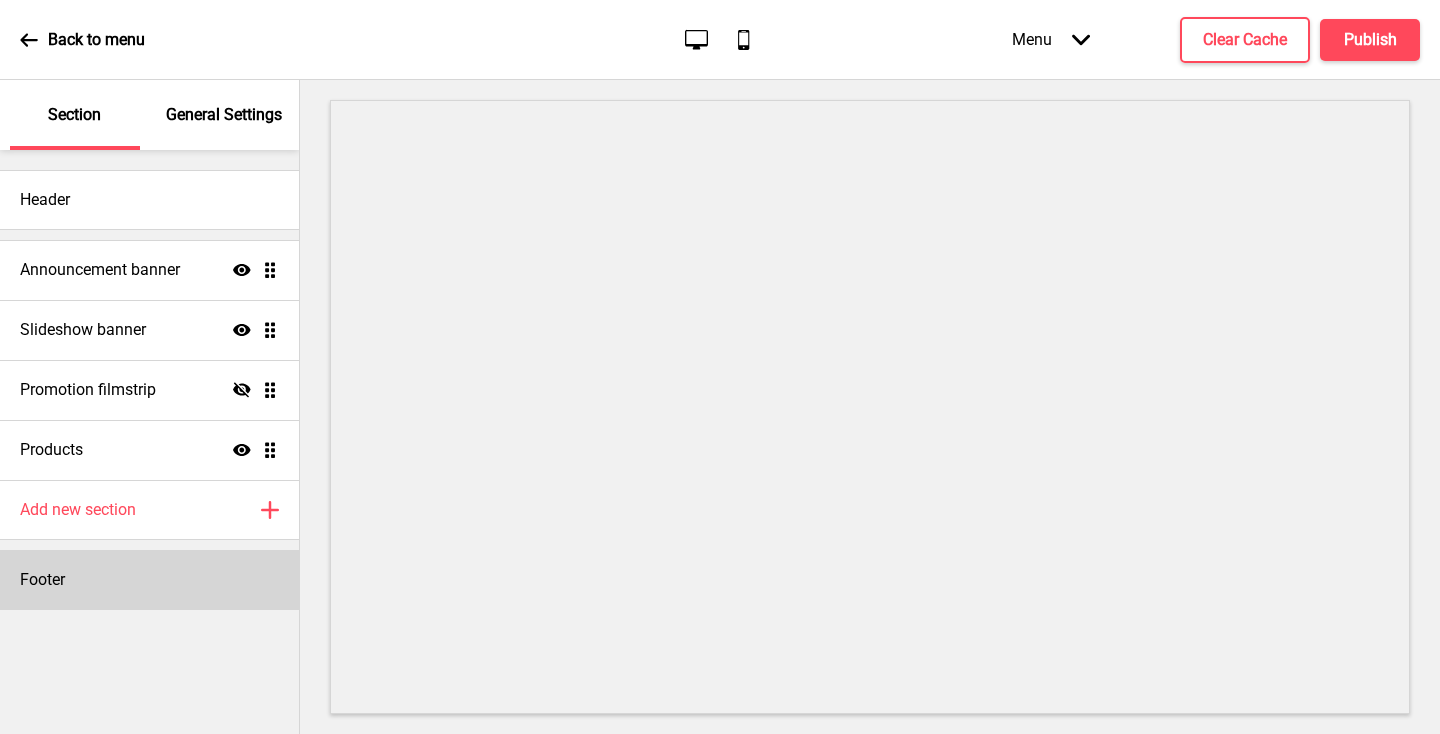 click on "Footer" at bounding box center [149, 580] 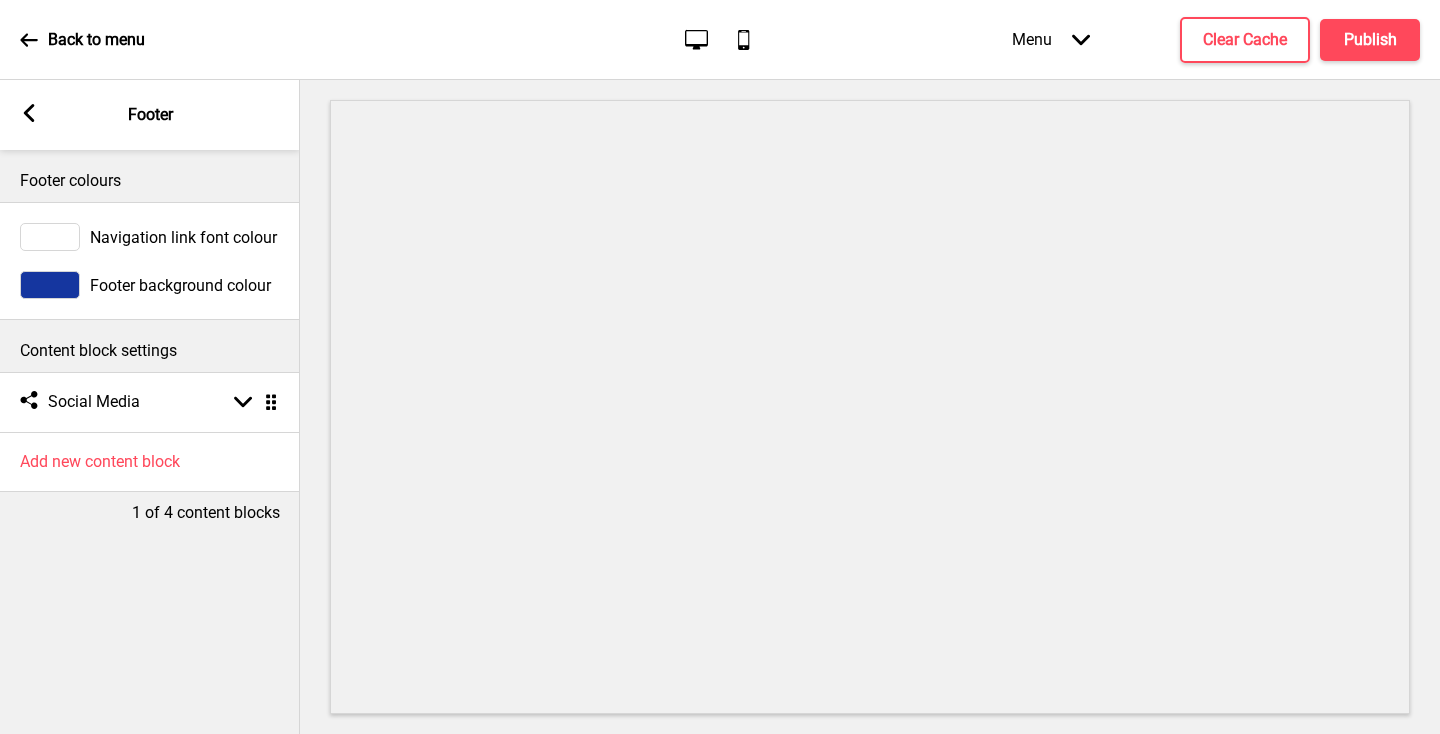 click on "Navigation link font colour" at bounding box center (183, 237) 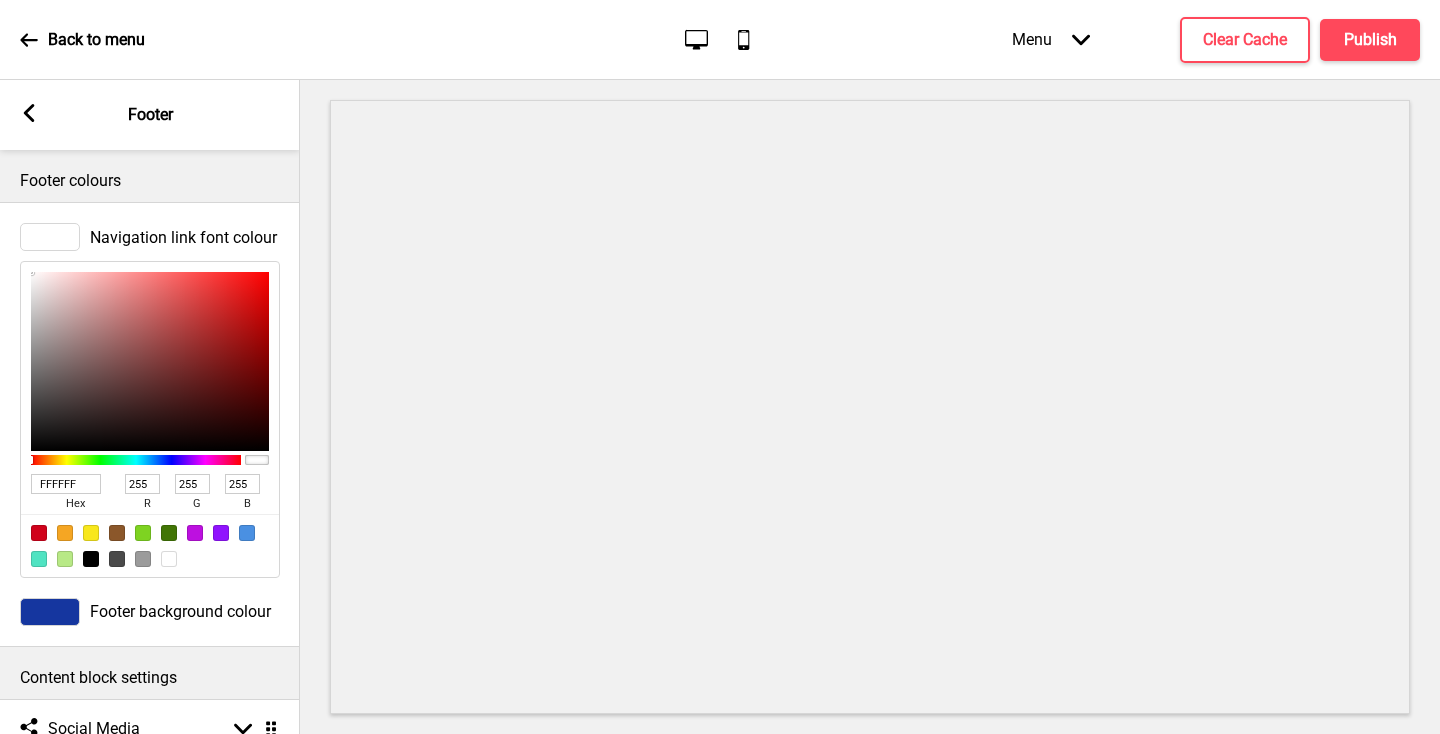 click on "FFFFFF" at bounding box center (66, 484) 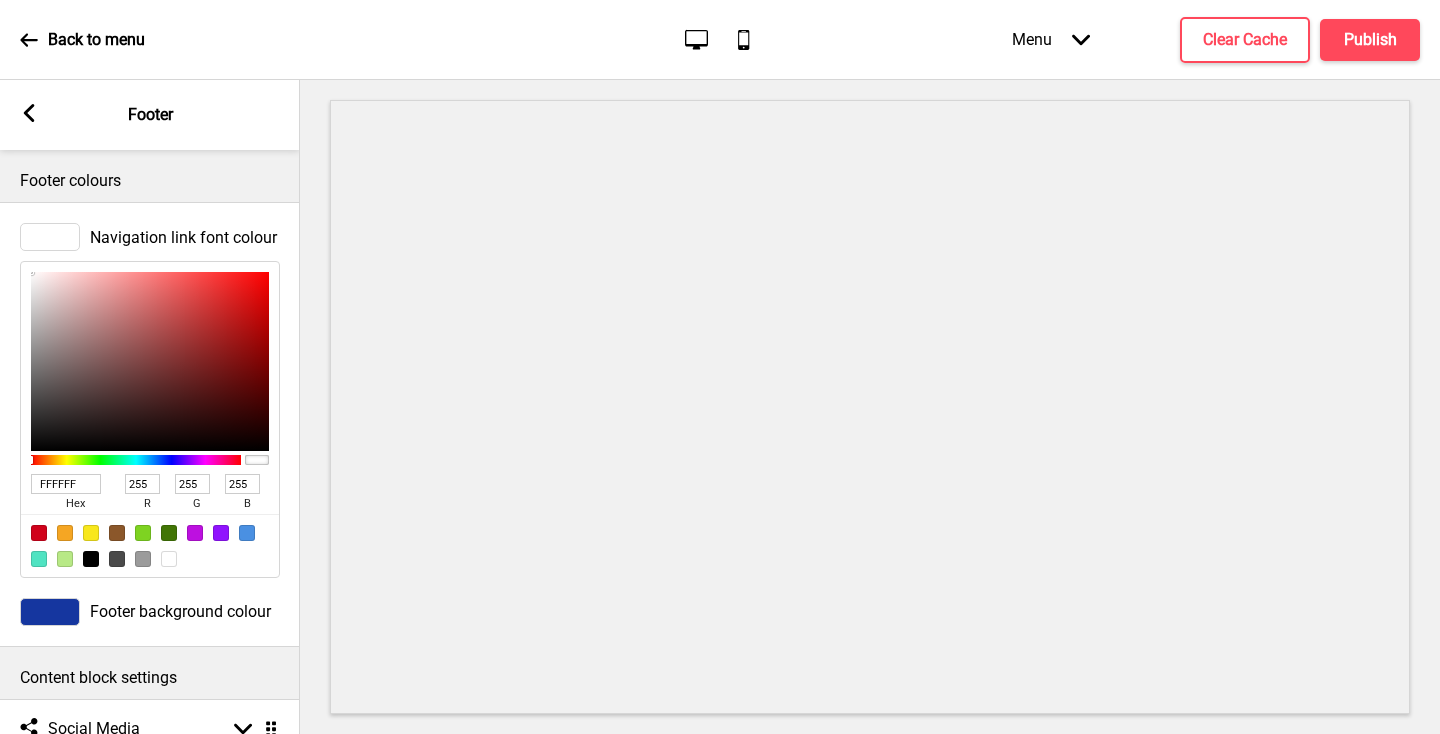 type on "F4B915" 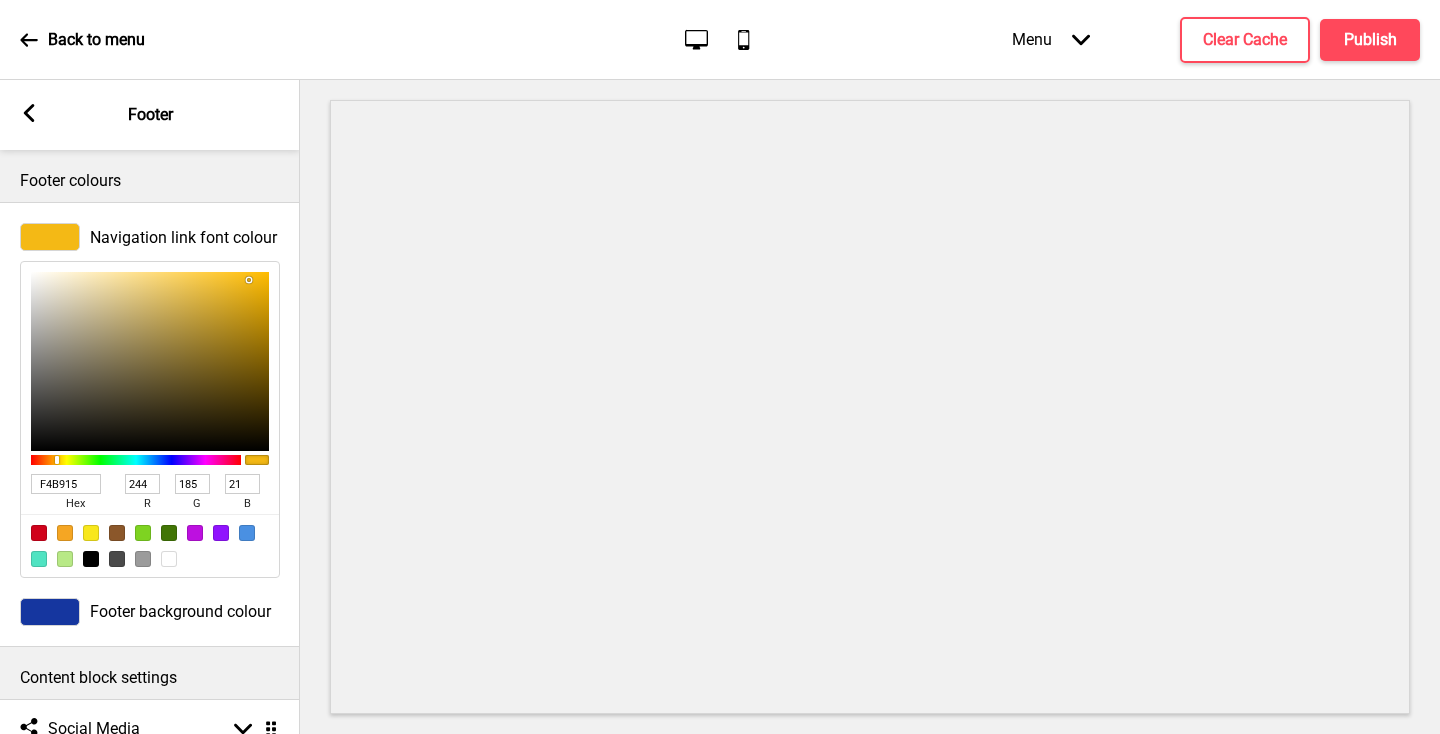 scroll, scrollTop: 74, scrollLeft: 0, axis: vertical 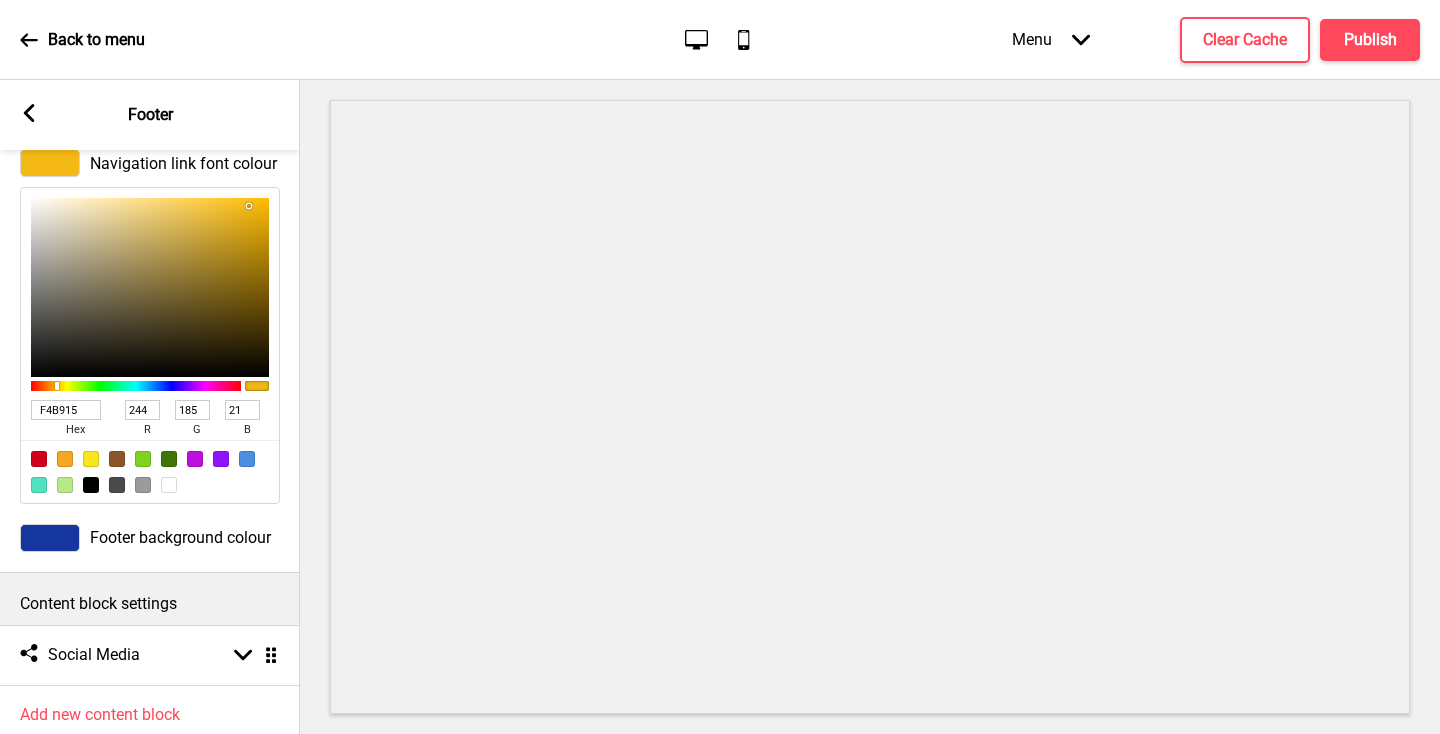 type on "F4B915" 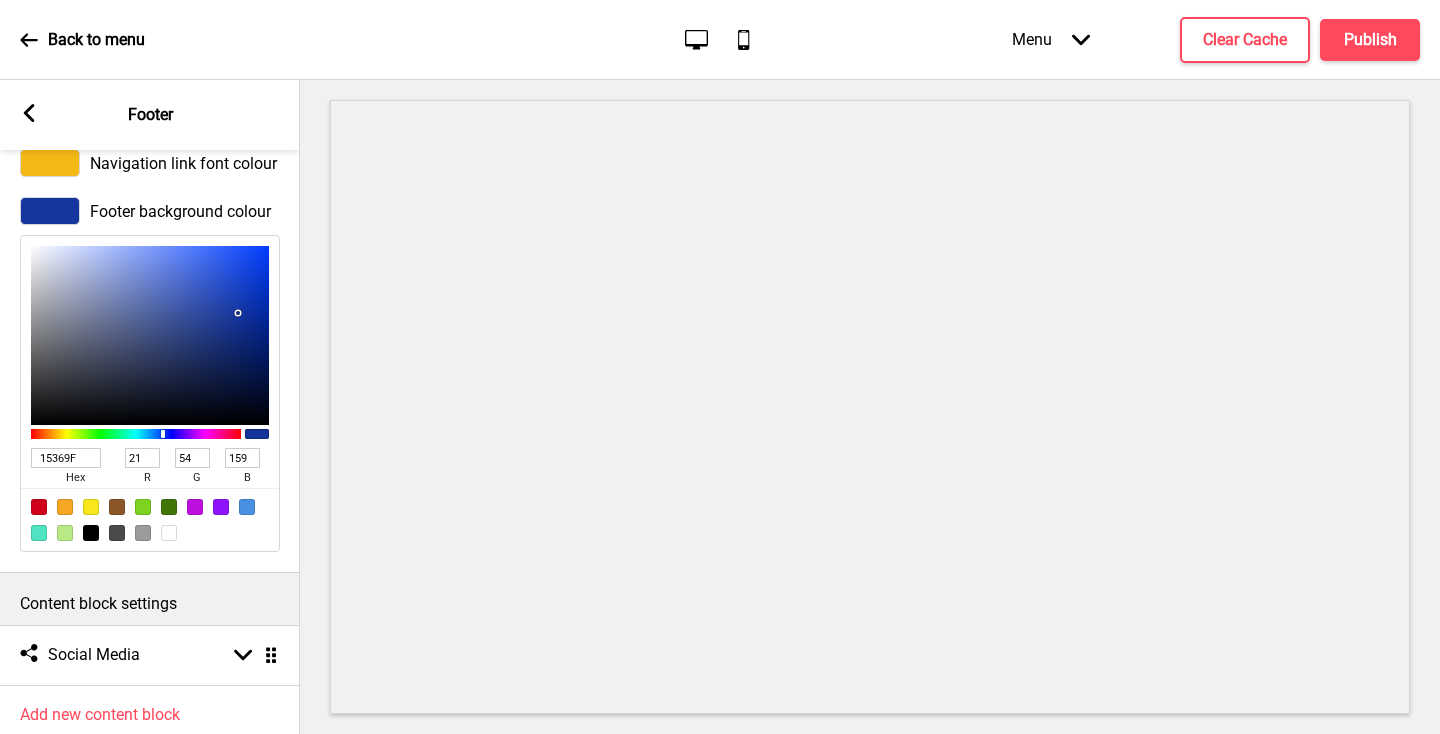 click on "15369F" at bounding box center [66, 458] 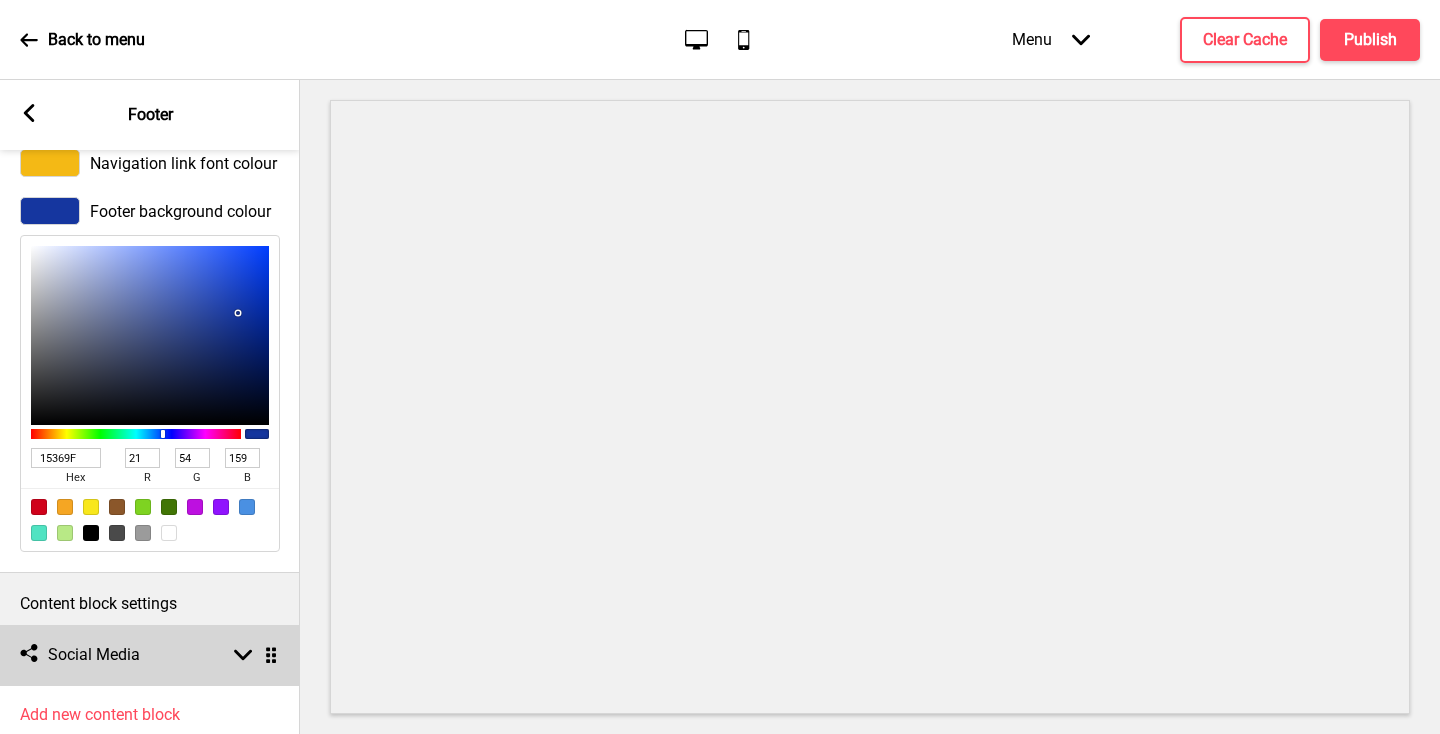 click on "Social media Social Media Arrow down Drag" at bounding box center (150, 655) 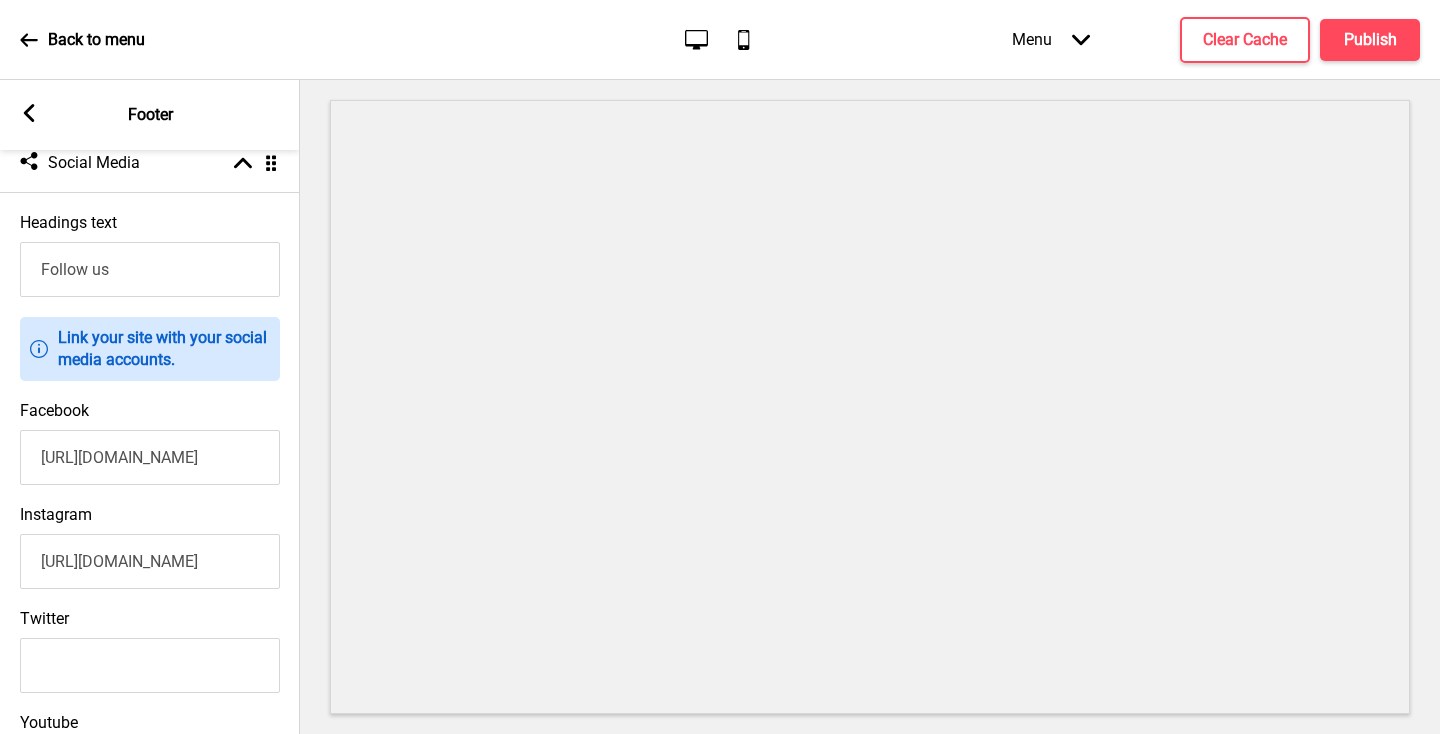 scroll, scrollTop: 568, scrollLeft: 0, axis: vertical 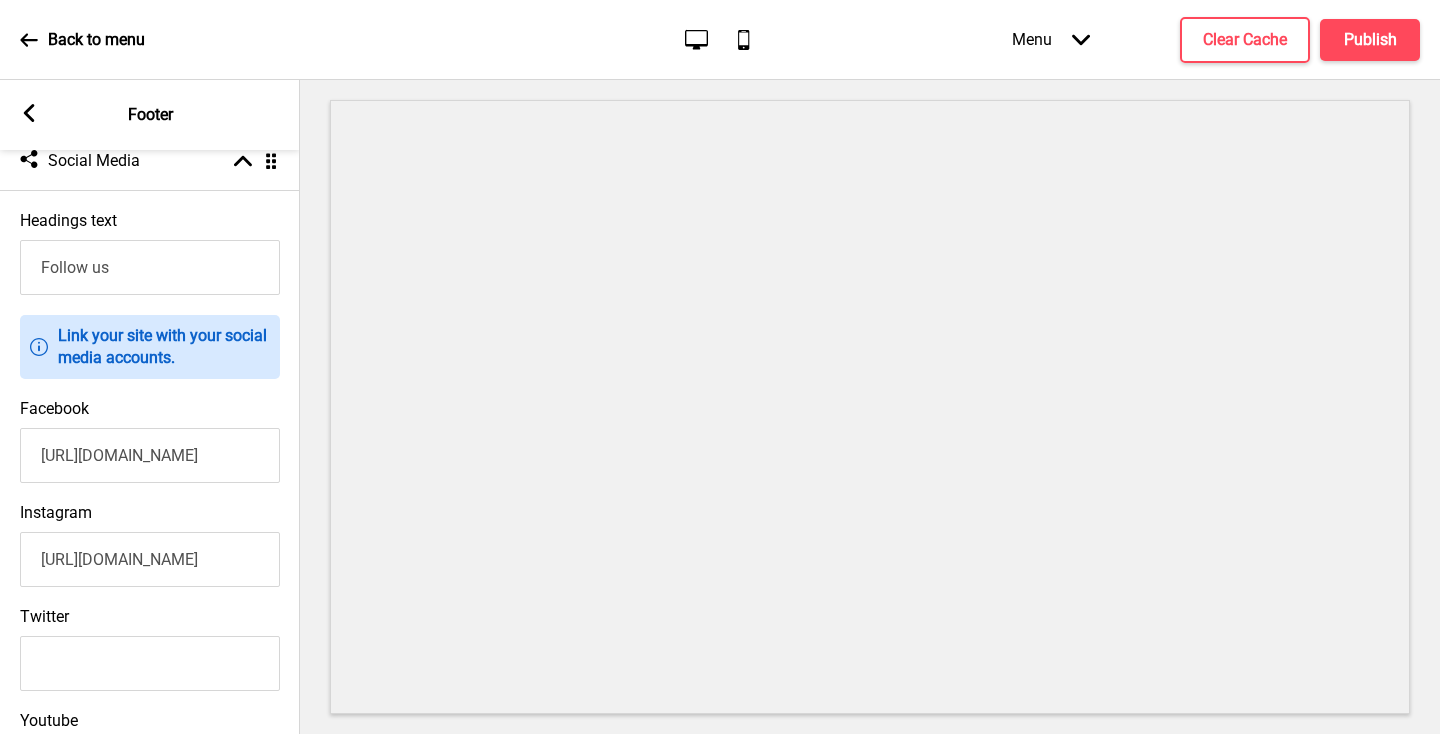 click on "[URL][DOMAIN_NAME]" at bounding box center [150, 455] 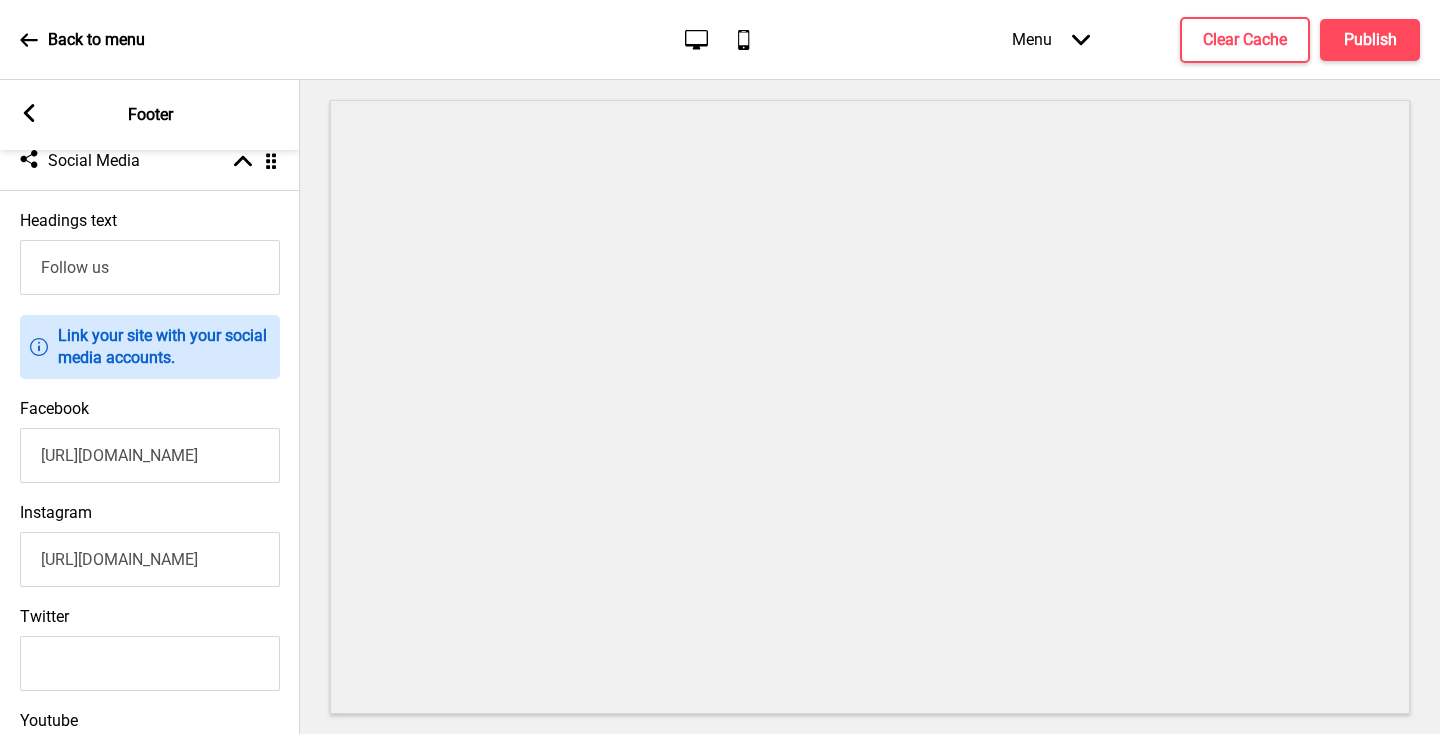 click on "[URL][DOMAIN_NAME]" at bounding box center [150, 559] 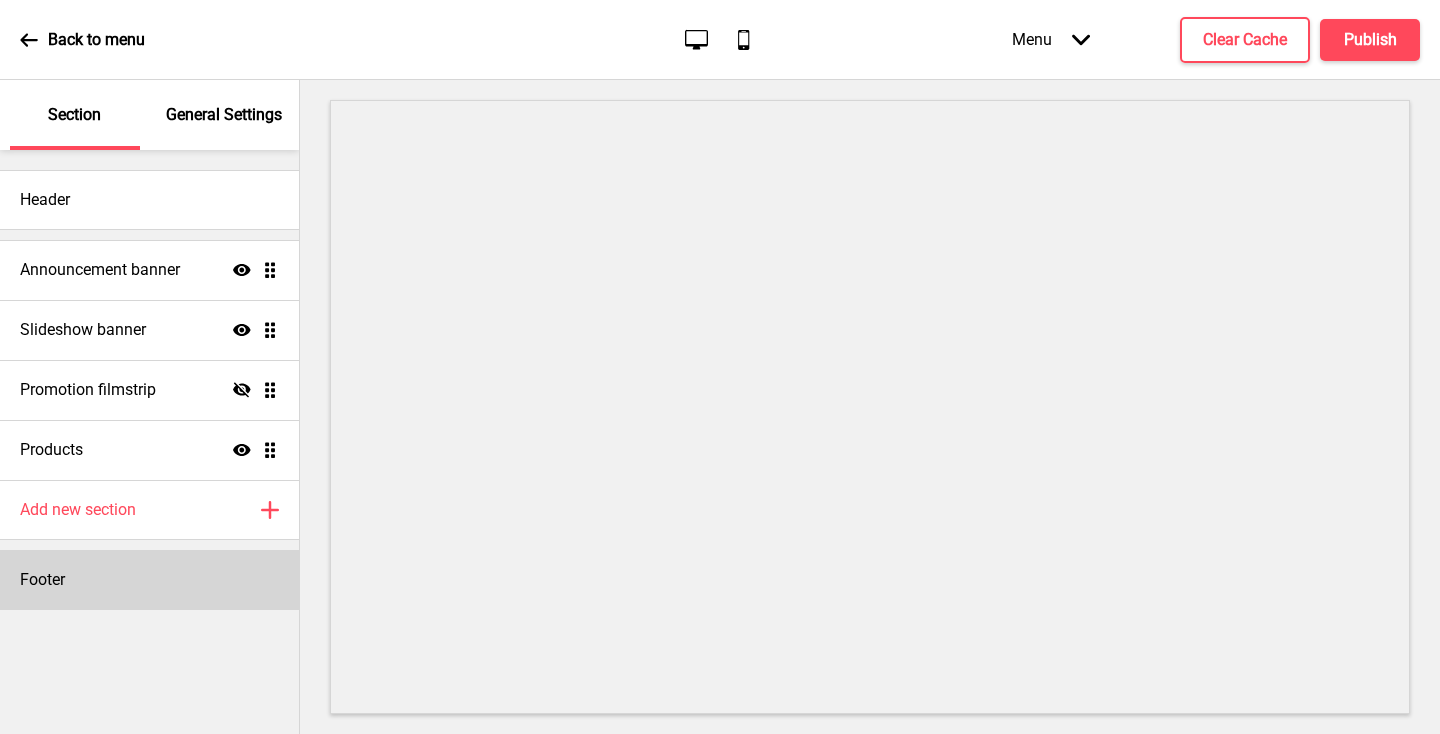 click on "Footer" at bounding box center [149, 580] 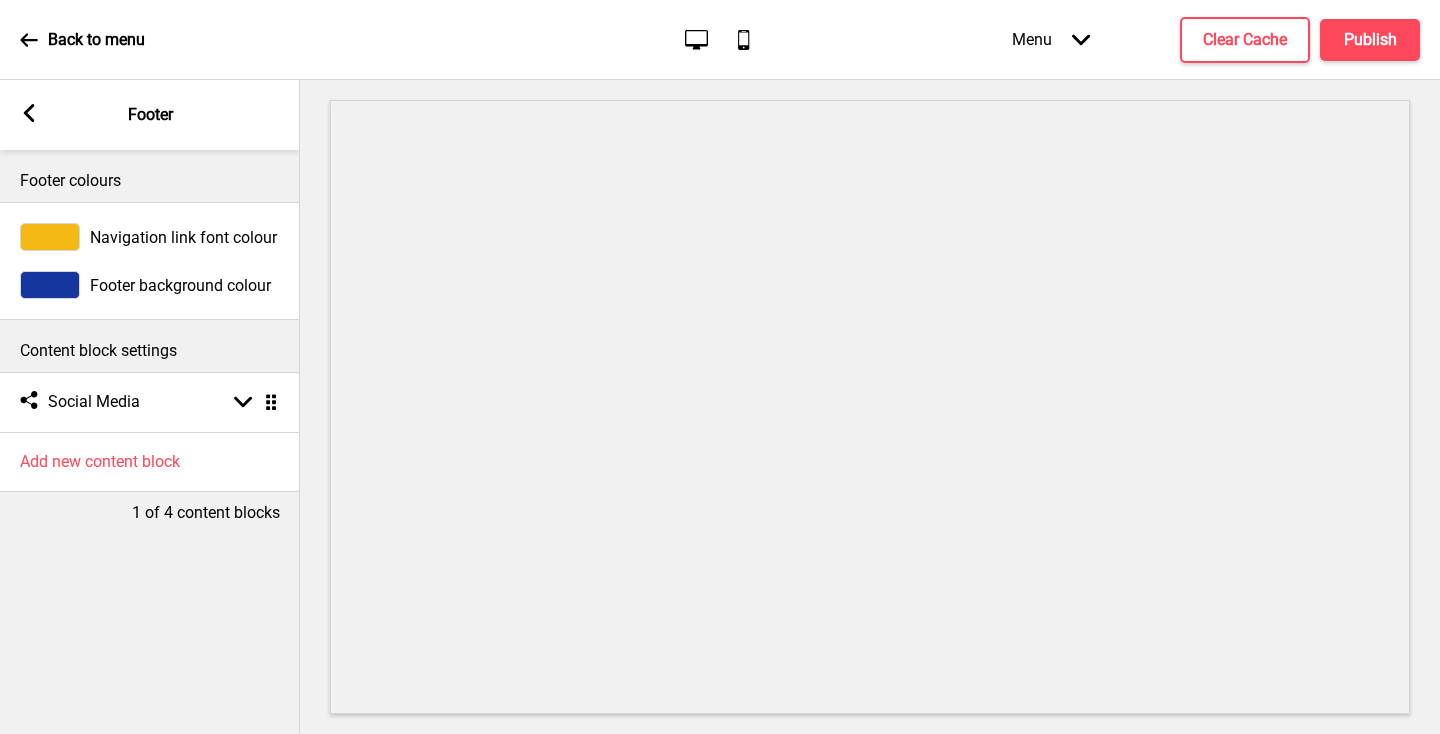 click on "Navigation link font colour" at bounding box center (150, 237) 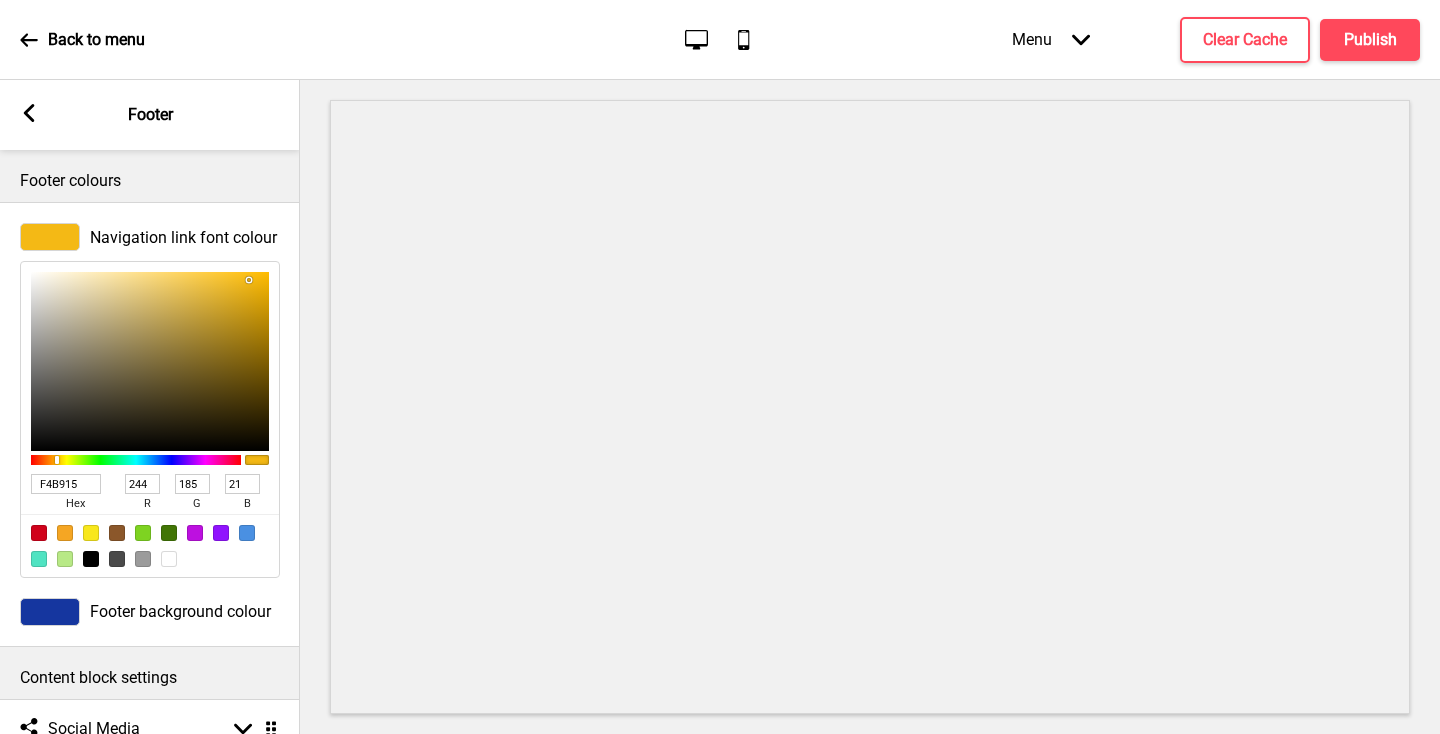 click on "F4B915" at bounding box center (66, 484) 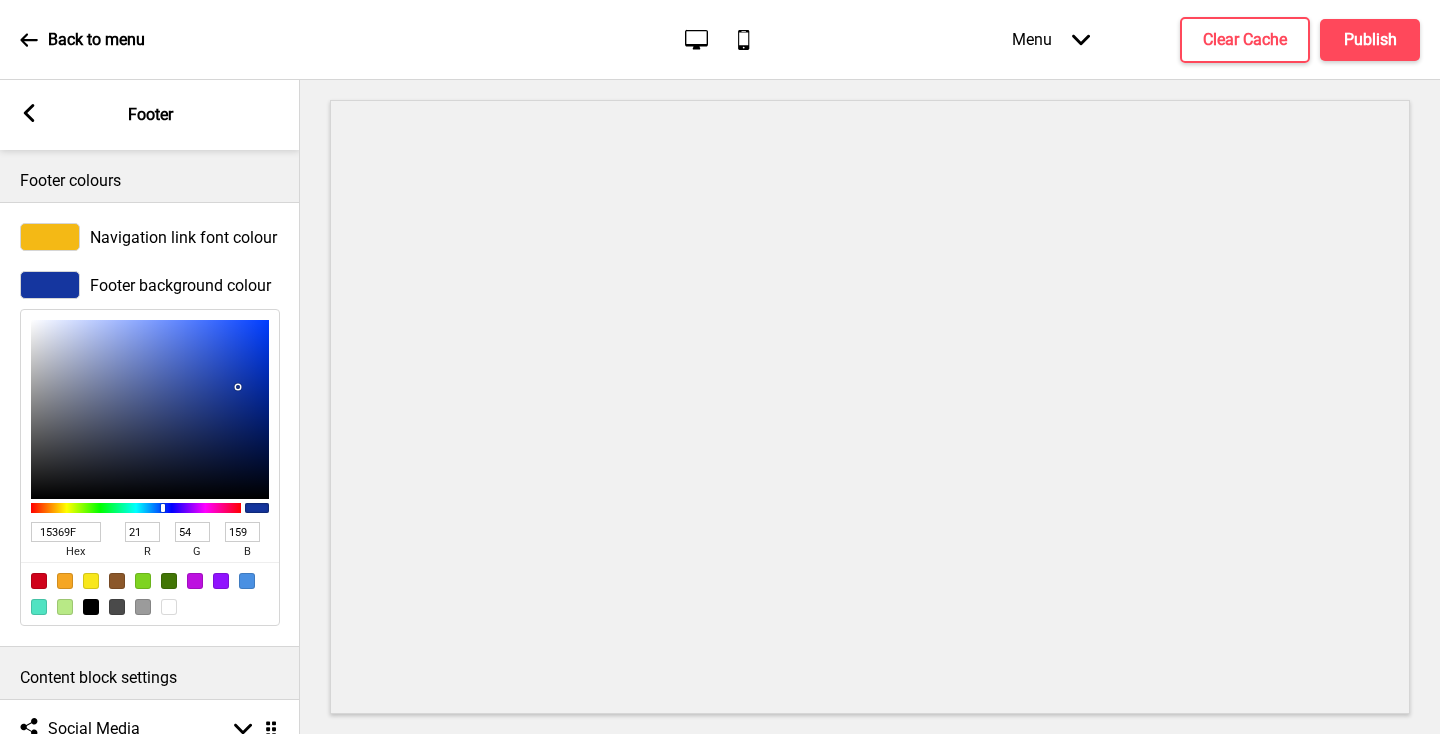 click on "15369F" at bounding box center [66, 532] 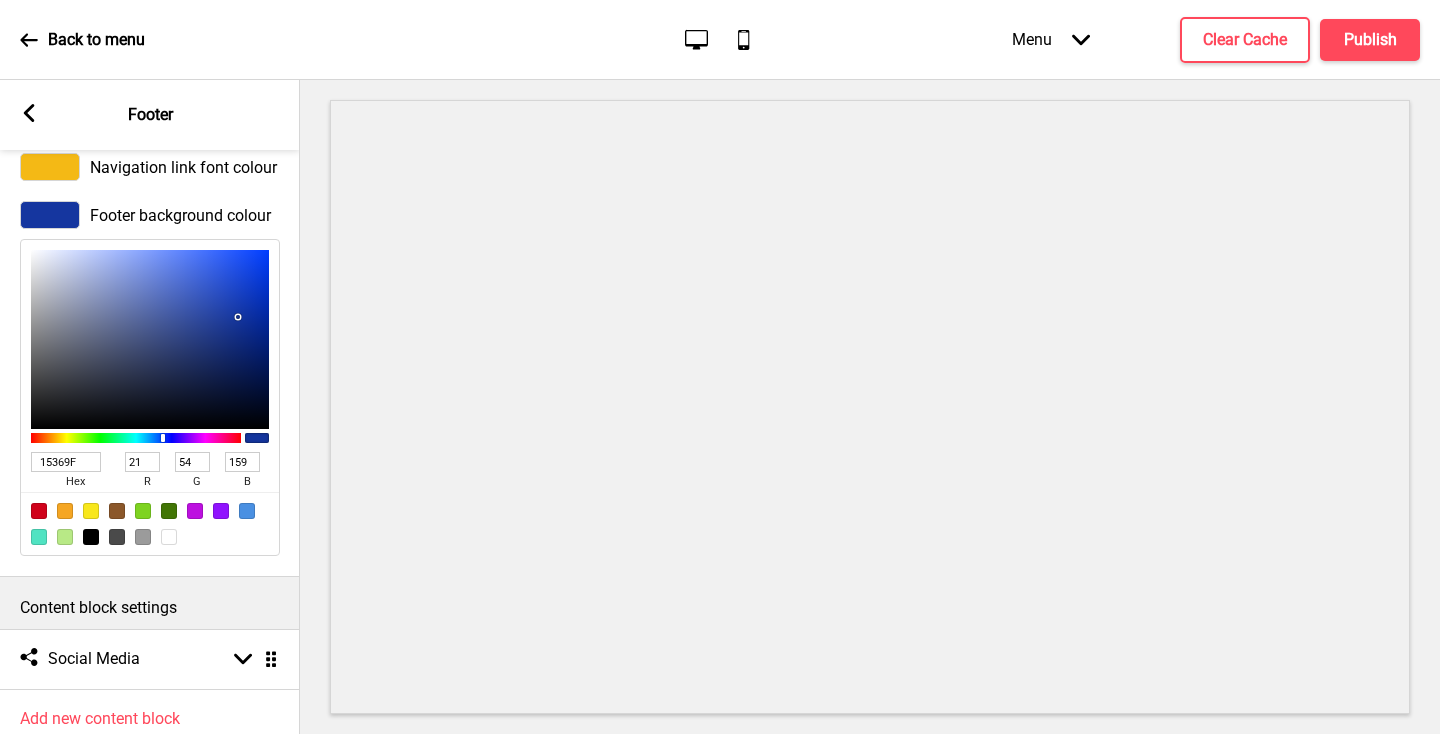 scroll, scrollTop: 127, scrollLeft: 0, axis: vertical 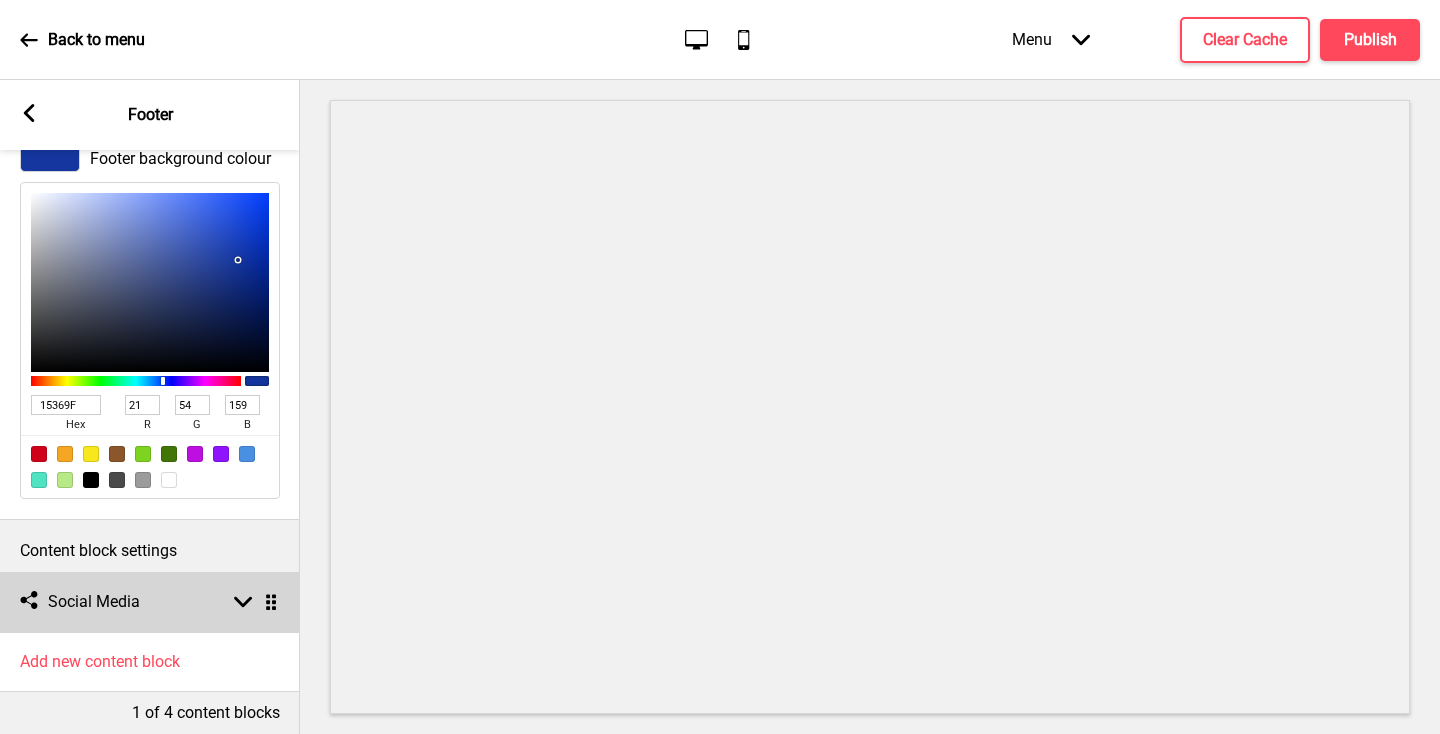 click on "Social media Social Media Arrow down Drag" at bounding box center [150, 602] 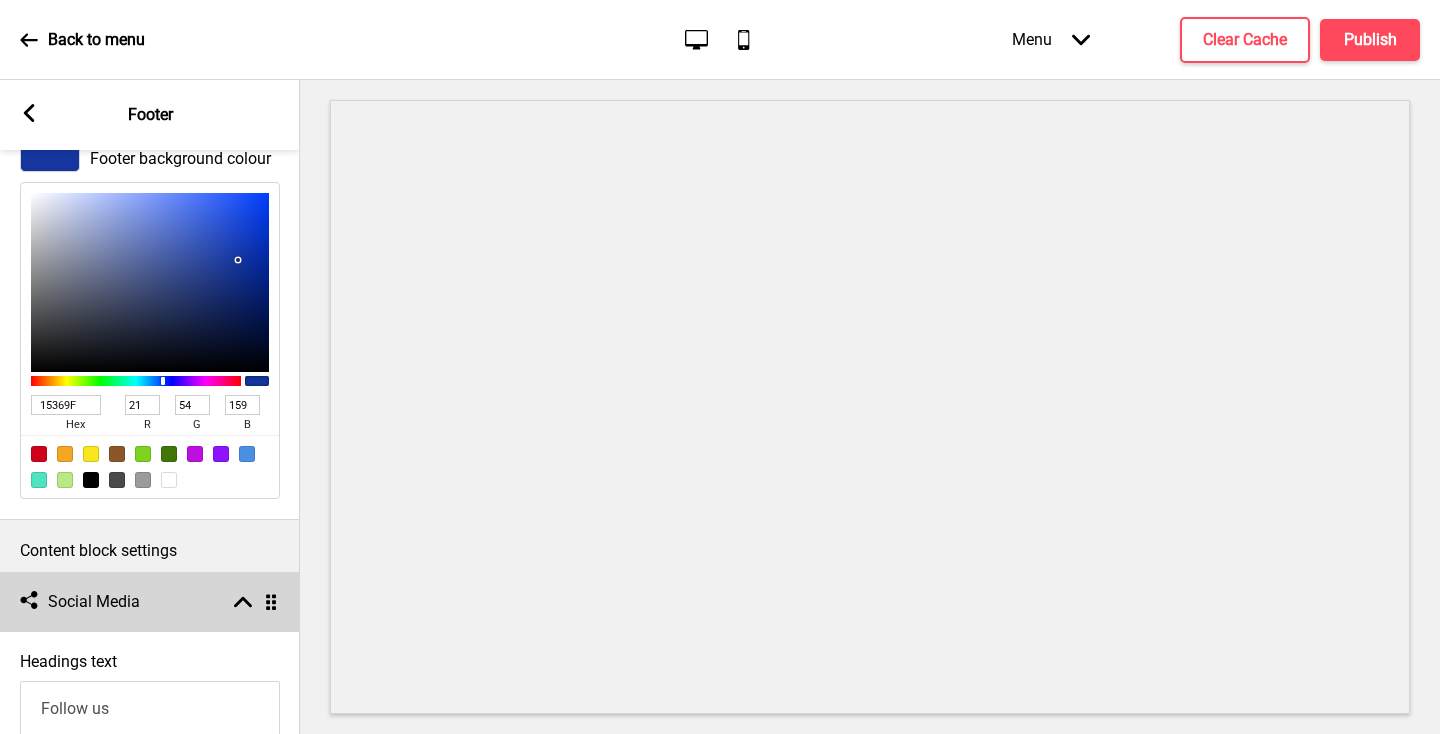 scroll, scrollTop: 507, scrollLeft: 0, axis: vertical 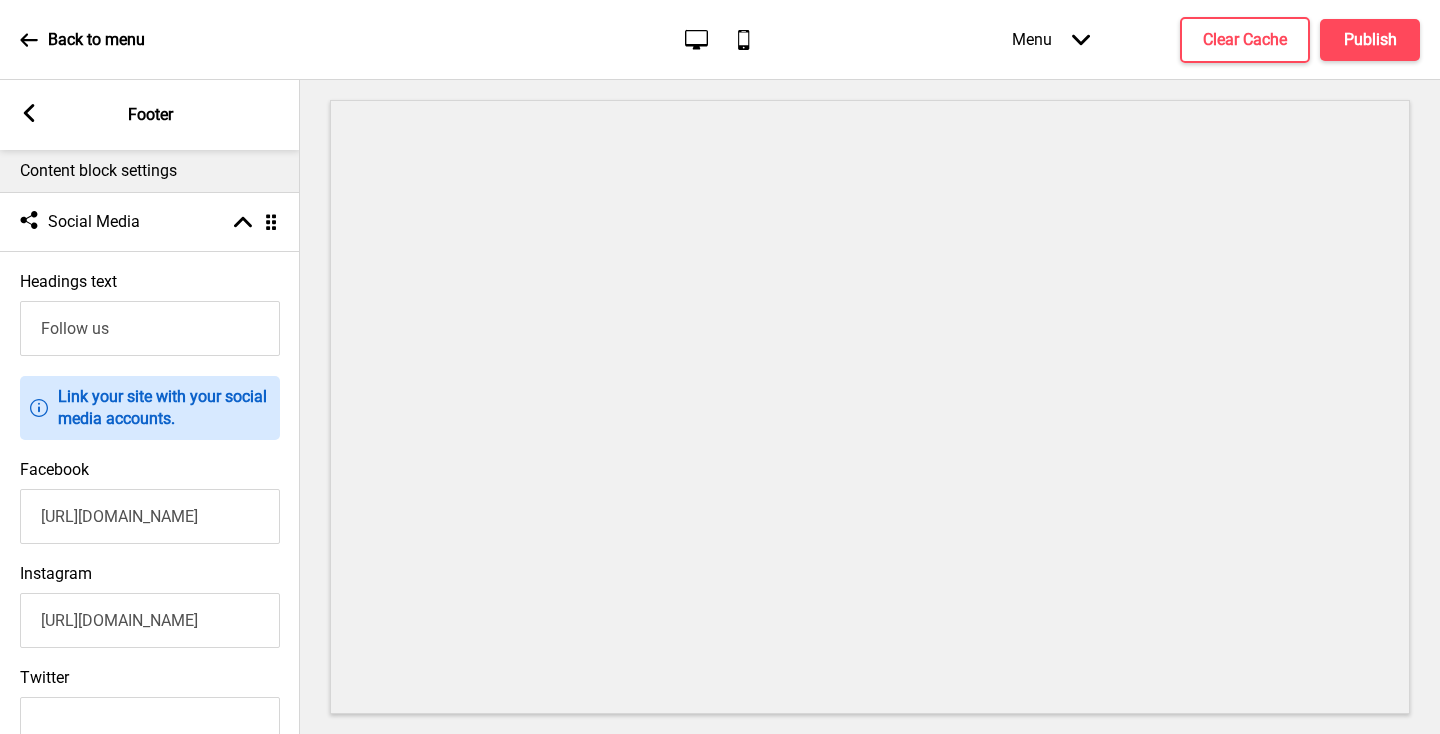 click on "[URL][DOMAIN_NAME]" at bounding box center (150, 516) 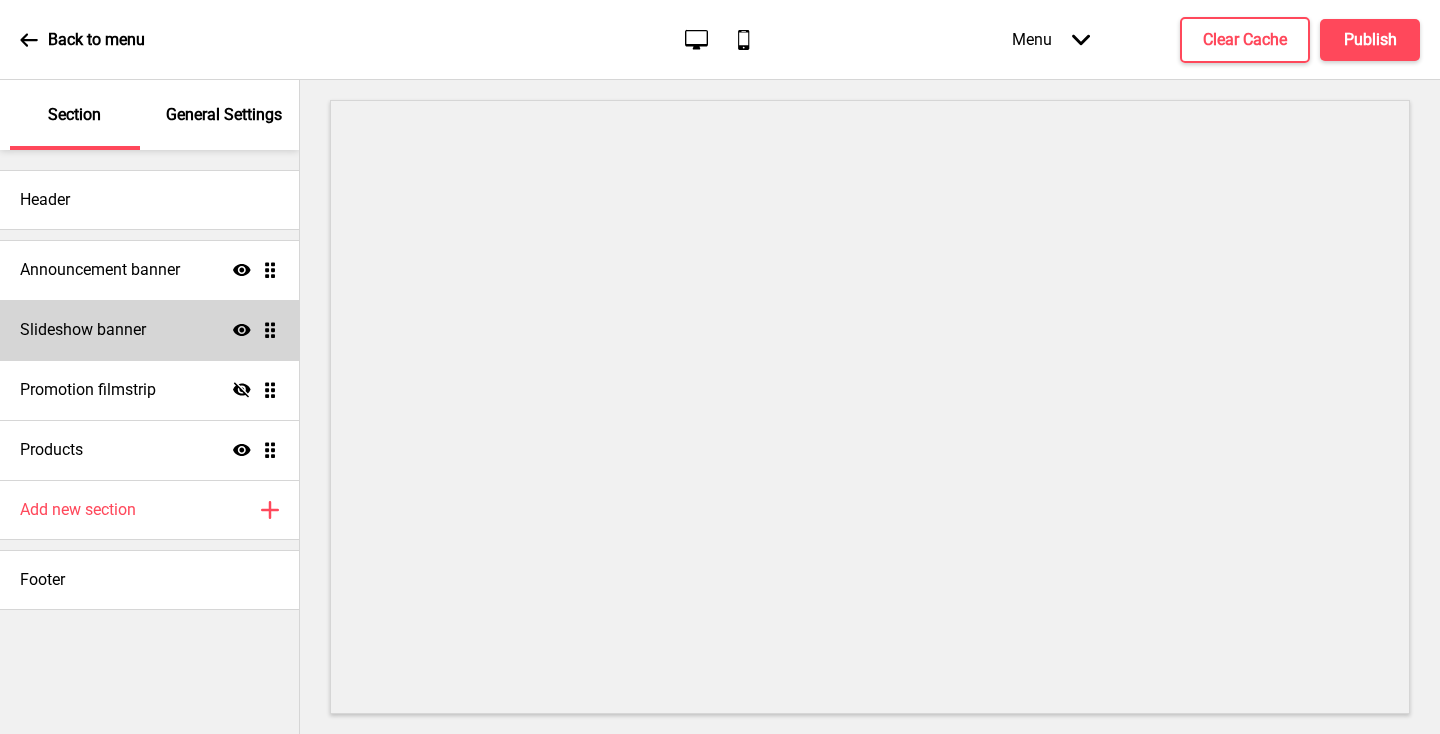 click on "Slideshow banner Show Drag" at bounding box center [149, 330] 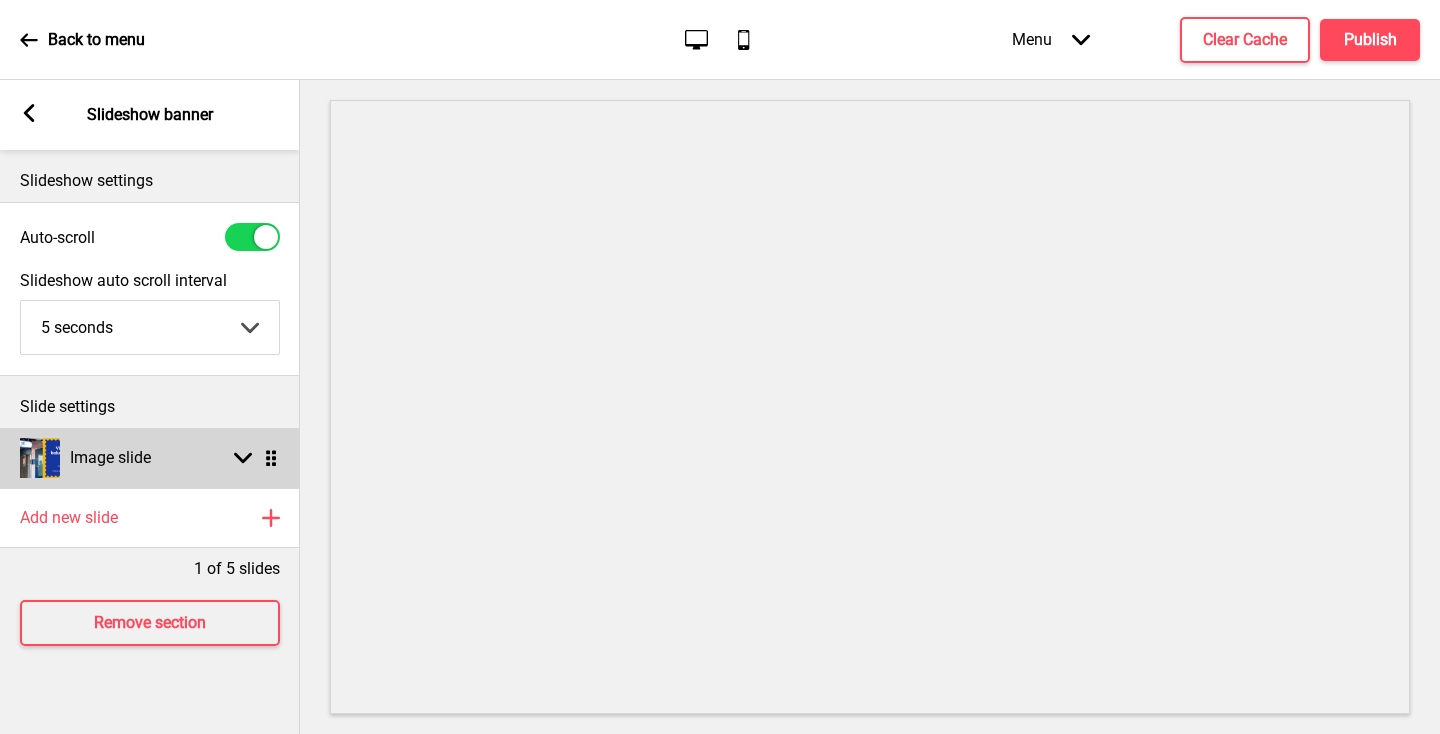 click on "Image slide Arrow down Drag" at bounding box center [150, 458] 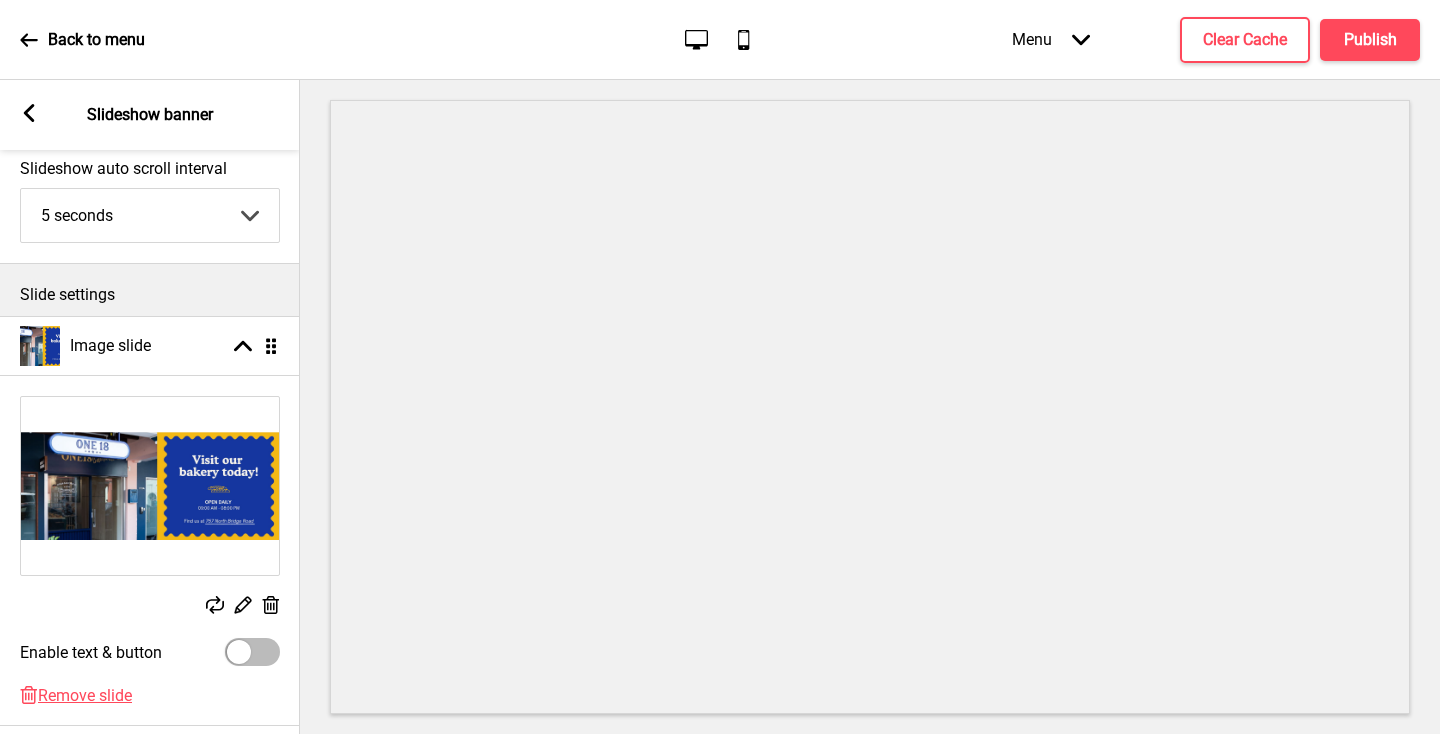 scroll, scrollTop: 170, scrollLeft: 0, axis: vertical 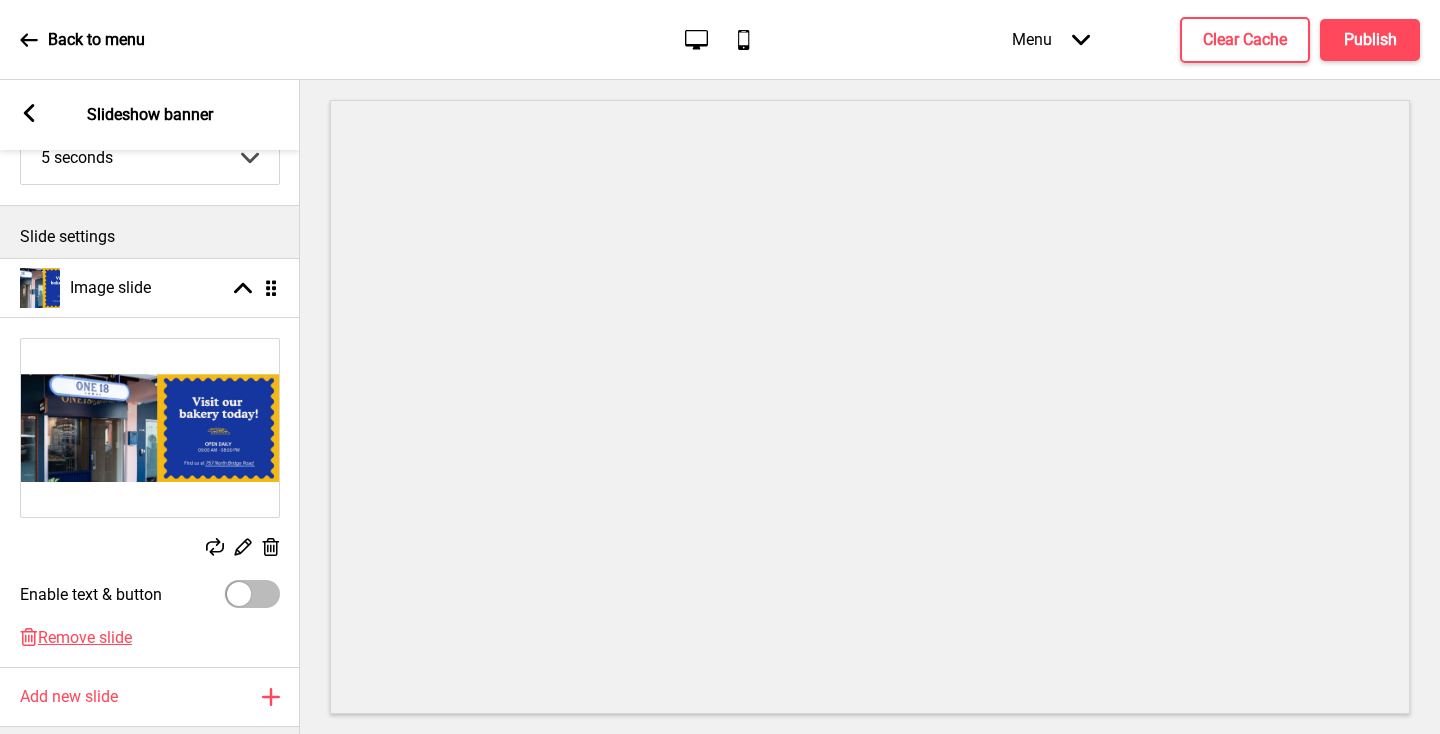 click on "Replace" at bounding box center (215, 549) 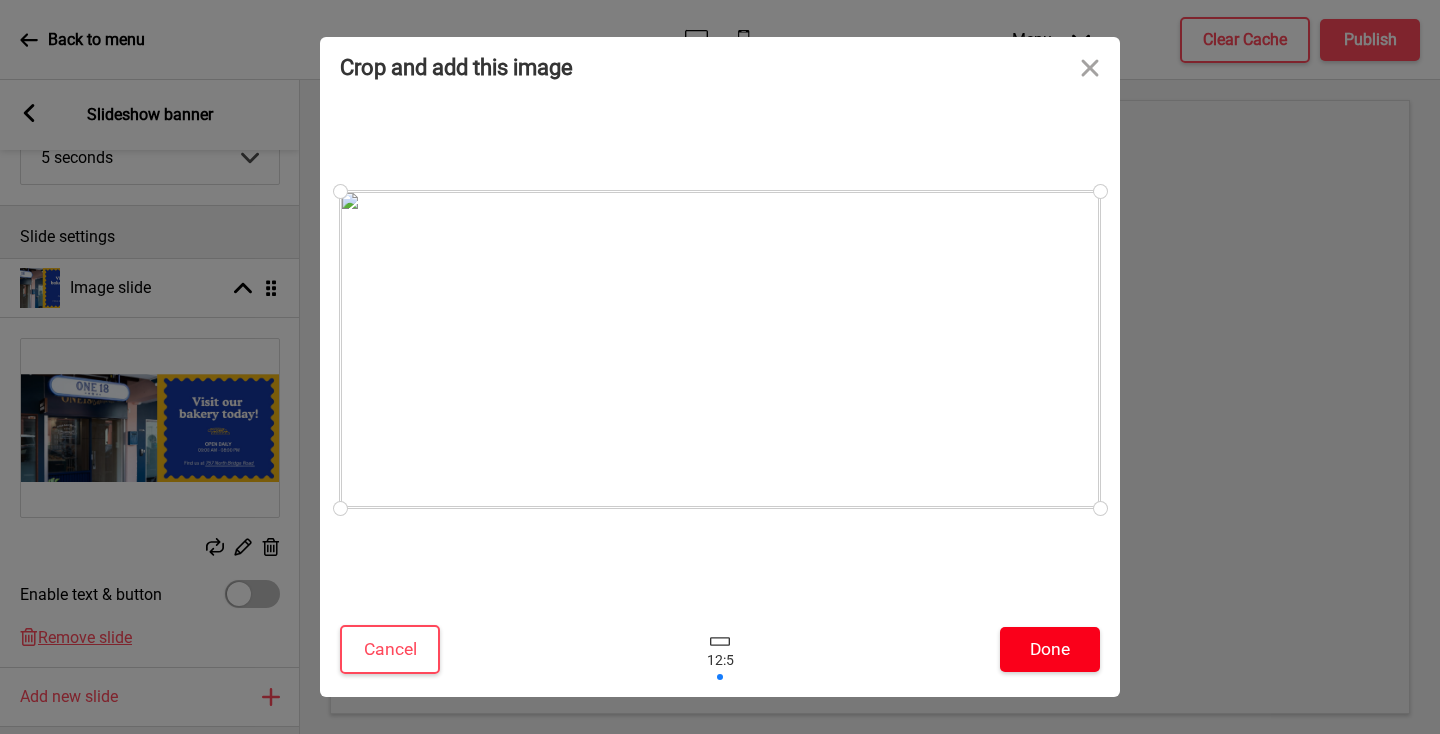 click on "Done" at bounding box center (1050, 649) 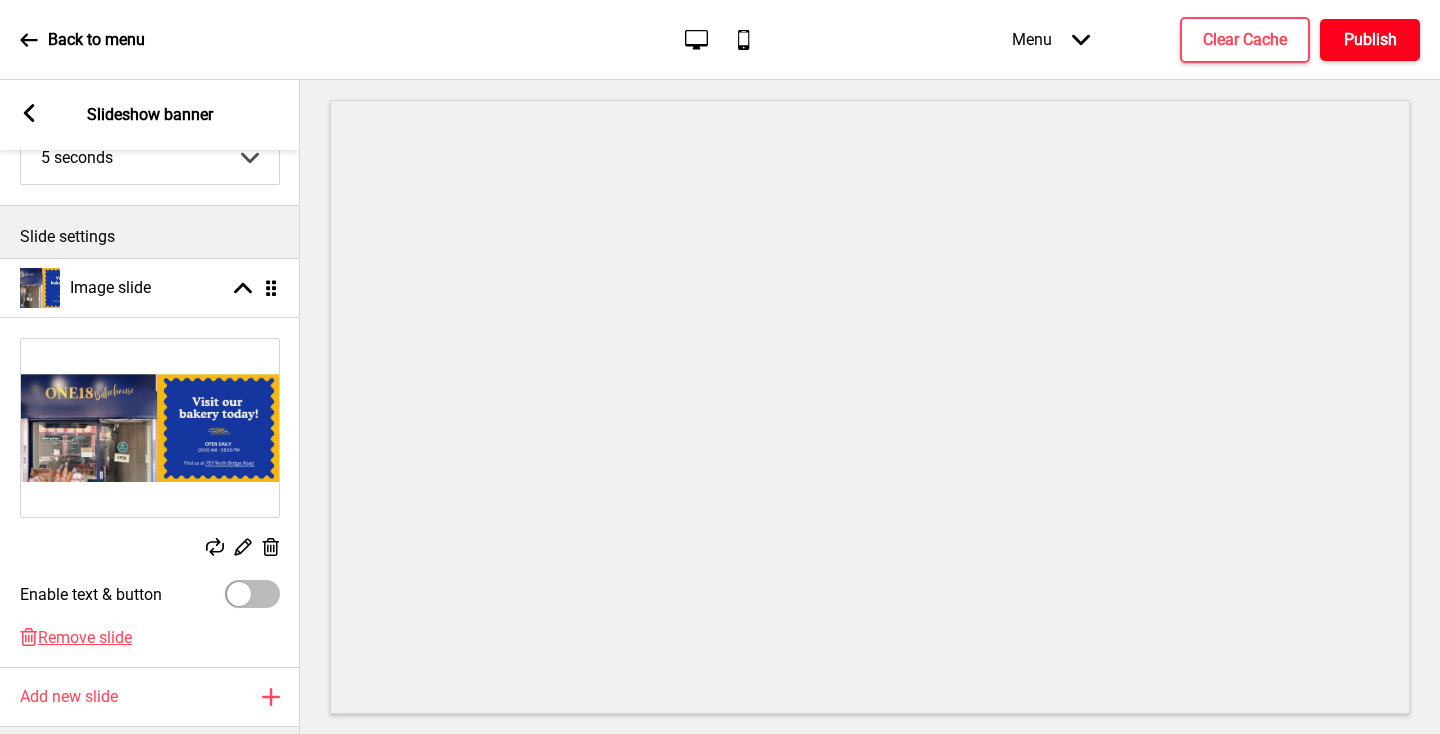 click on "Publish" at bounding box center [1370, 40] 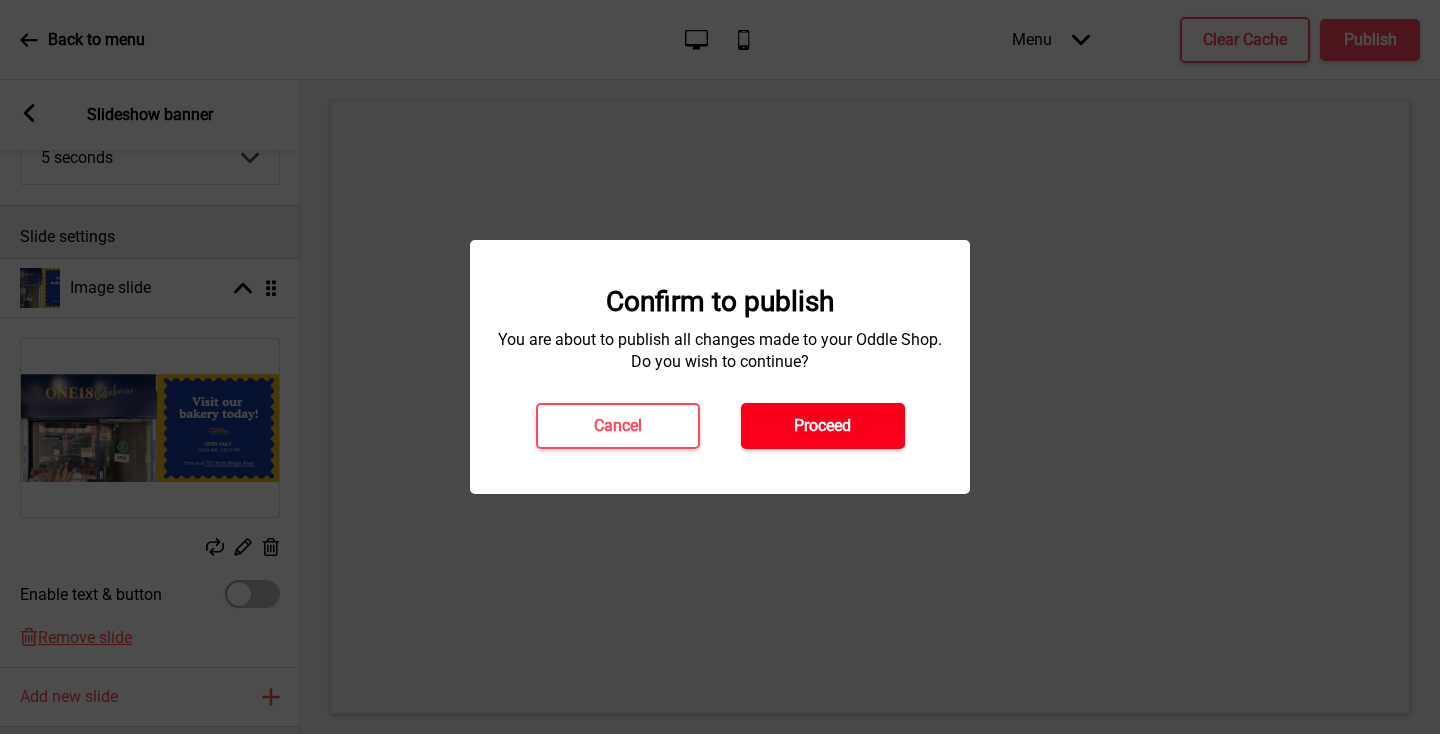 click on "Proceed" at bounding box center (823, 426) 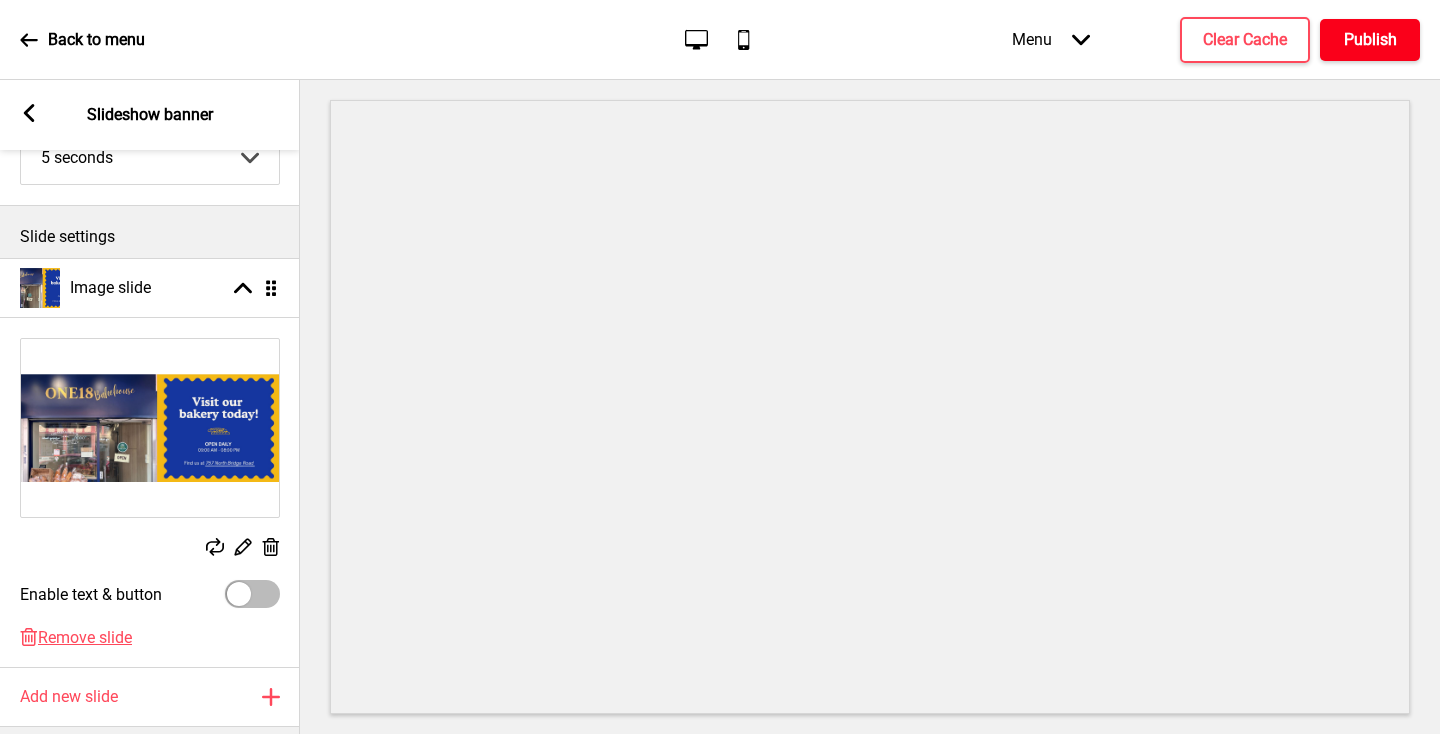 click on "Publish" at bounding box center (1370, 40) 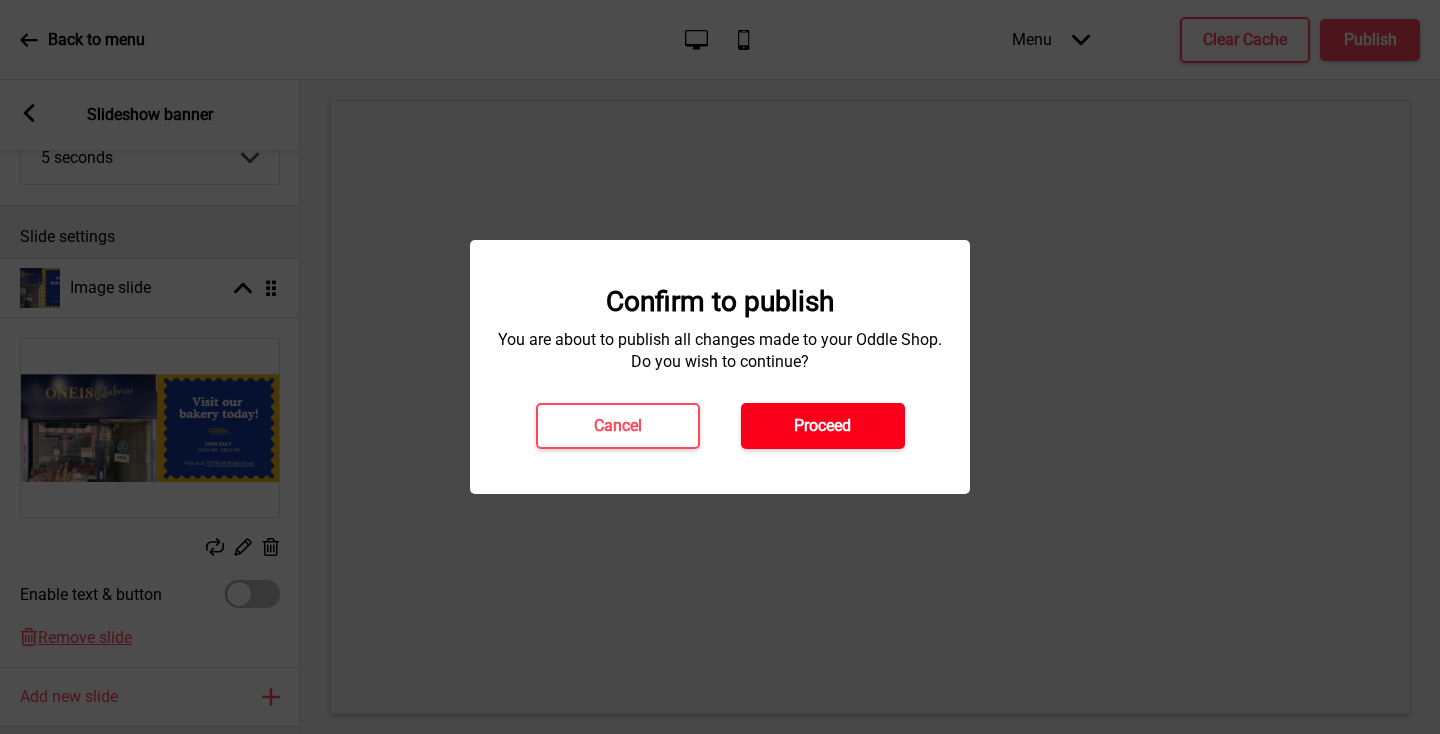 click on "Proceed" at bounding box center (822, 426) 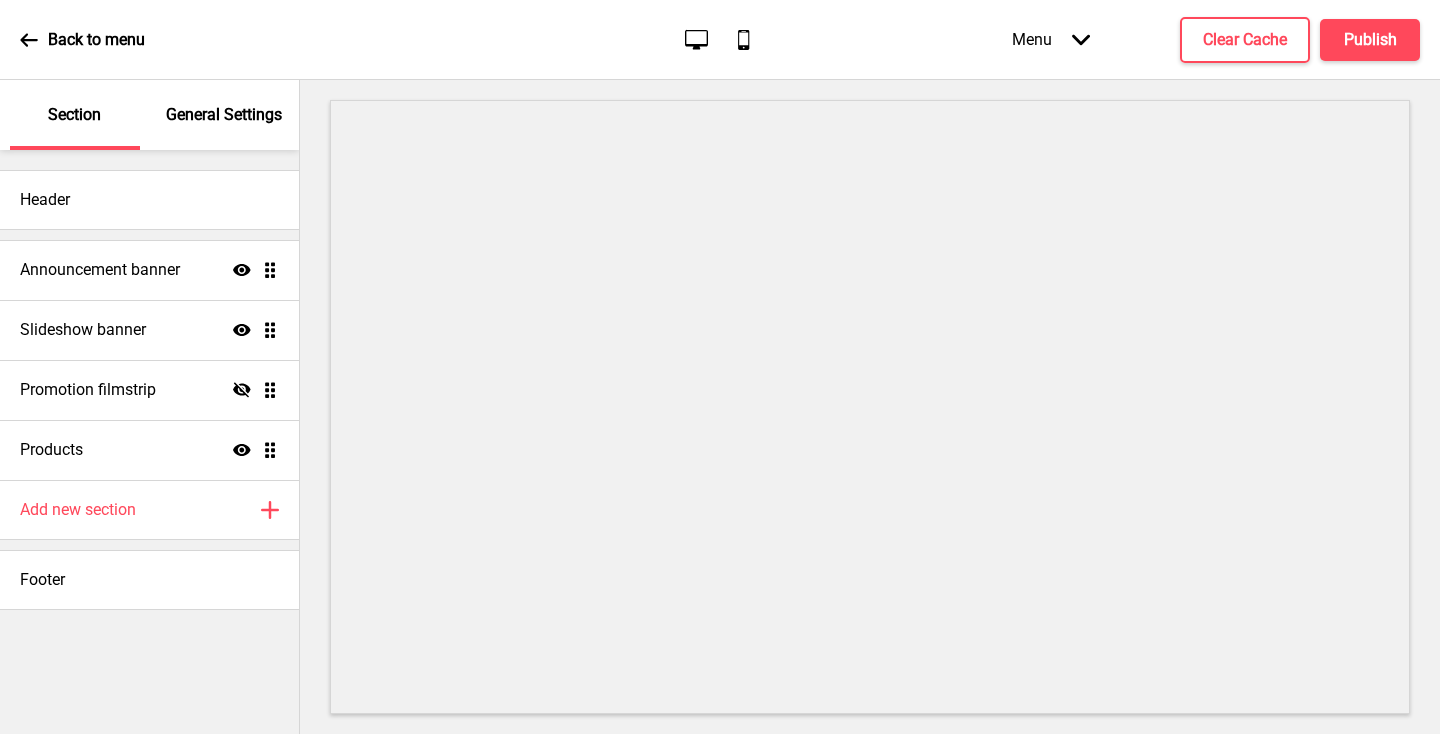 scroll, scrollTop: 0, scrollLeft: 0, axis: both 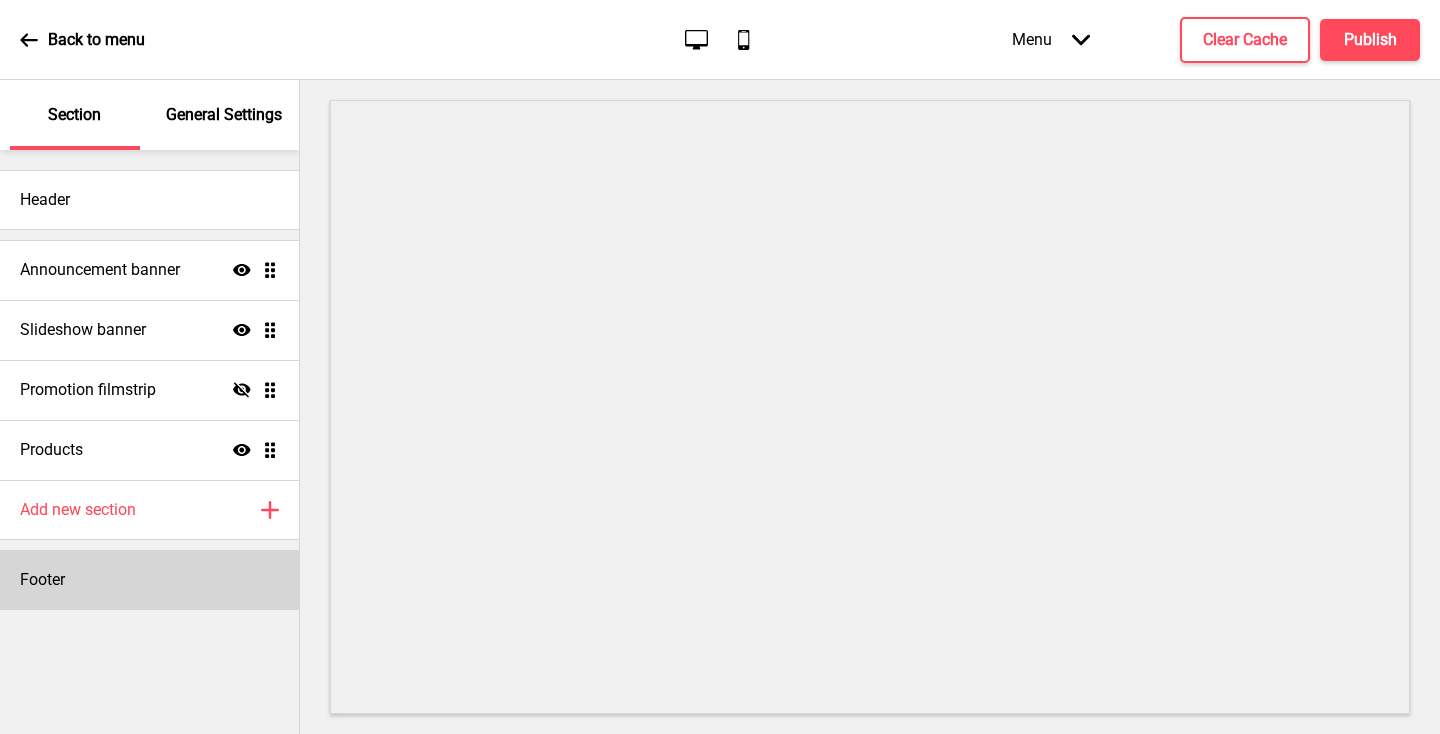 click on "Footer" at bounding box center (149, 580) 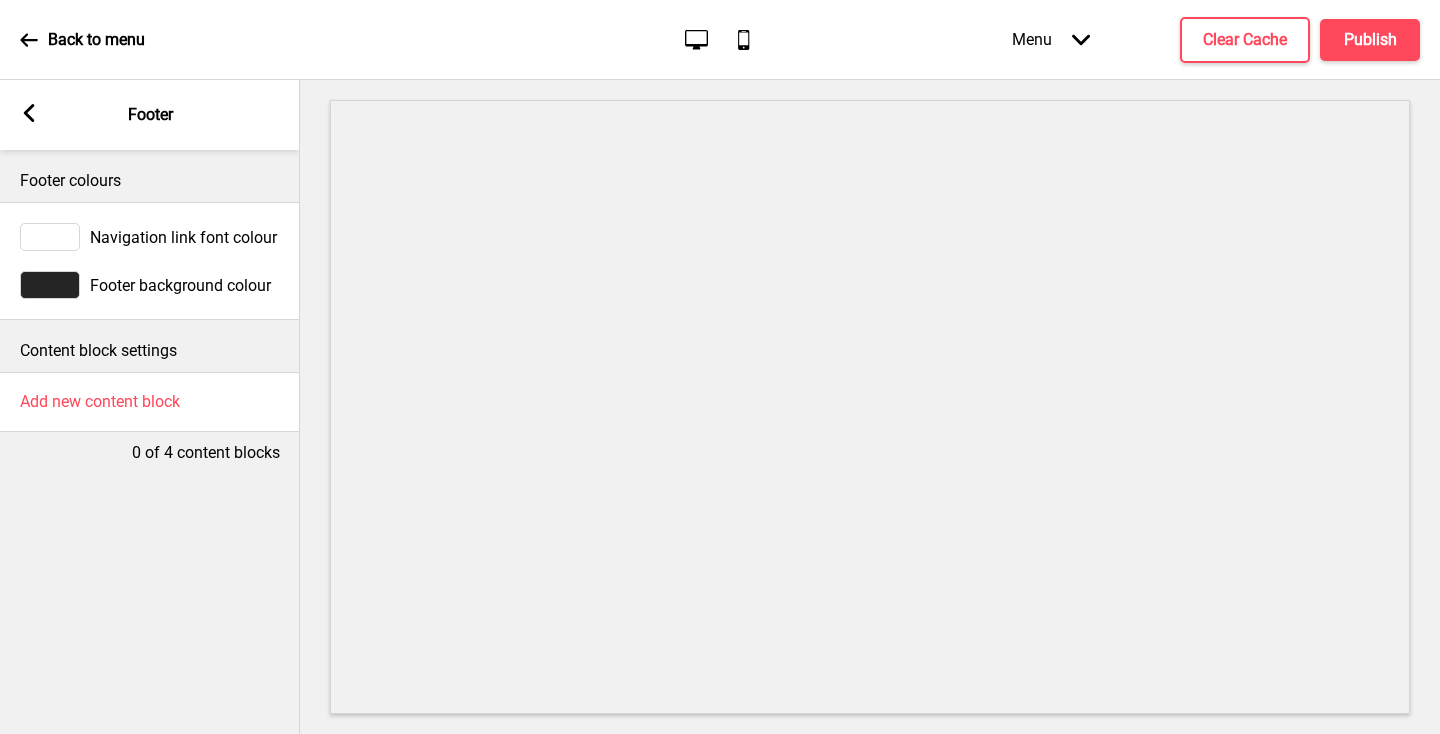 click on "Navigation link font colour" at bounding box center [183, 237] 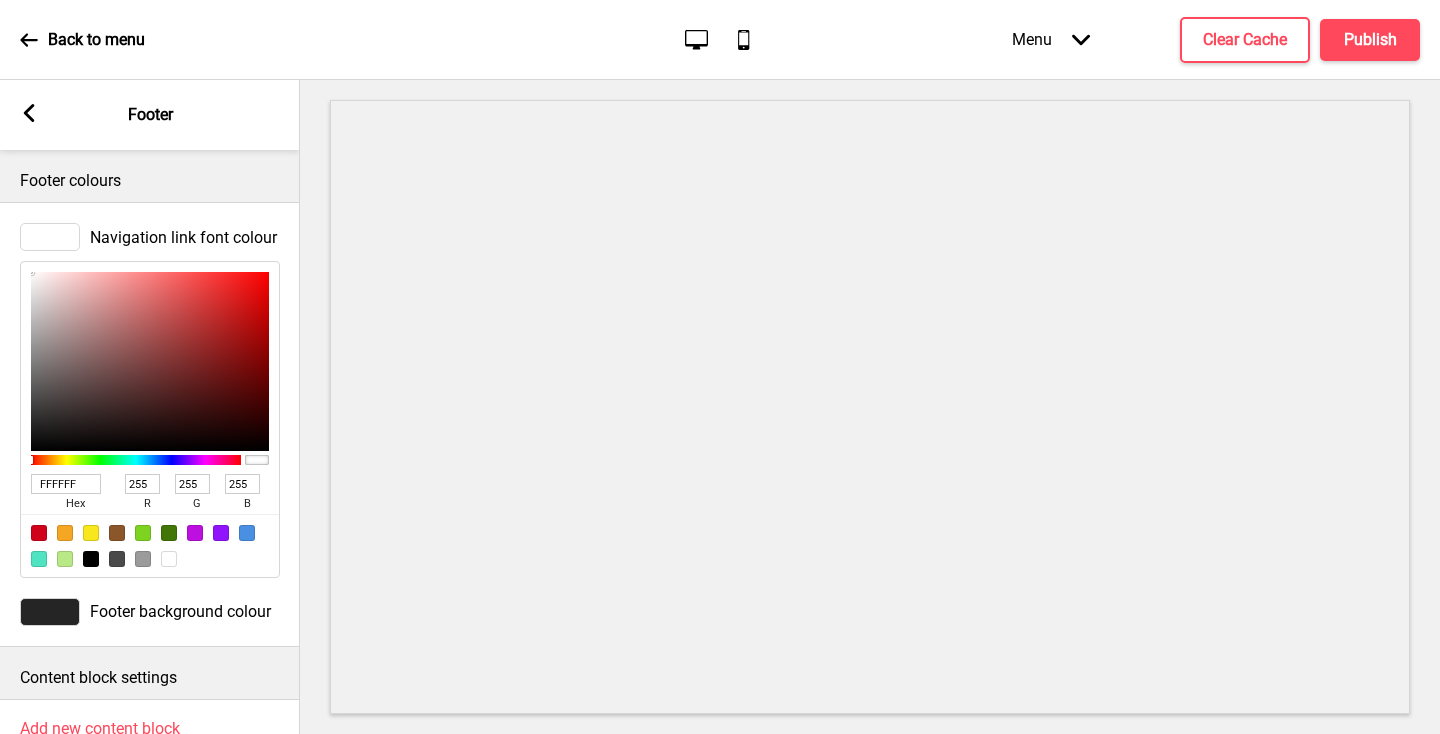 click on "hex" at bounding box center (75, 504) 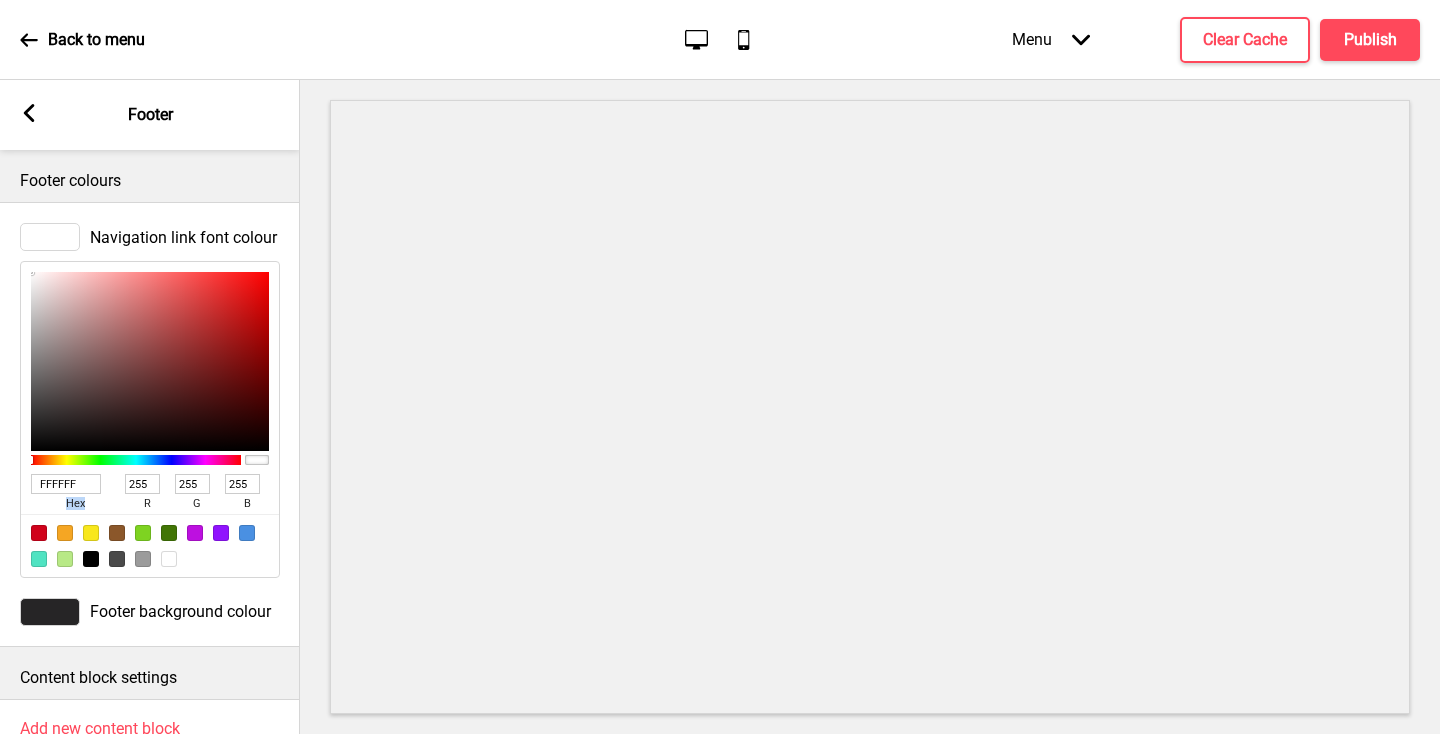 click on "FFFFFF" at bounding box center (66, 484) 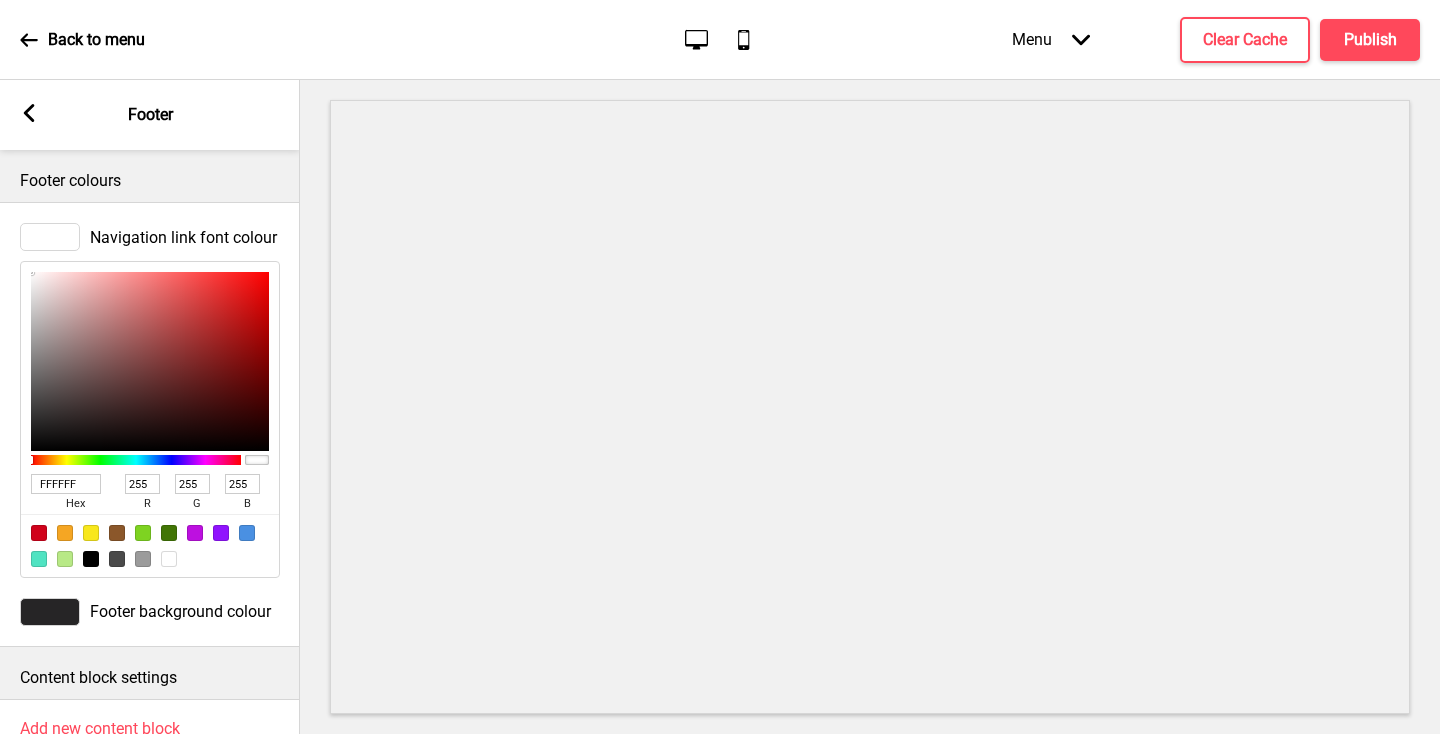 click on "FFFFFF" at bounding box center [66, 484] 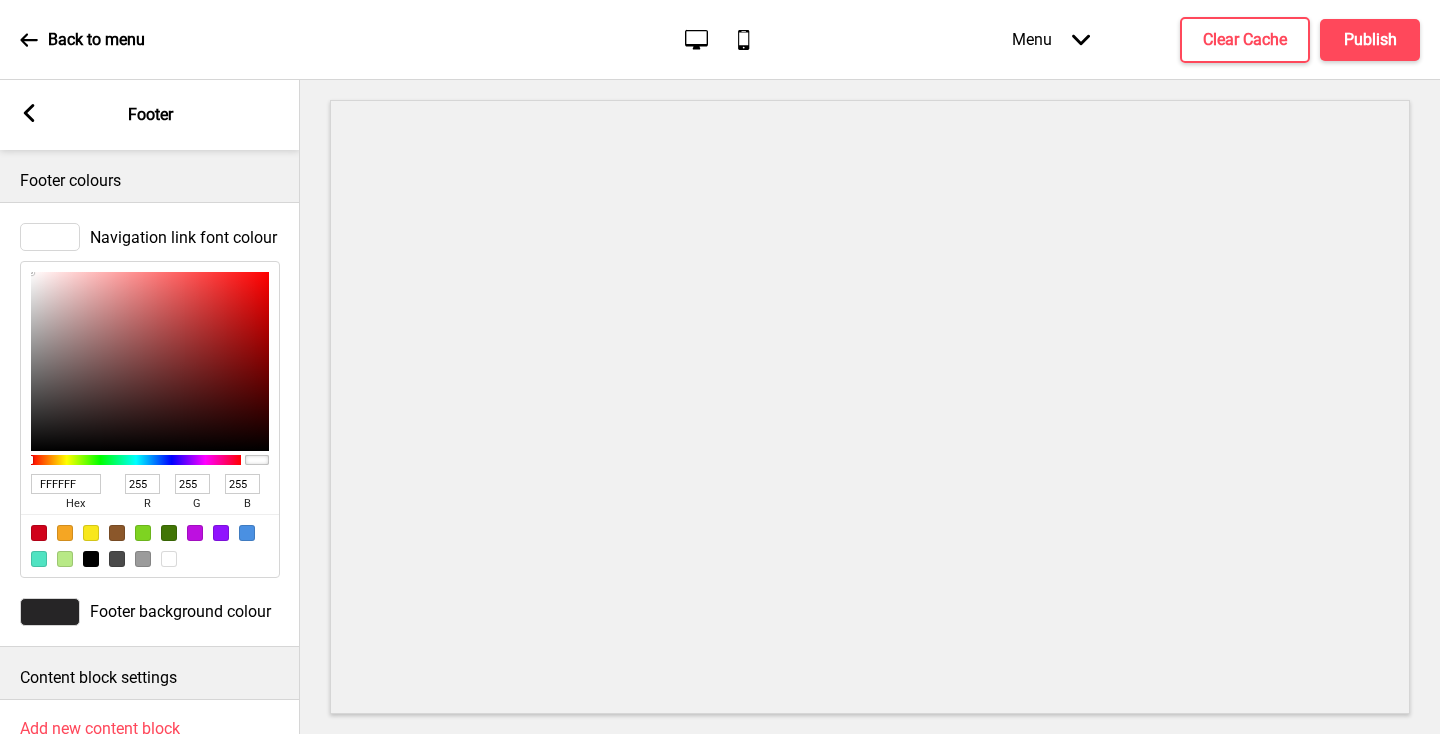 type on "F4B915" 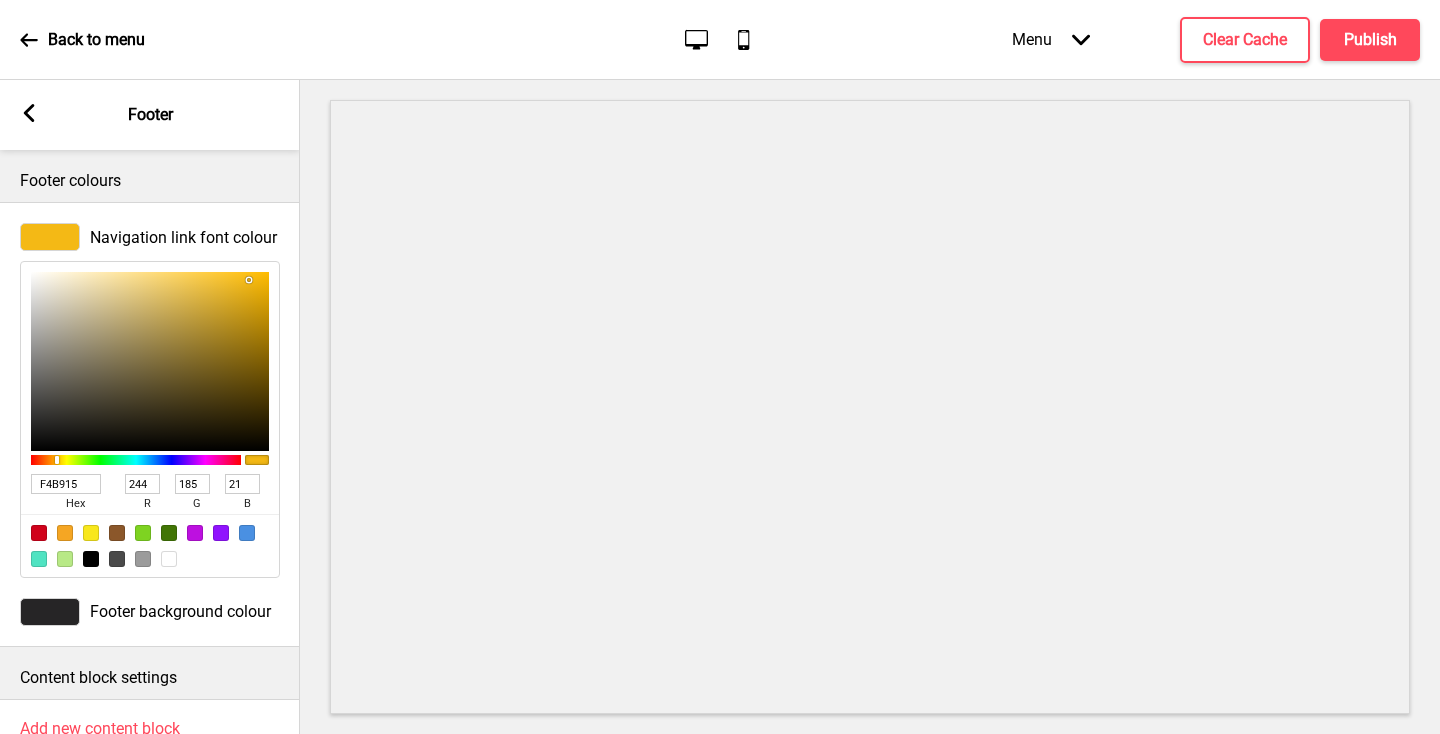 type on "F4B915" 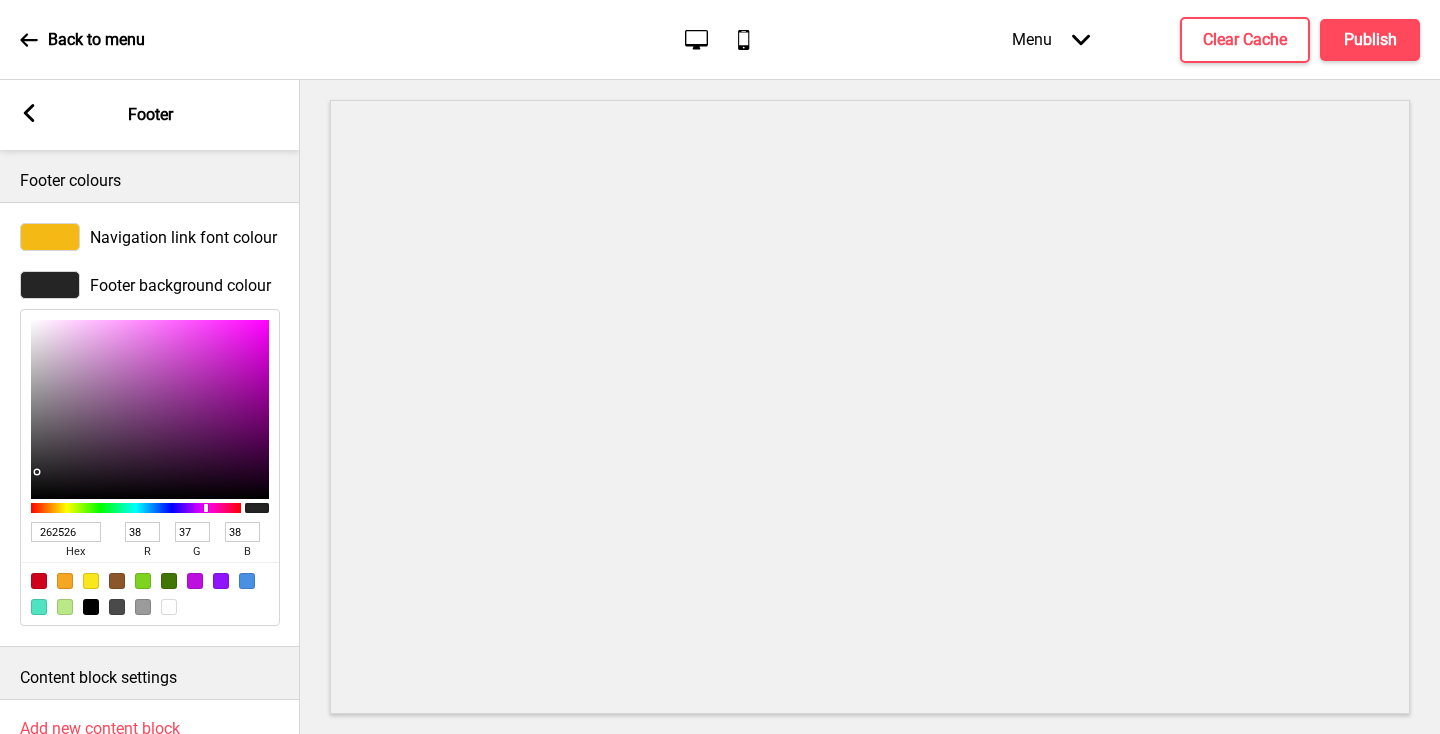 click on "262526" at bounding box center (66, 532) 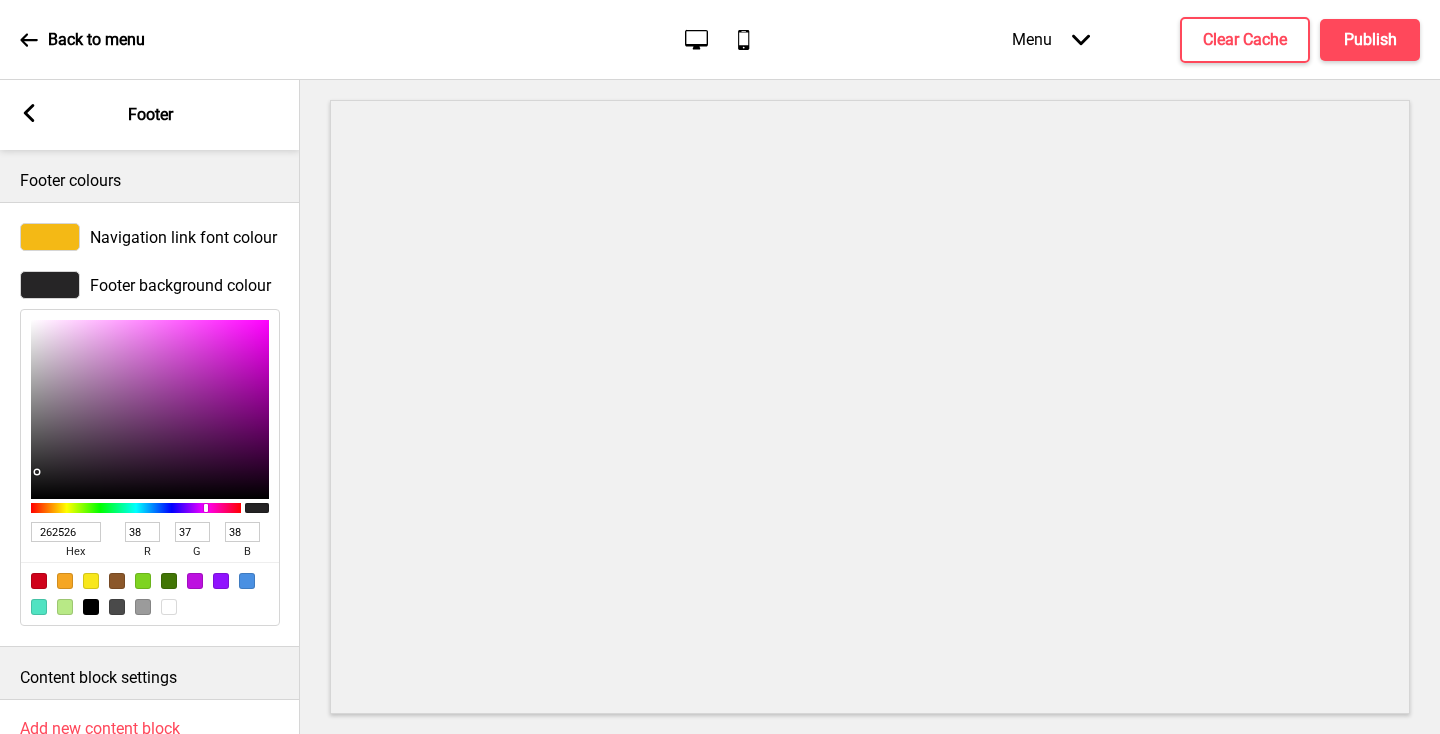 type on "15369F" 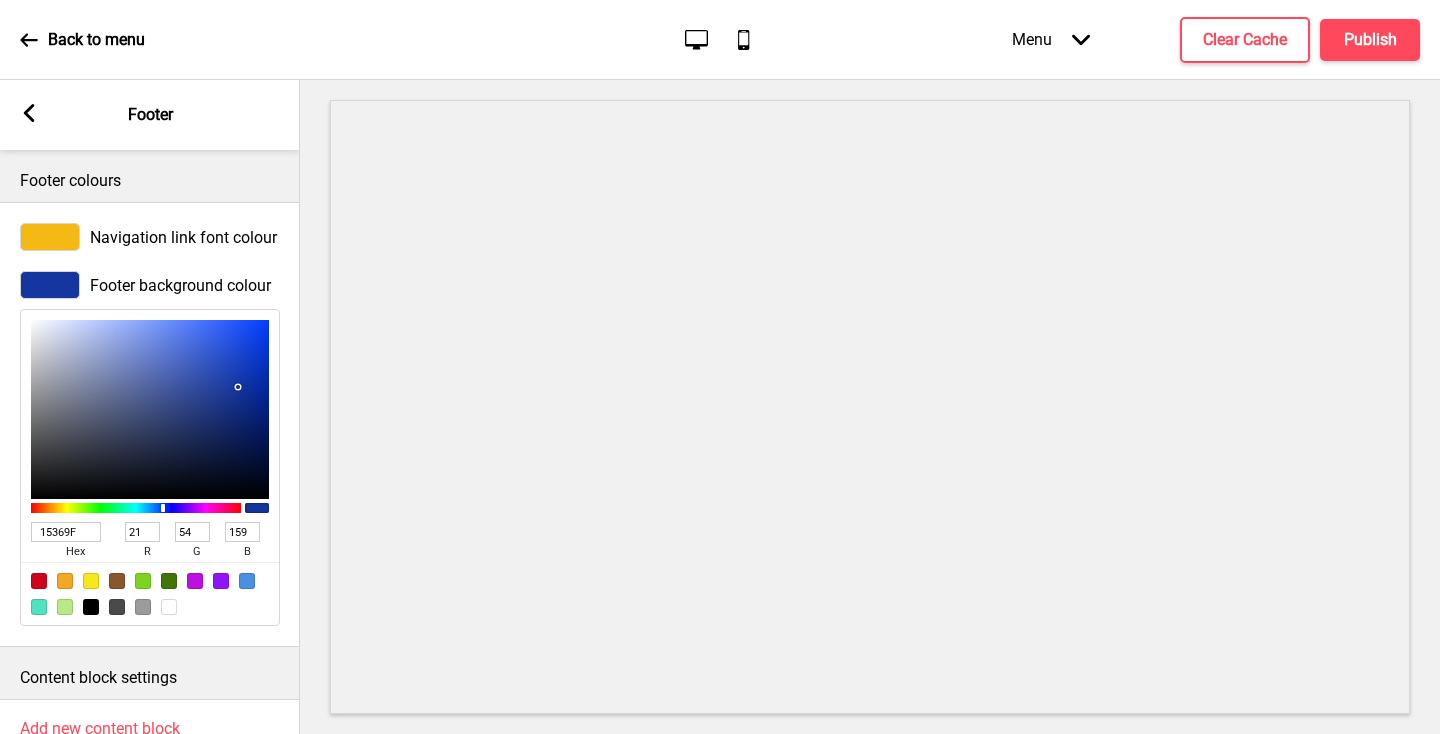 scroll, scrollTop: 76, scrollLeft: 0, axis: vertical 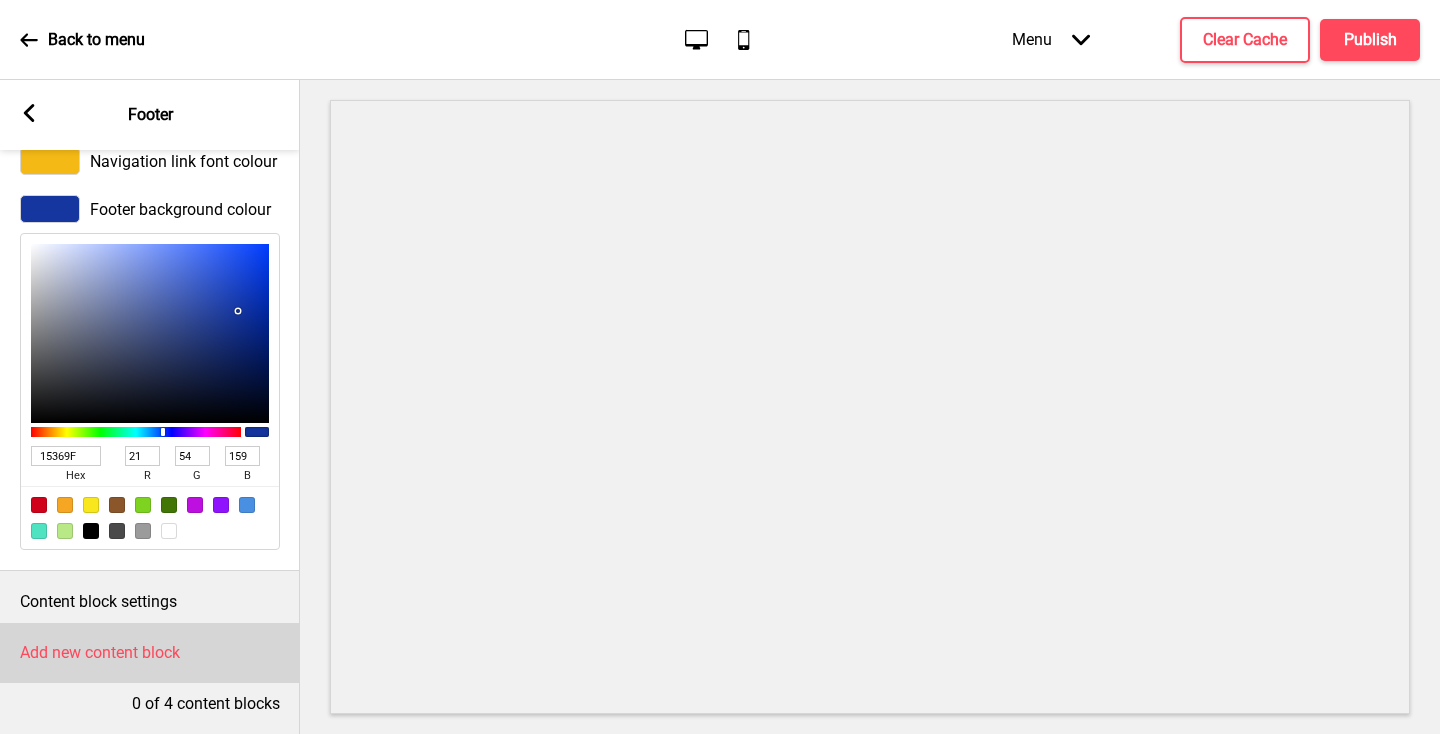 type on "15369F" 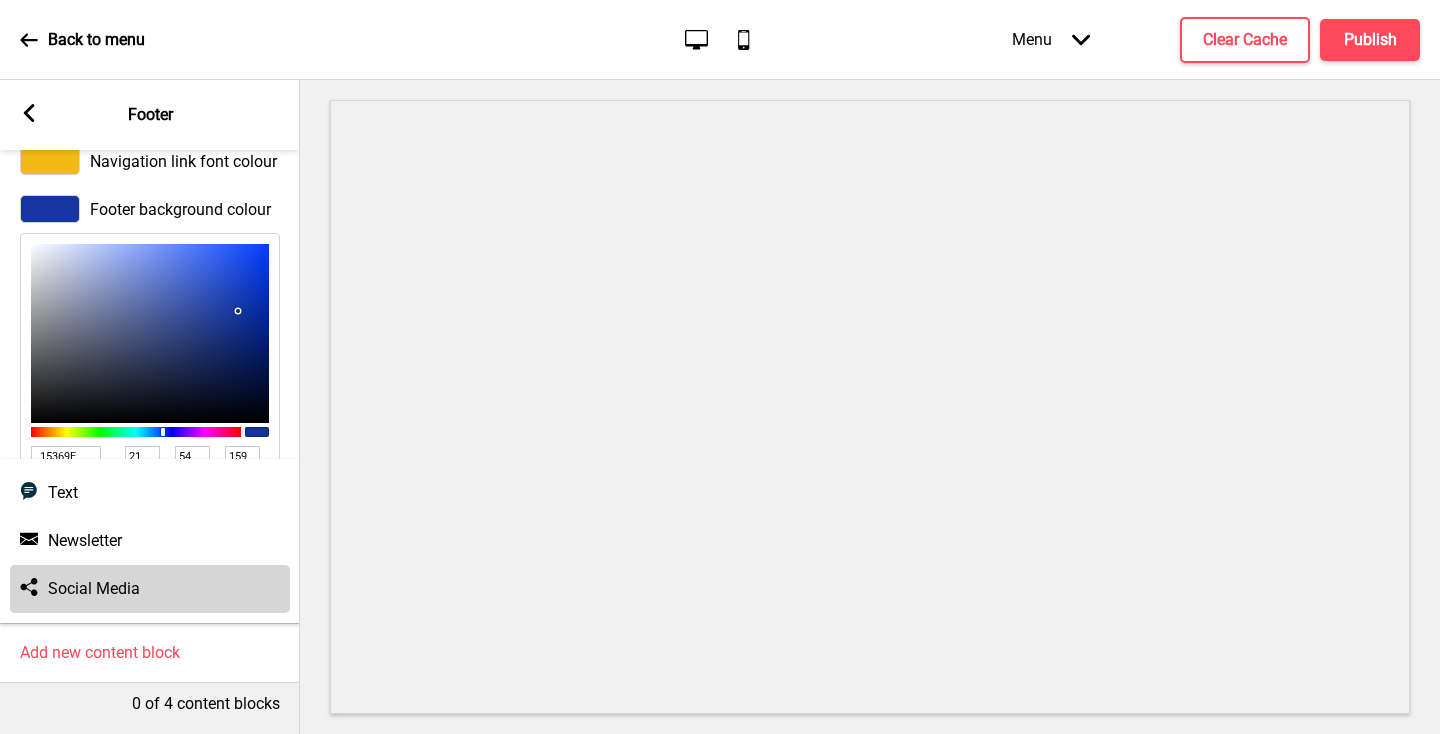 click on "Social media Social Media" at bounding box center (150, 589) 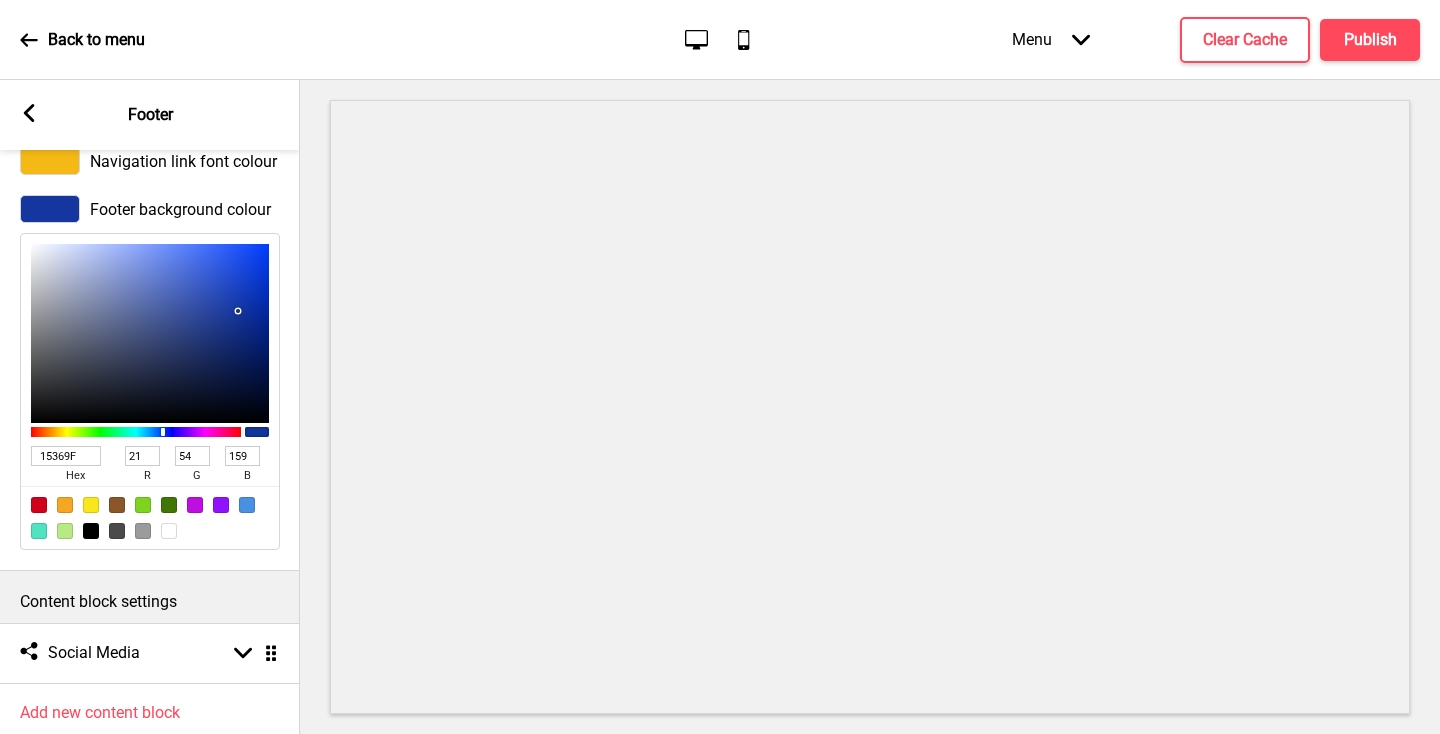 scroll, scrollTop: 136, scrollLeft: 0, axis: vertical 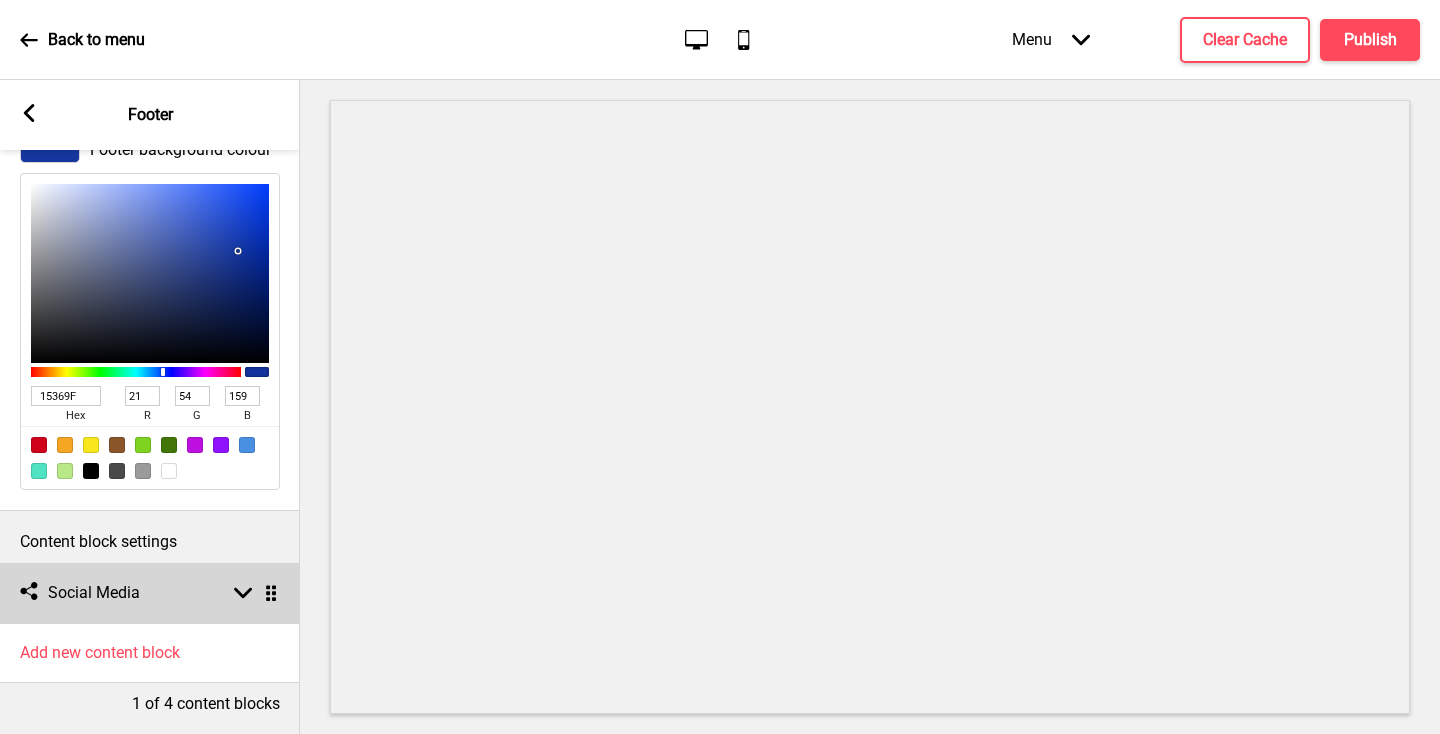 click on "Social Media" at bounding box center (94, 593) 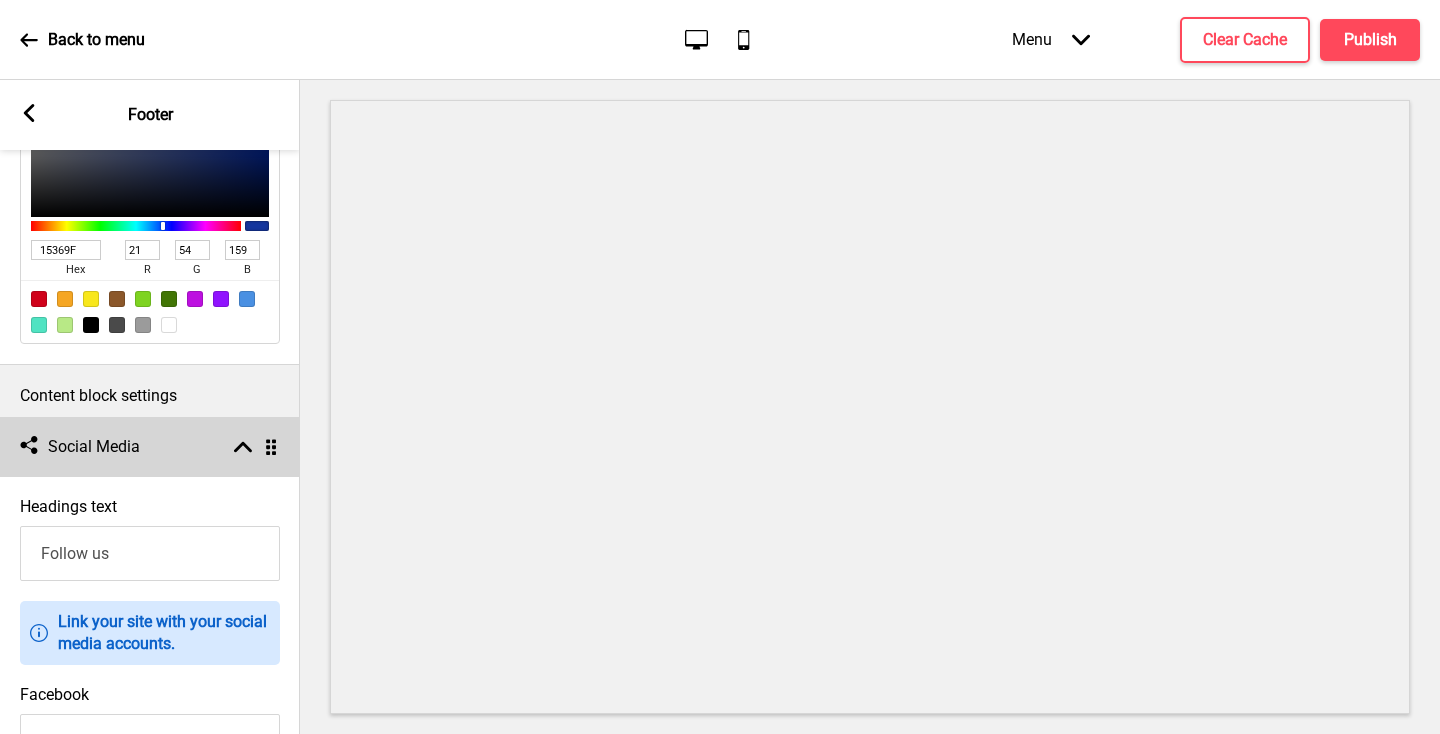 scroll, scrollTop: 487, scrollLeft: 0, axis: vertical 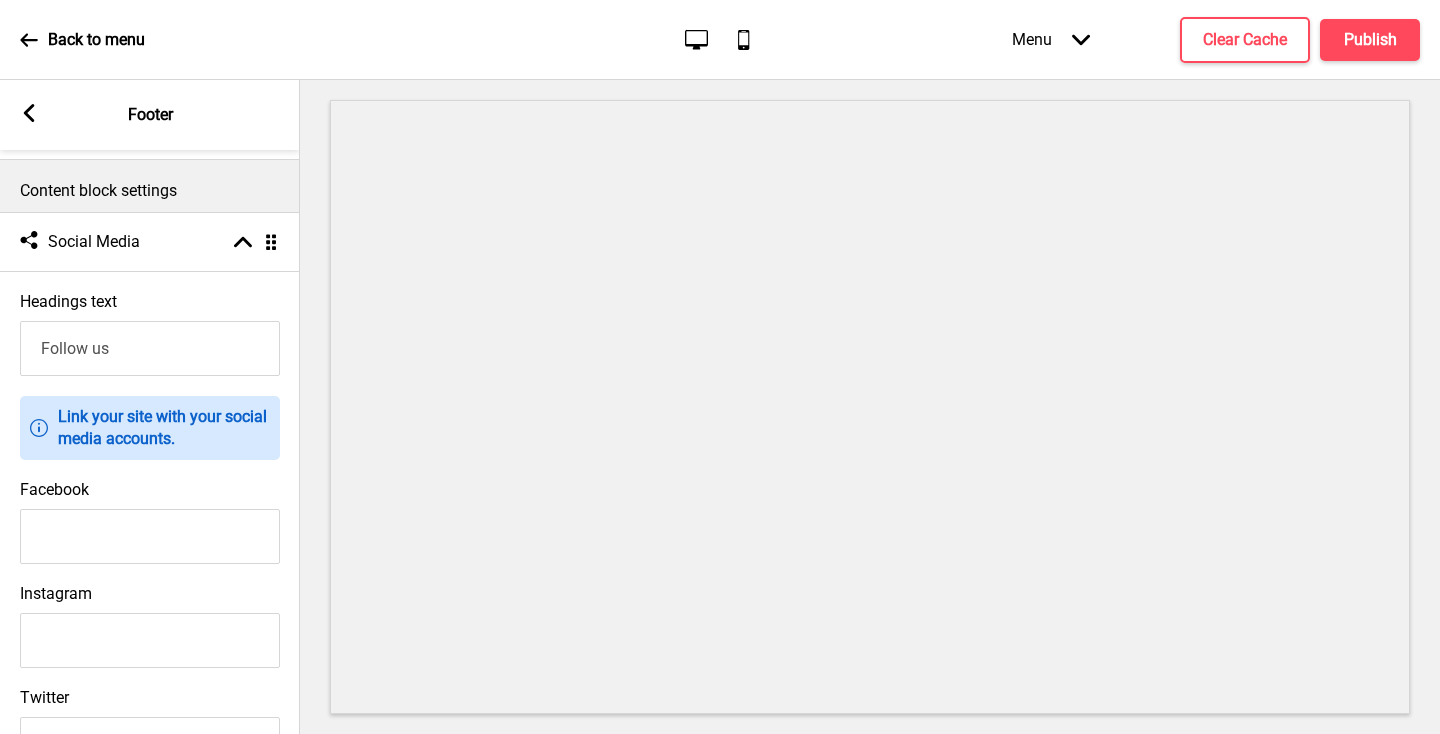 click on "Facebook" at bounding box center [150, 522] 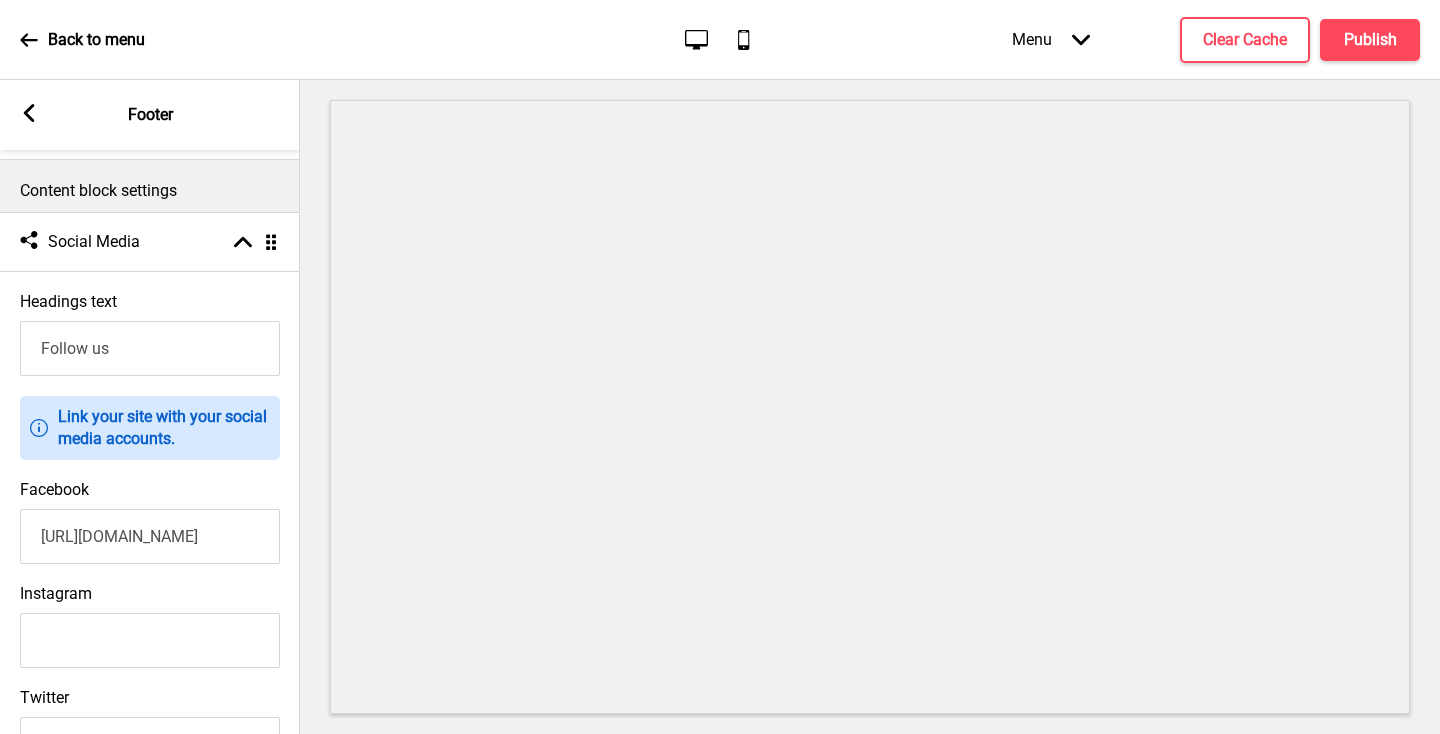 scroll, scrollTop: 0, scrollLeft: 78, axis: horizontal 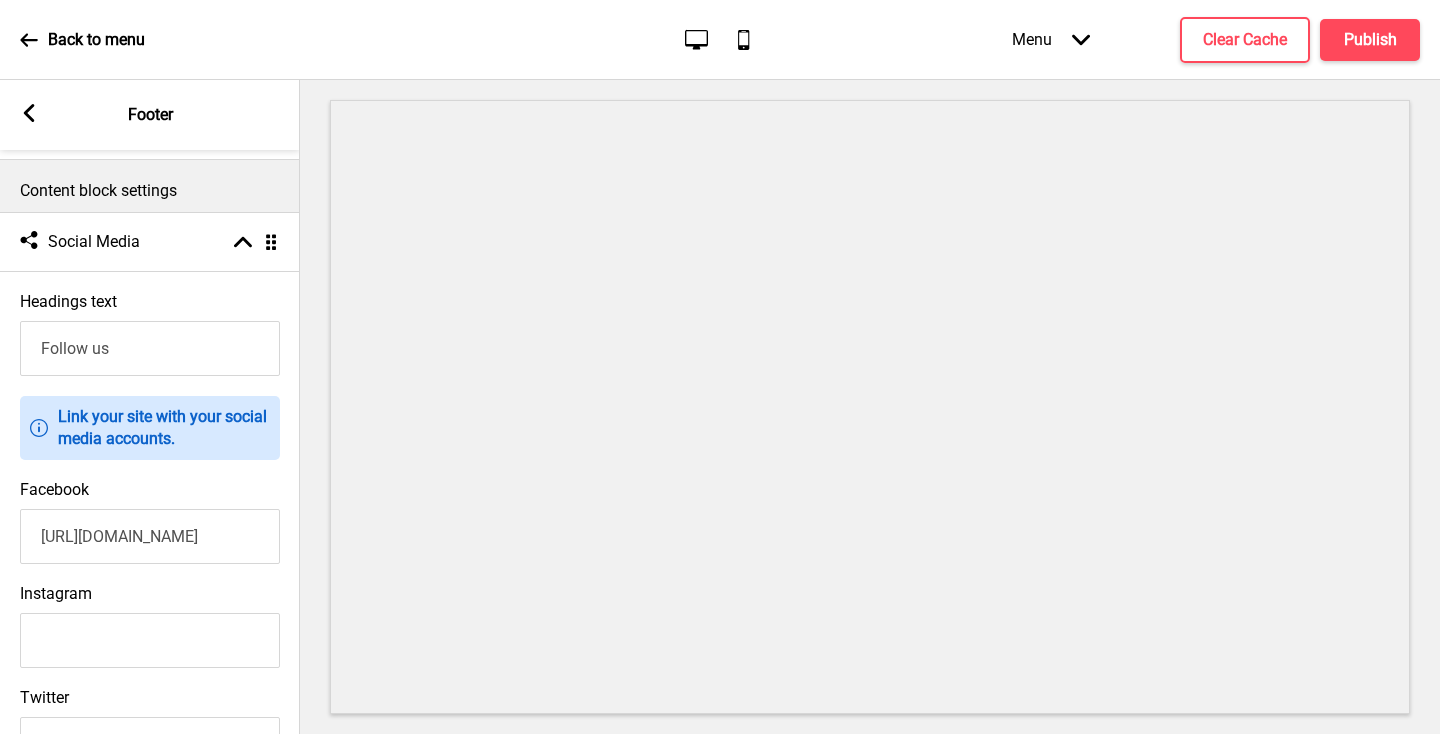 click on "Instagram" at bounding box center (150, 640) 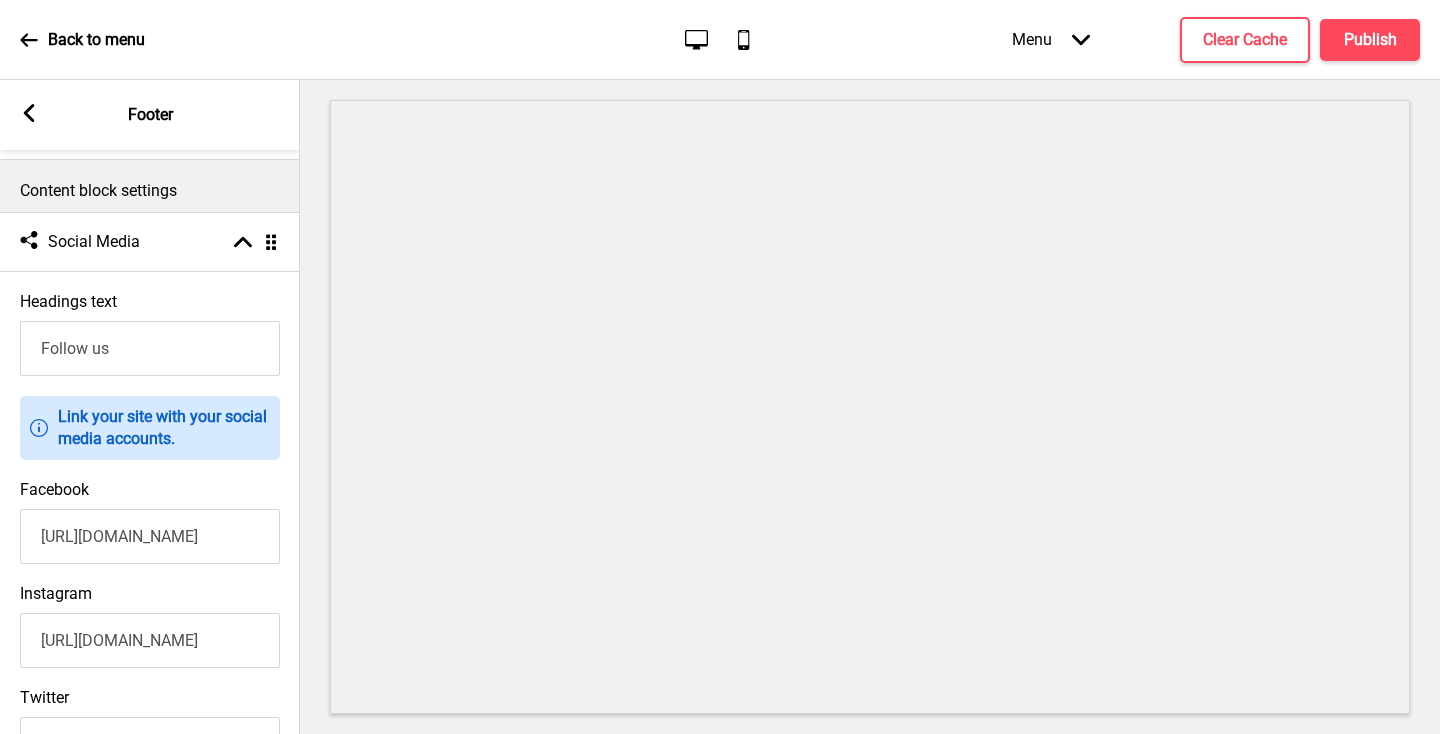 scroll, scrollTop: 0, scrollLeft: 132, axis: horizontal 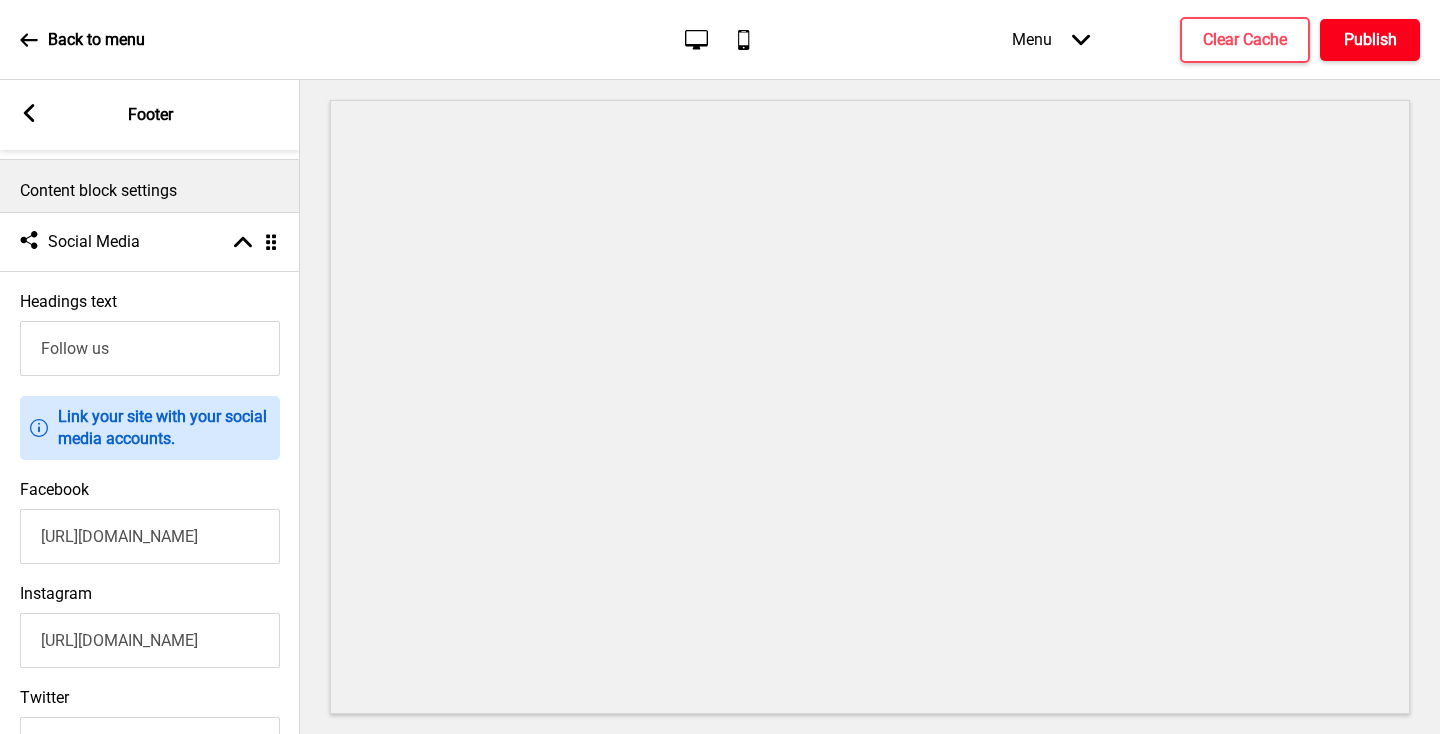 type on "[URL][DOMAIN_NAME]" 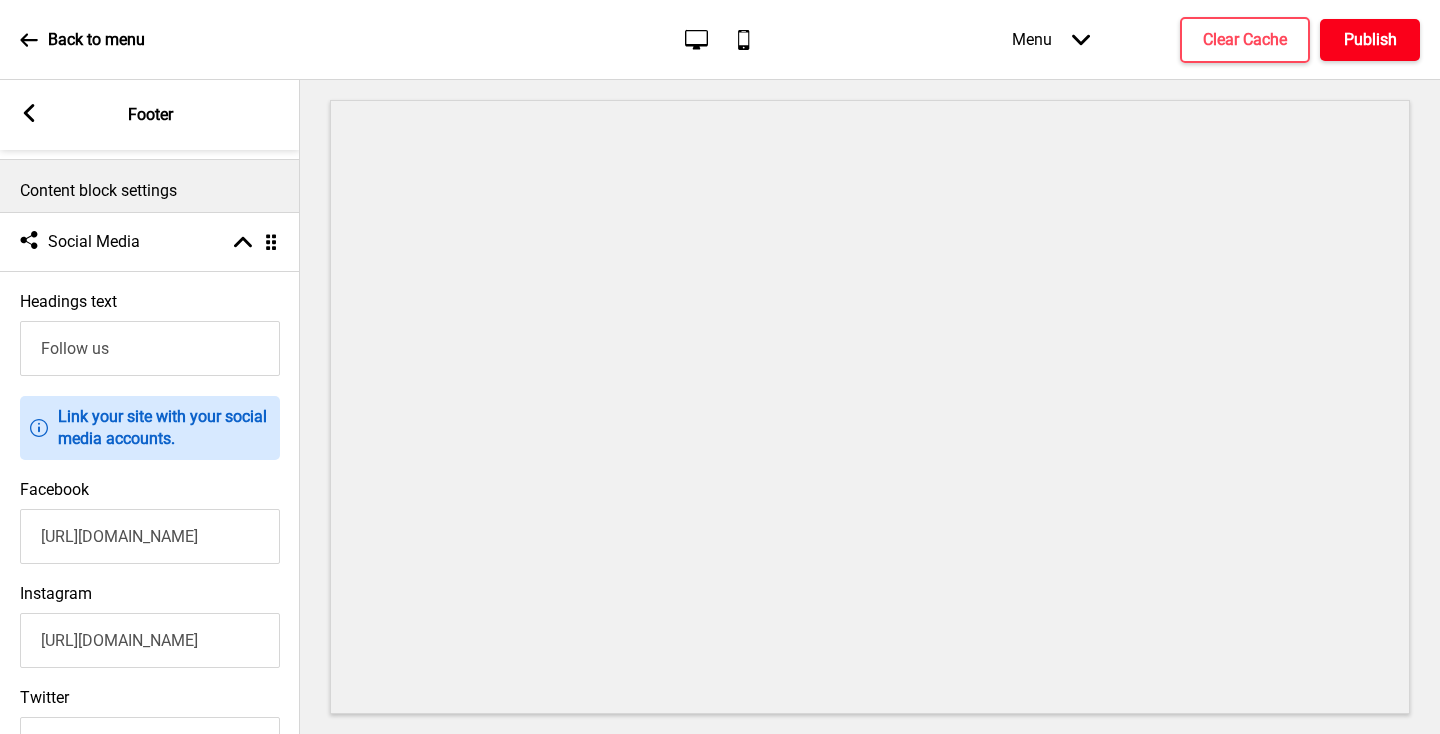 click on "Publish" at bounding box center [1370, 40] 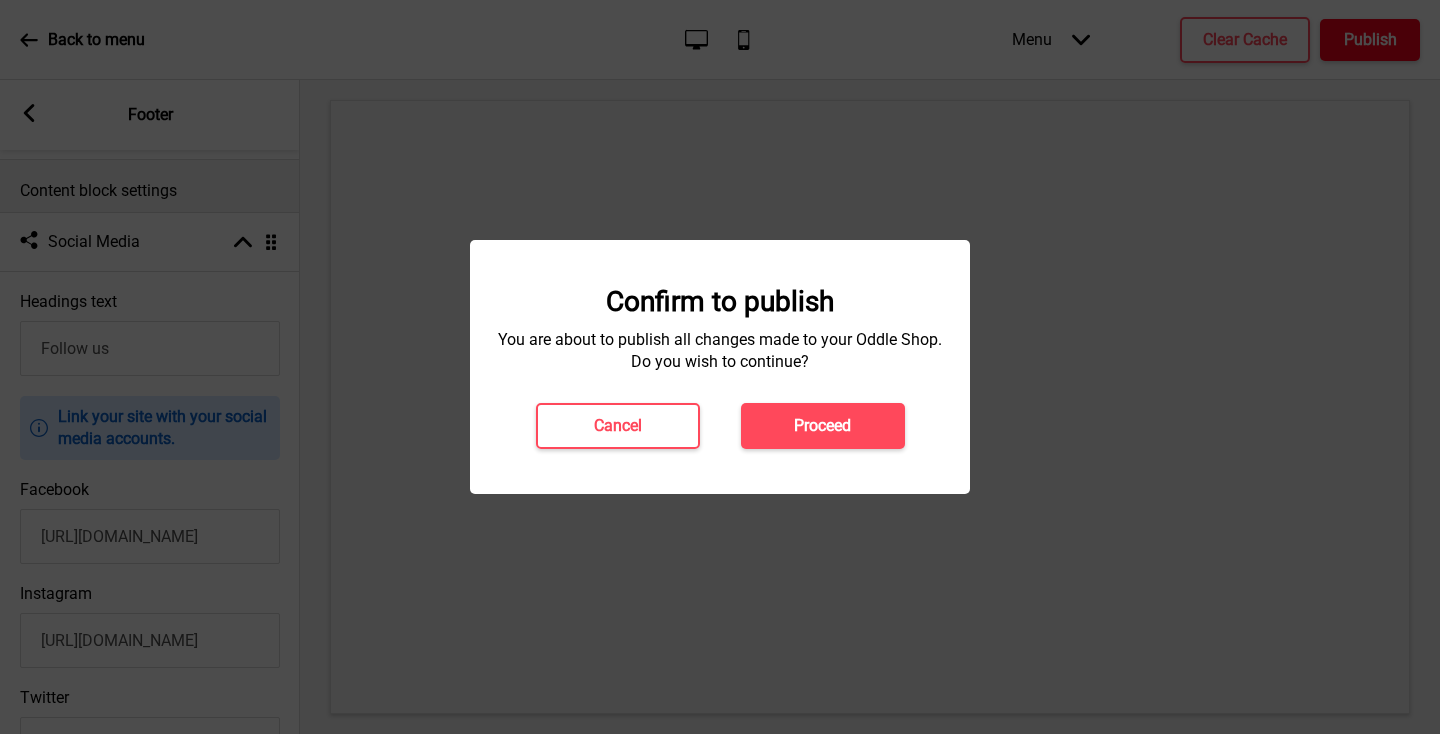 scroll, scrollTop: 0, scrollLeft: 0, axis: both 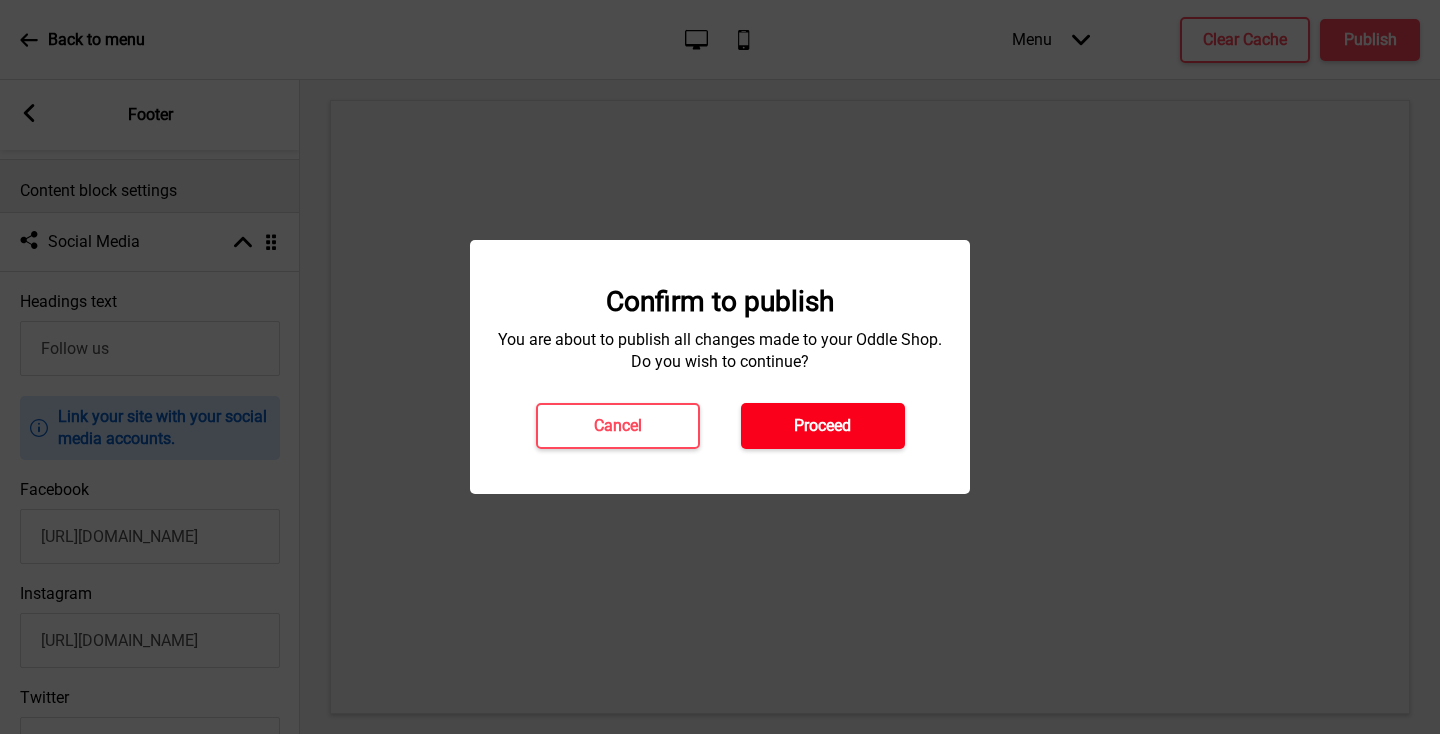 click on "Proceed" at bounding box center [823, 426] 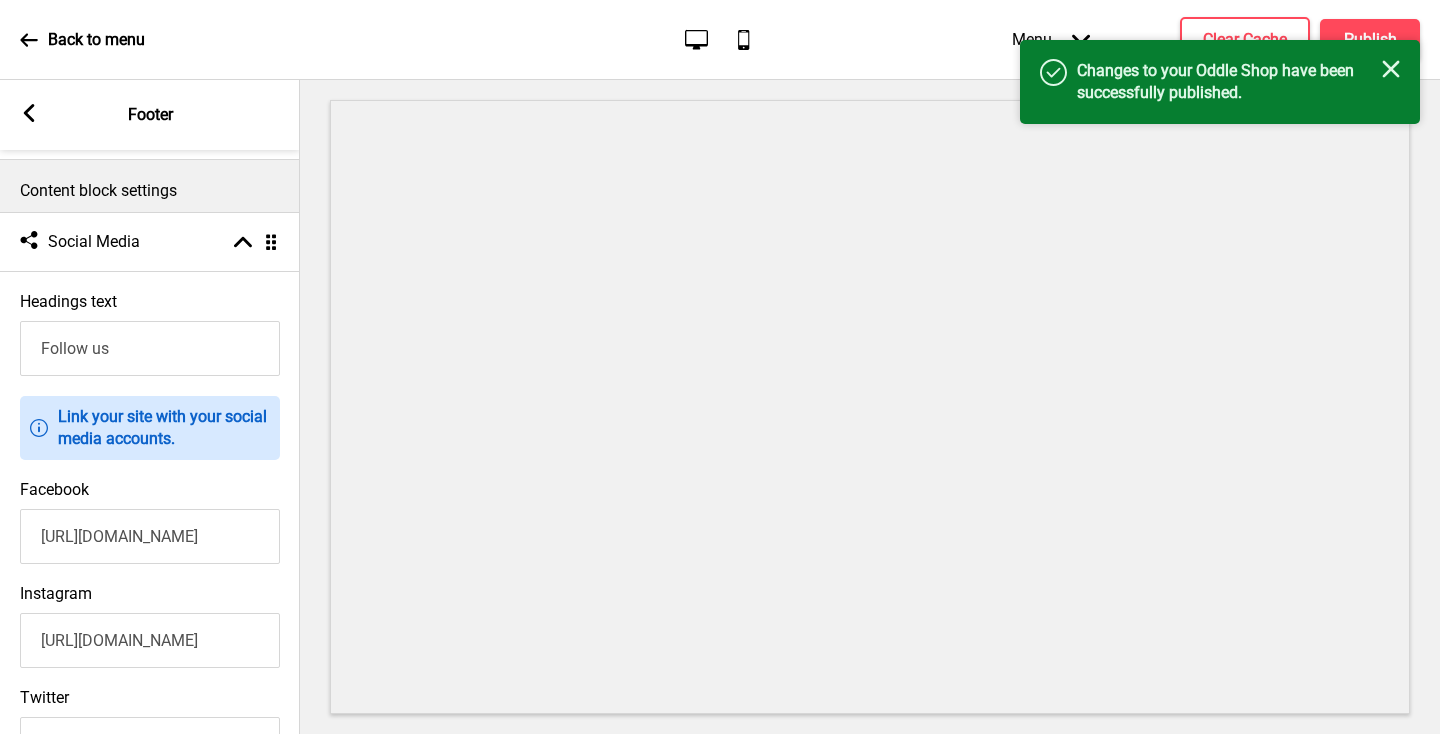 click on "Success Changes to your Oddle Shop have been successfully published. Close" at bounding box center [1220, 82] 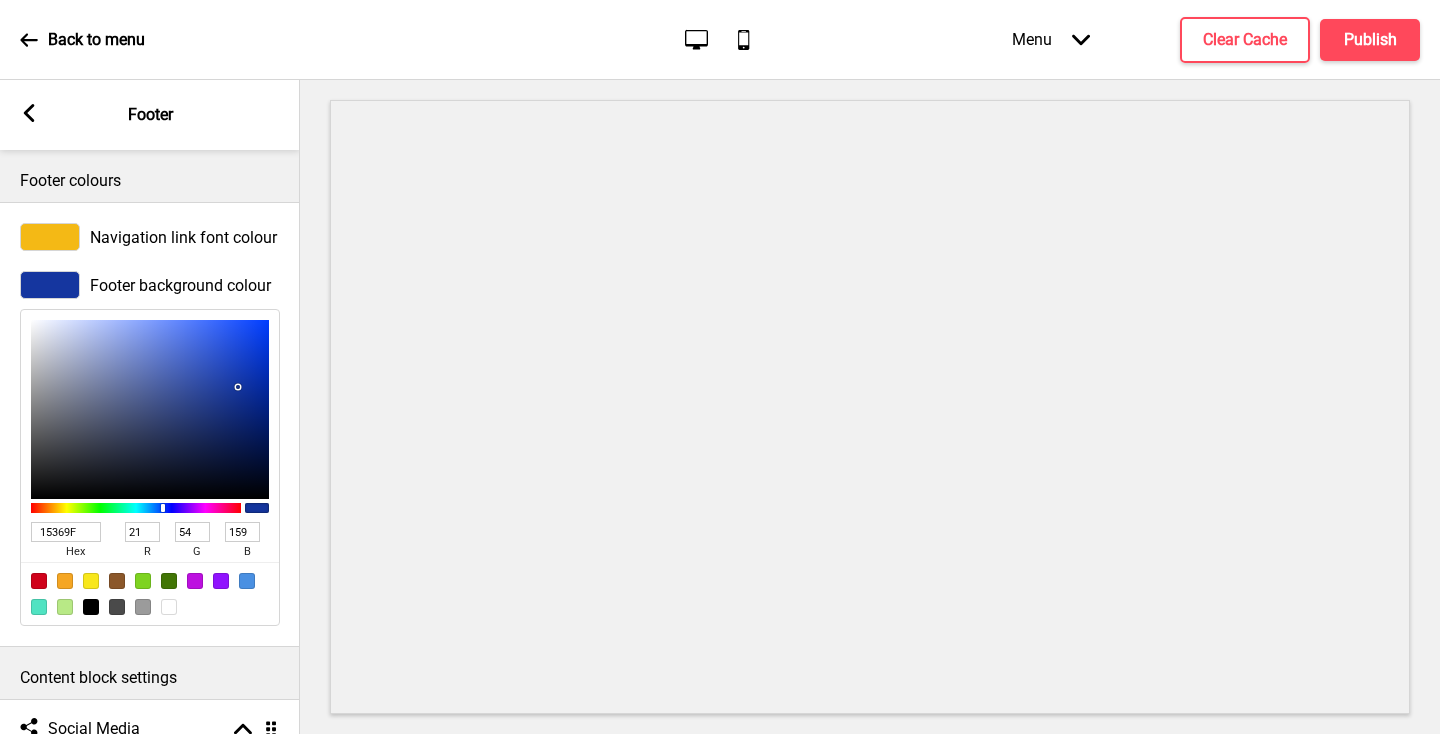 scroll, scrollTop: 0, scrollLeft: 0, axis: both 